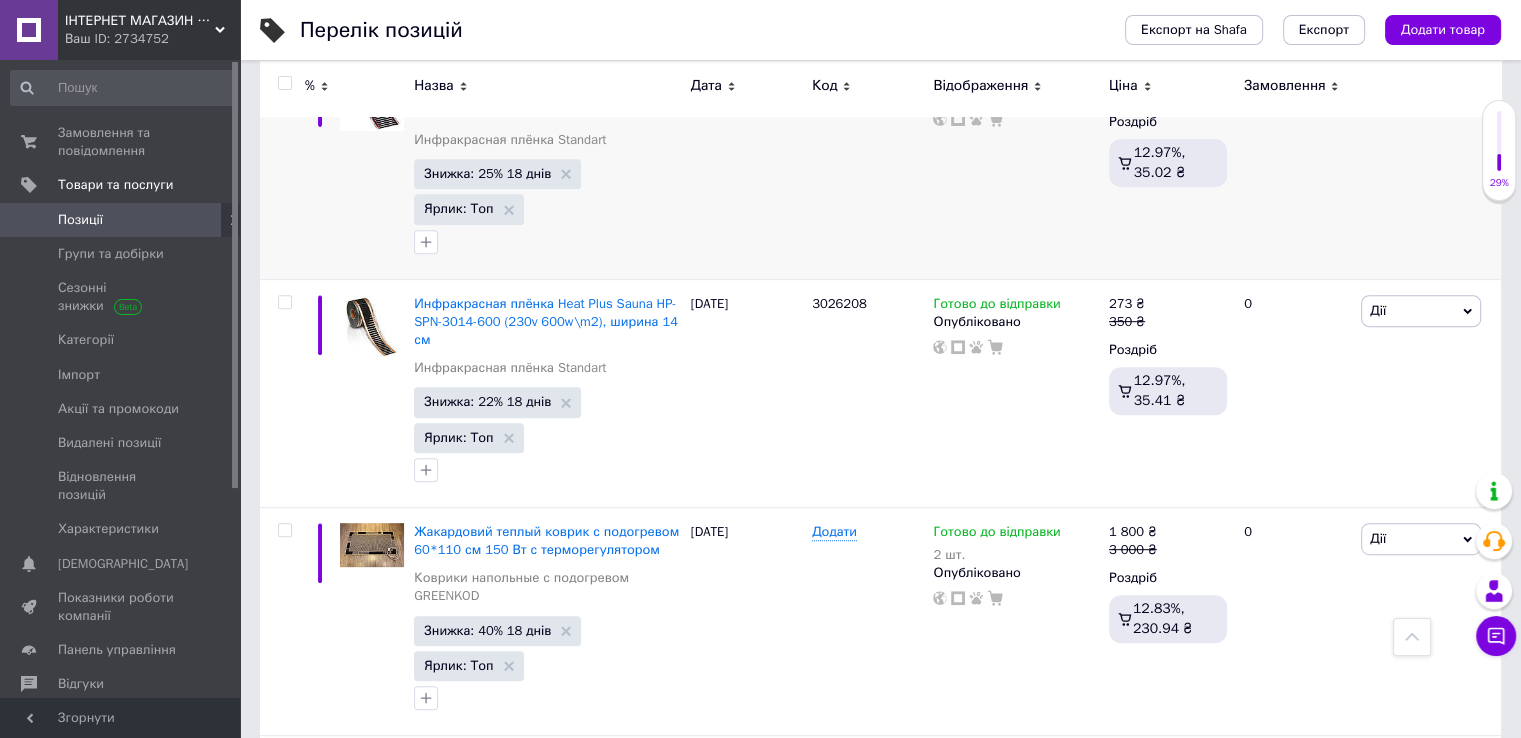 scroll, scrollTop: 100, scrollLeft: 0, axis: vertical 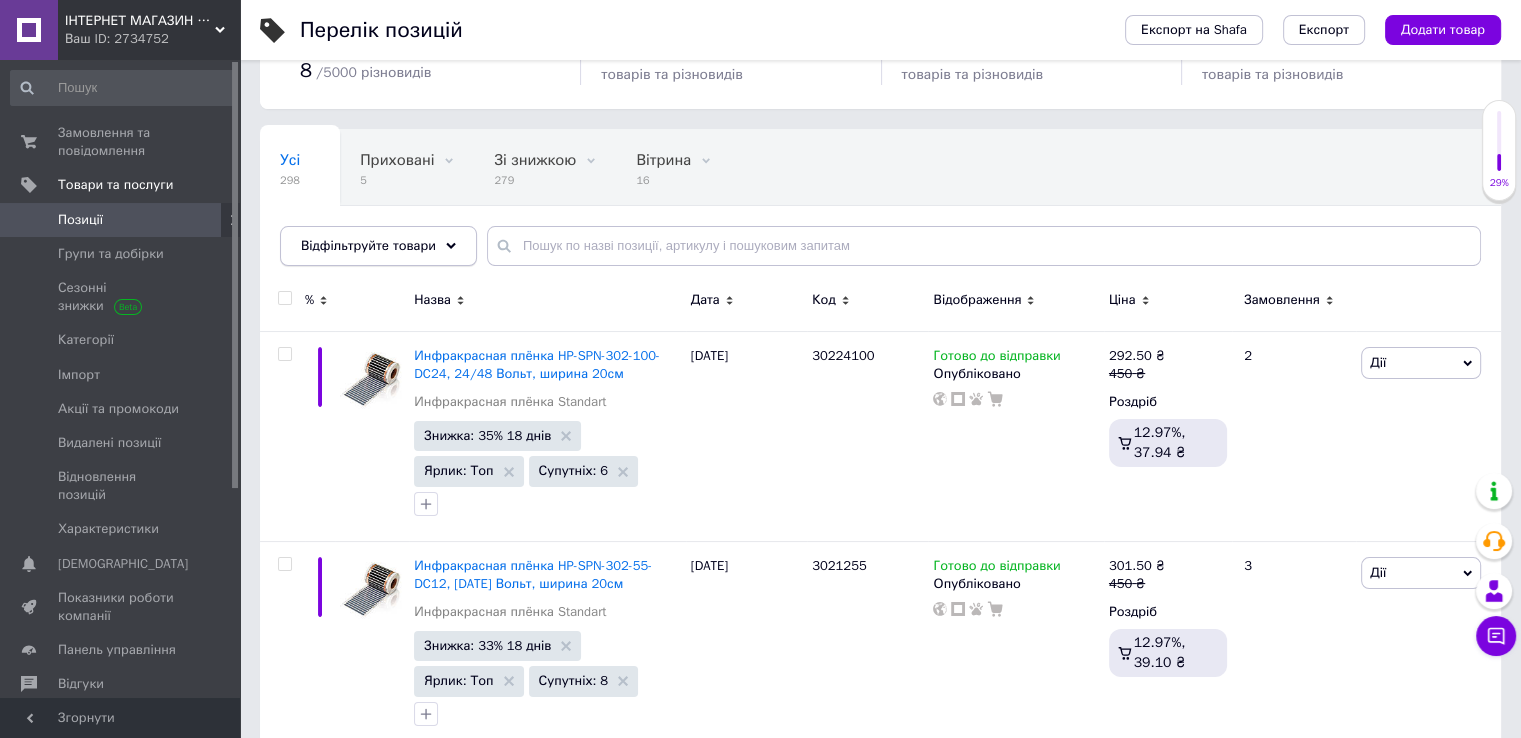 click on "Відфільтруйте товари" at bounding box center (368, 245) 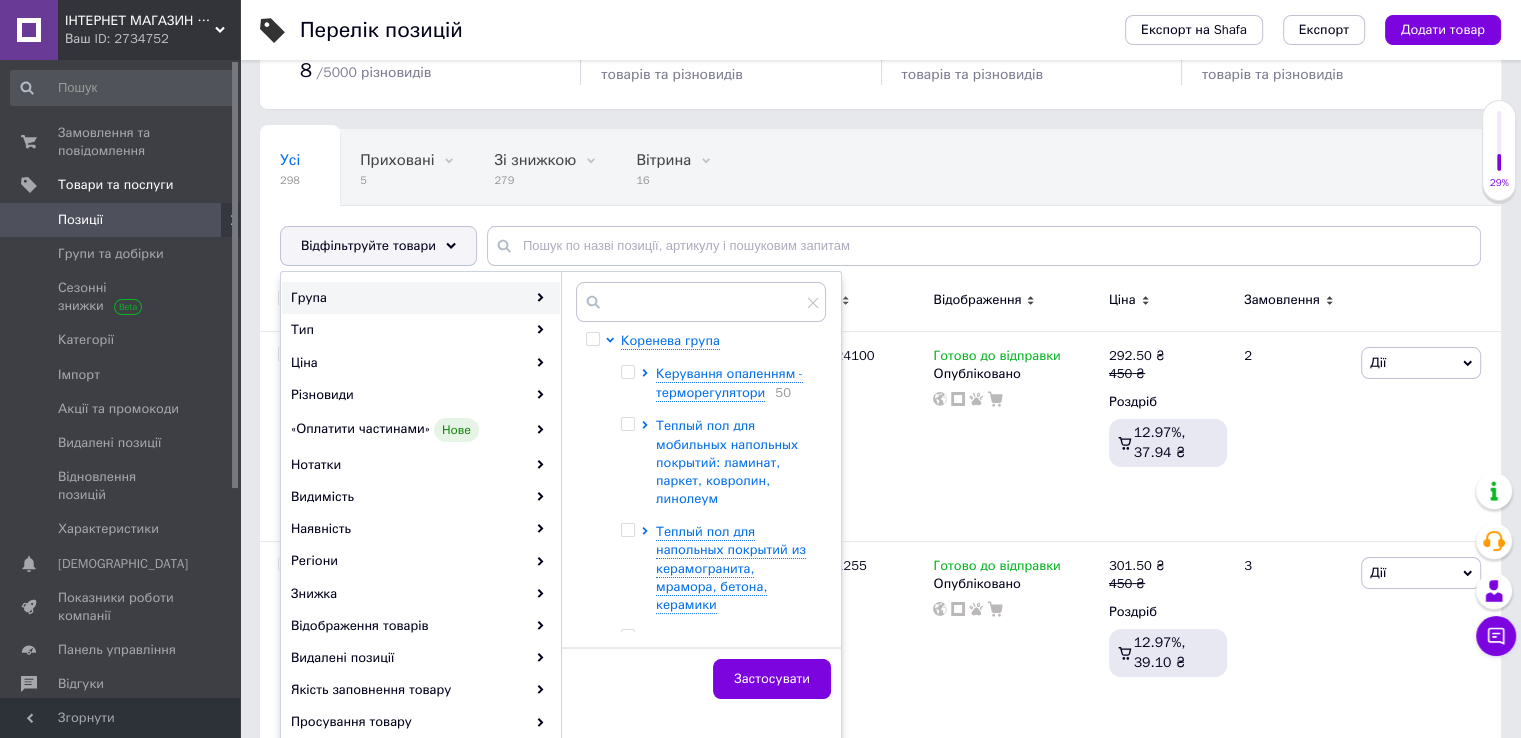 click on "Теплый пол для мобильных напольных покрытий: ламинат, паркет, ковролин, линолеум" at bounding box center (727, 462) 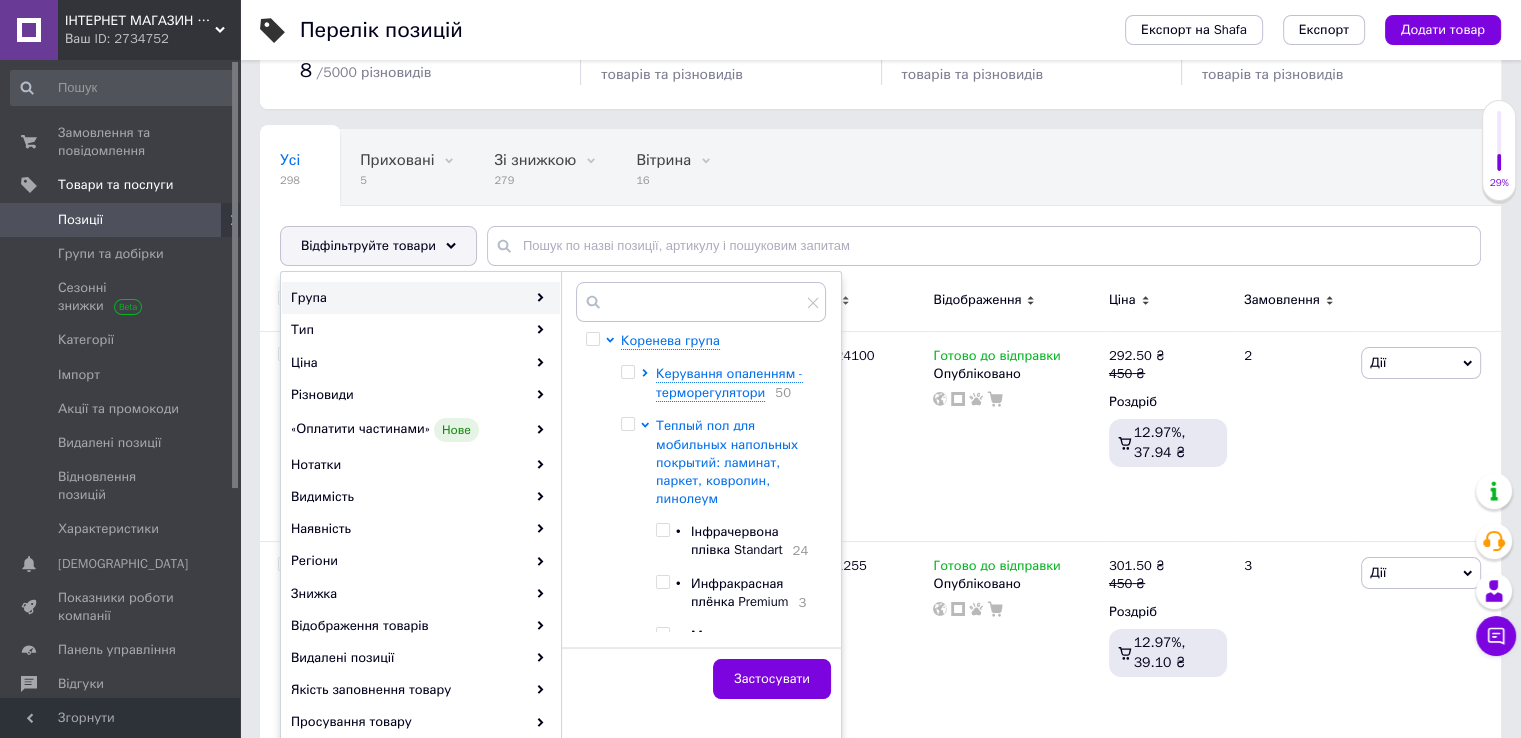 scroll, scrollTop: 200, scrollLeft: 0, axis: vertical 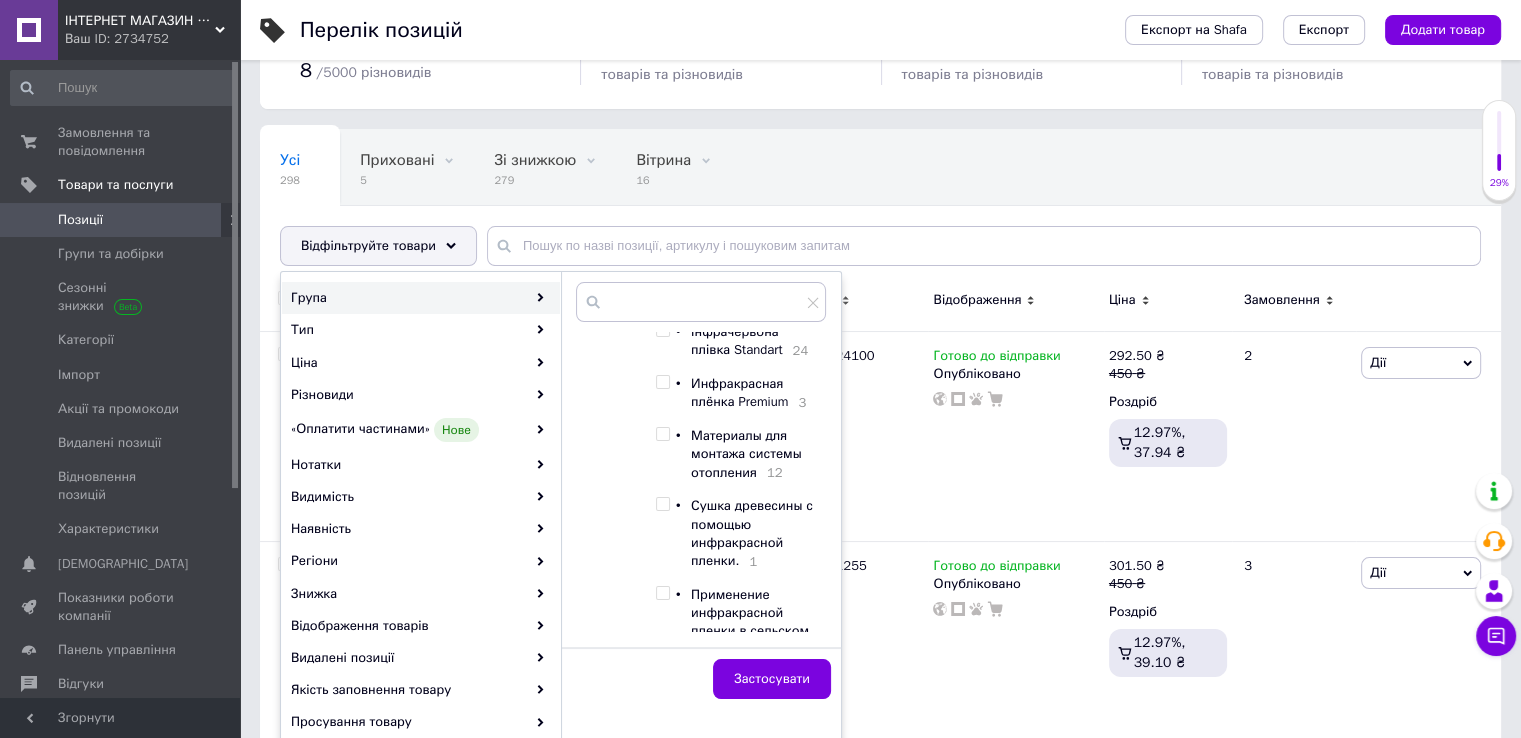 click at bounding box center (662, 382) 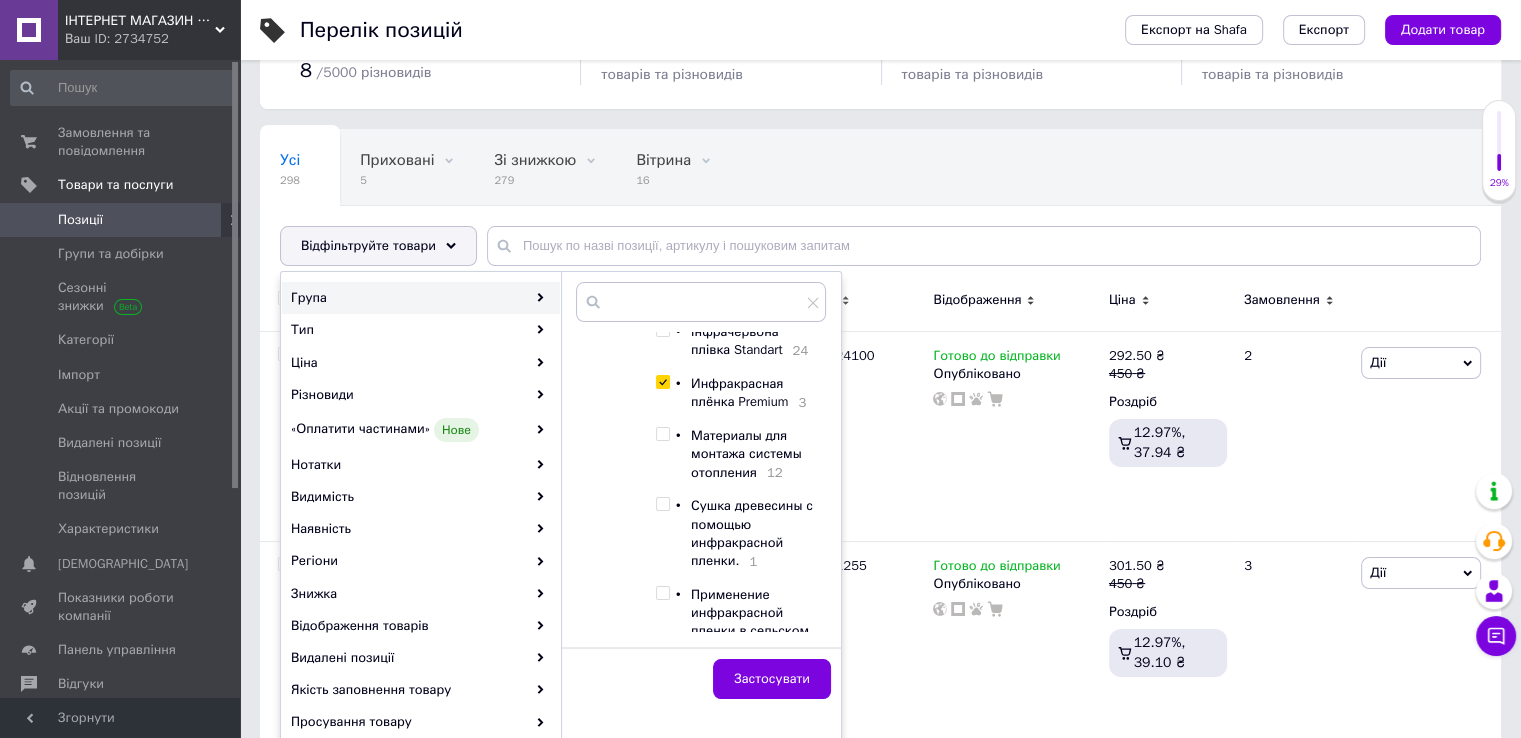 checkbox on "true" 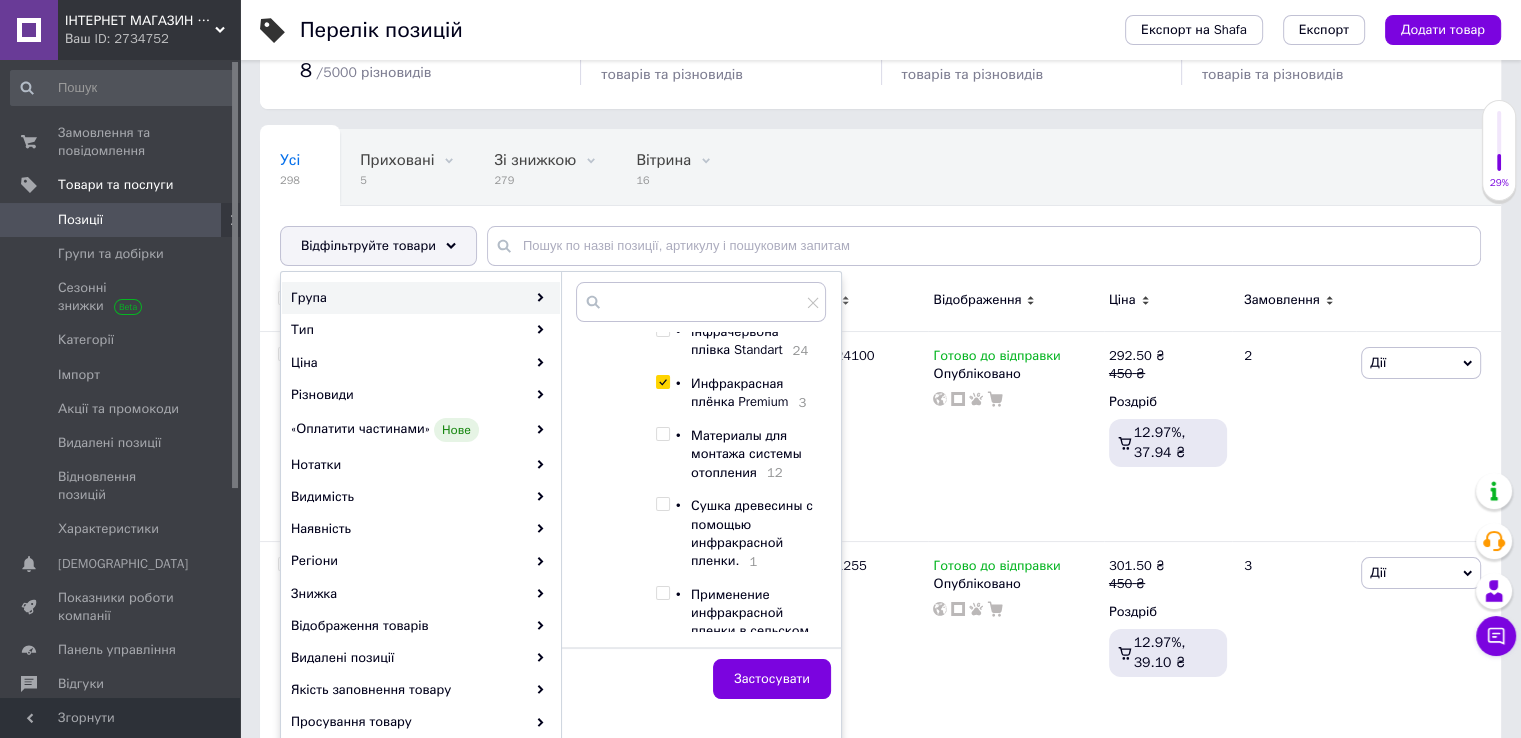 click at bounding box center [662, 330] 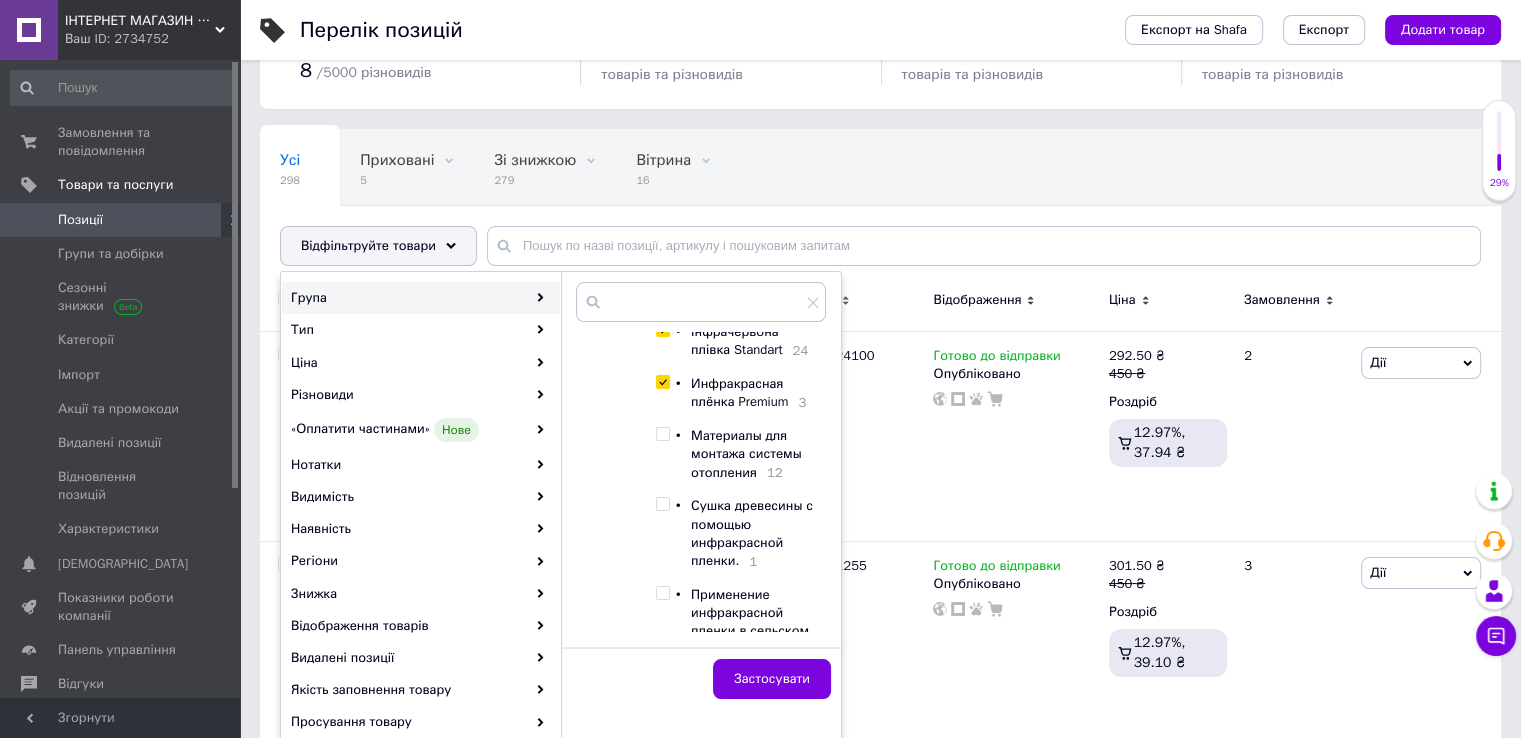 checkbox on "true" 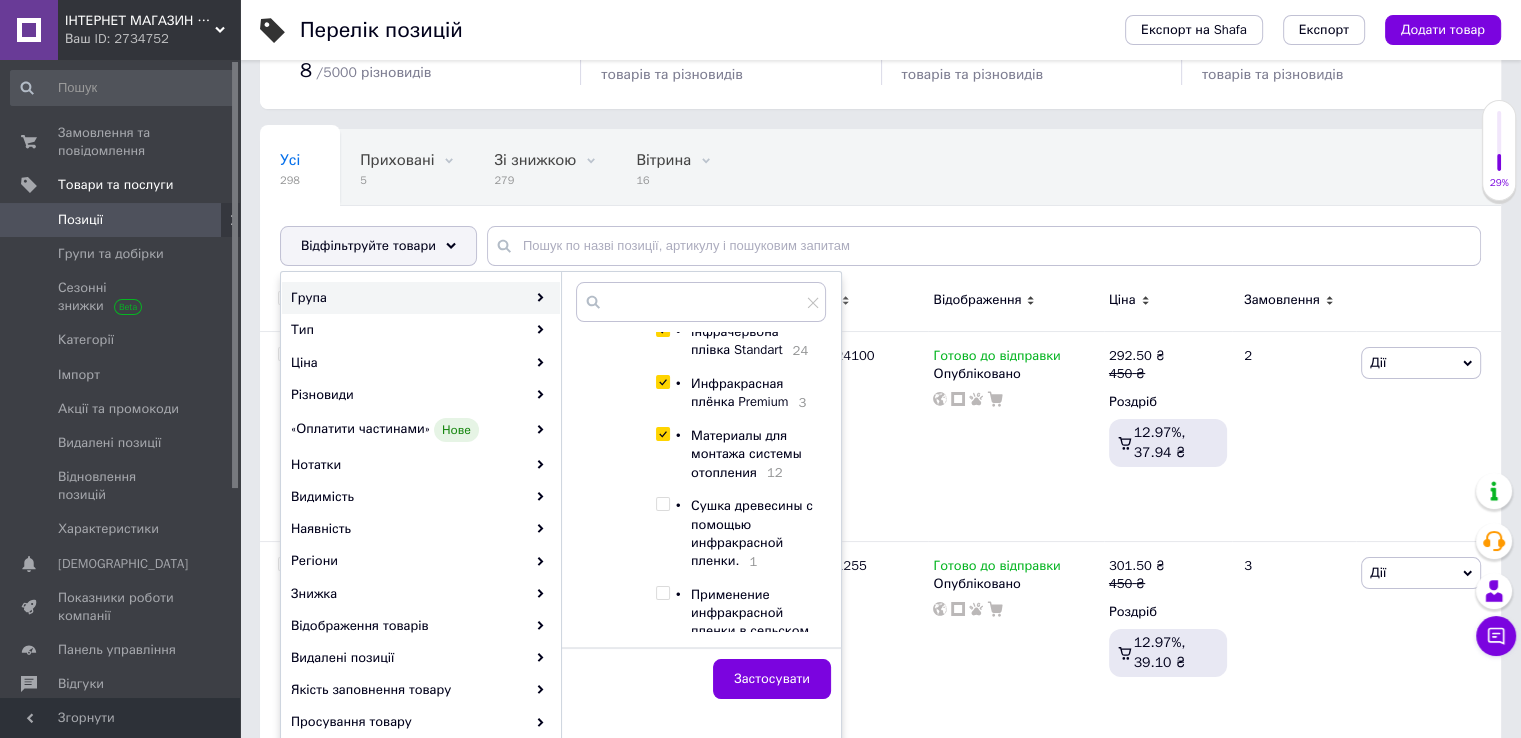 checkbox on "true" 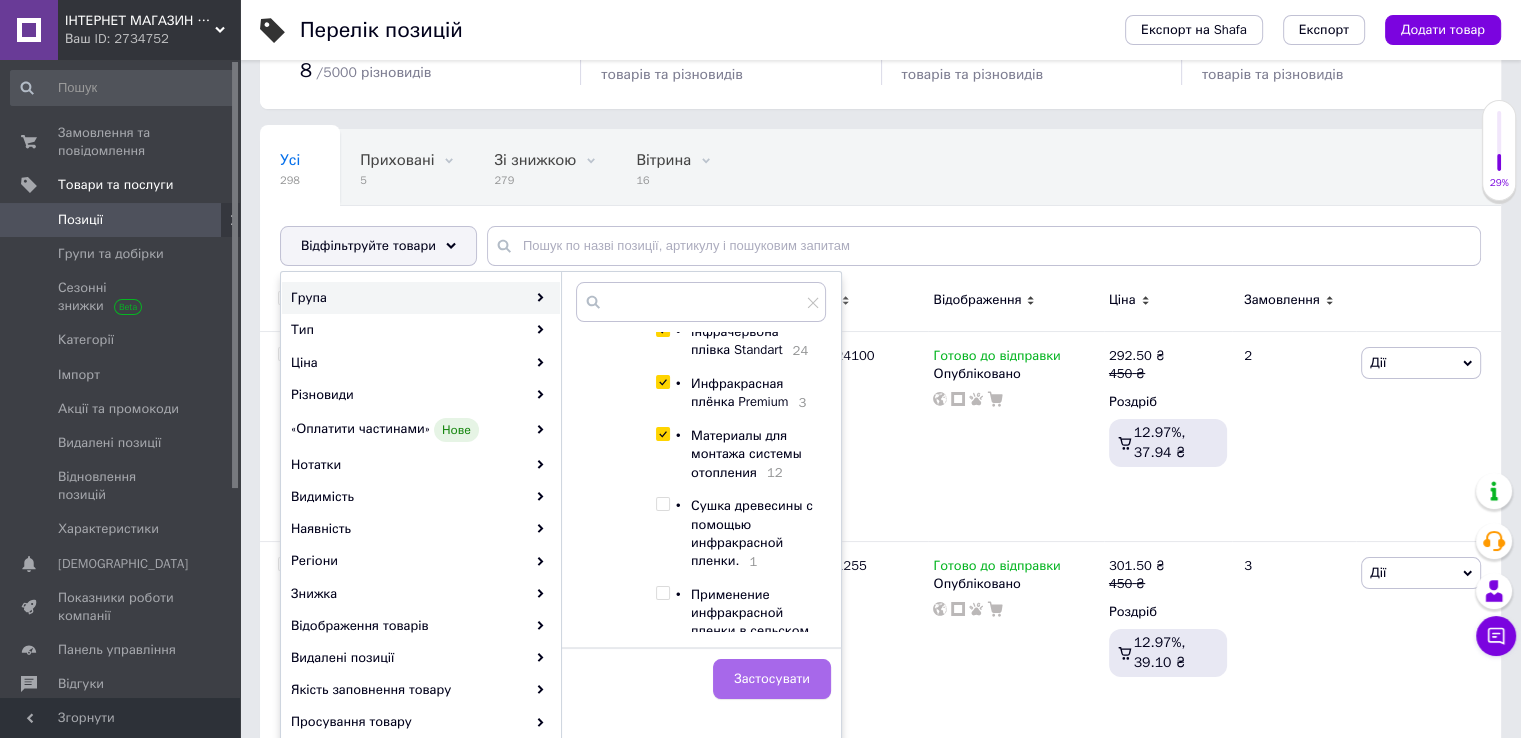 click on "Застосувати" at bounding box center (772, 679) 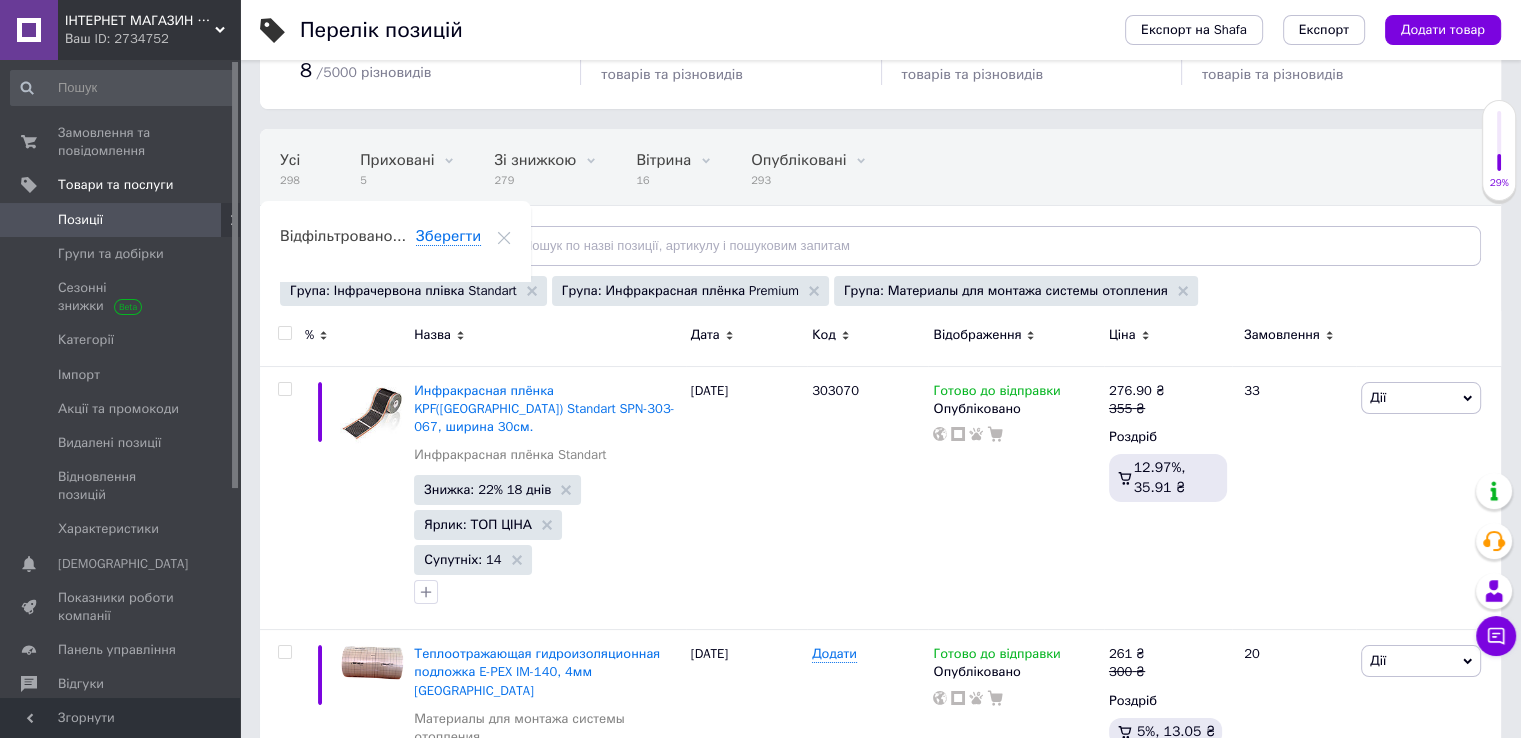 click 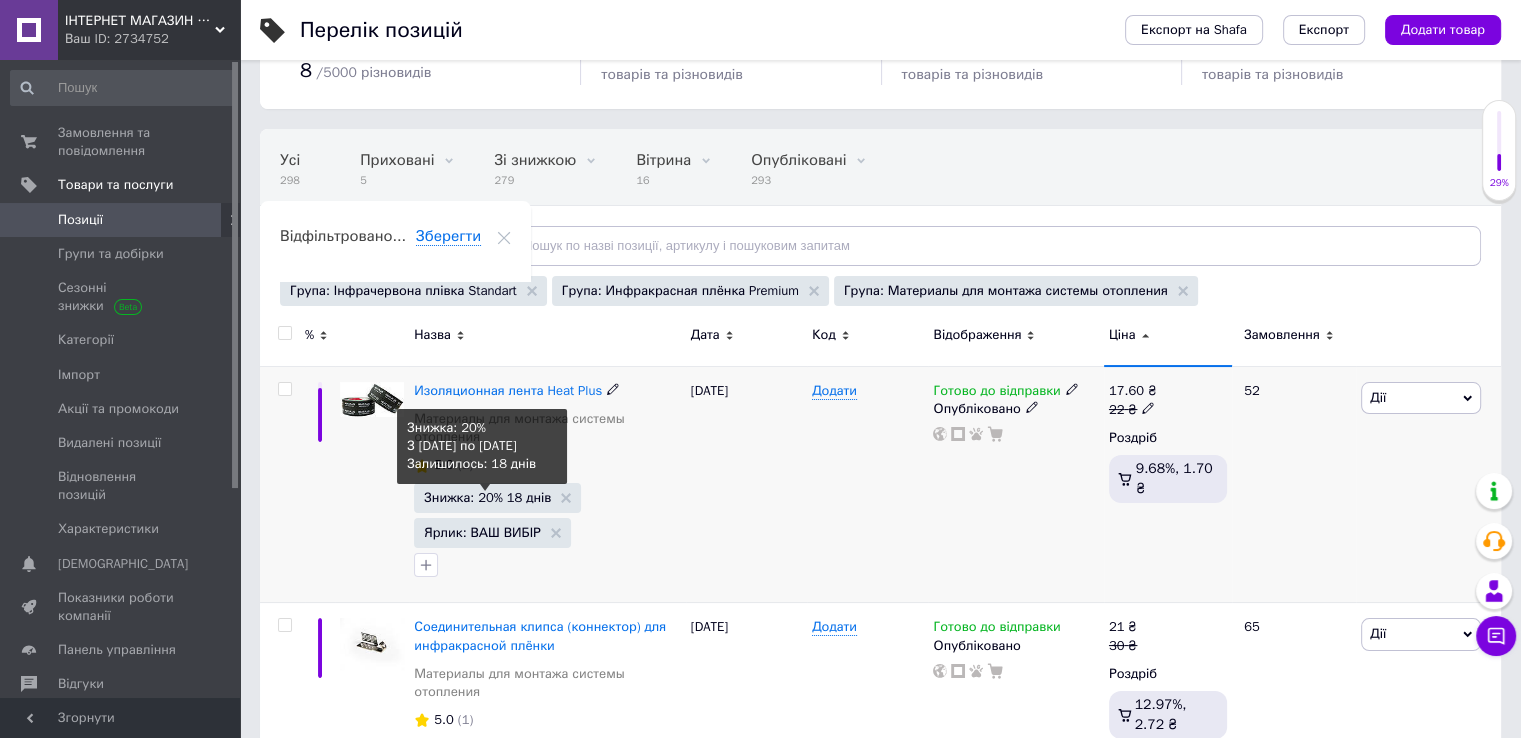 click on "Знижка: 20% 18 днів" at bounding box center (487, 497) 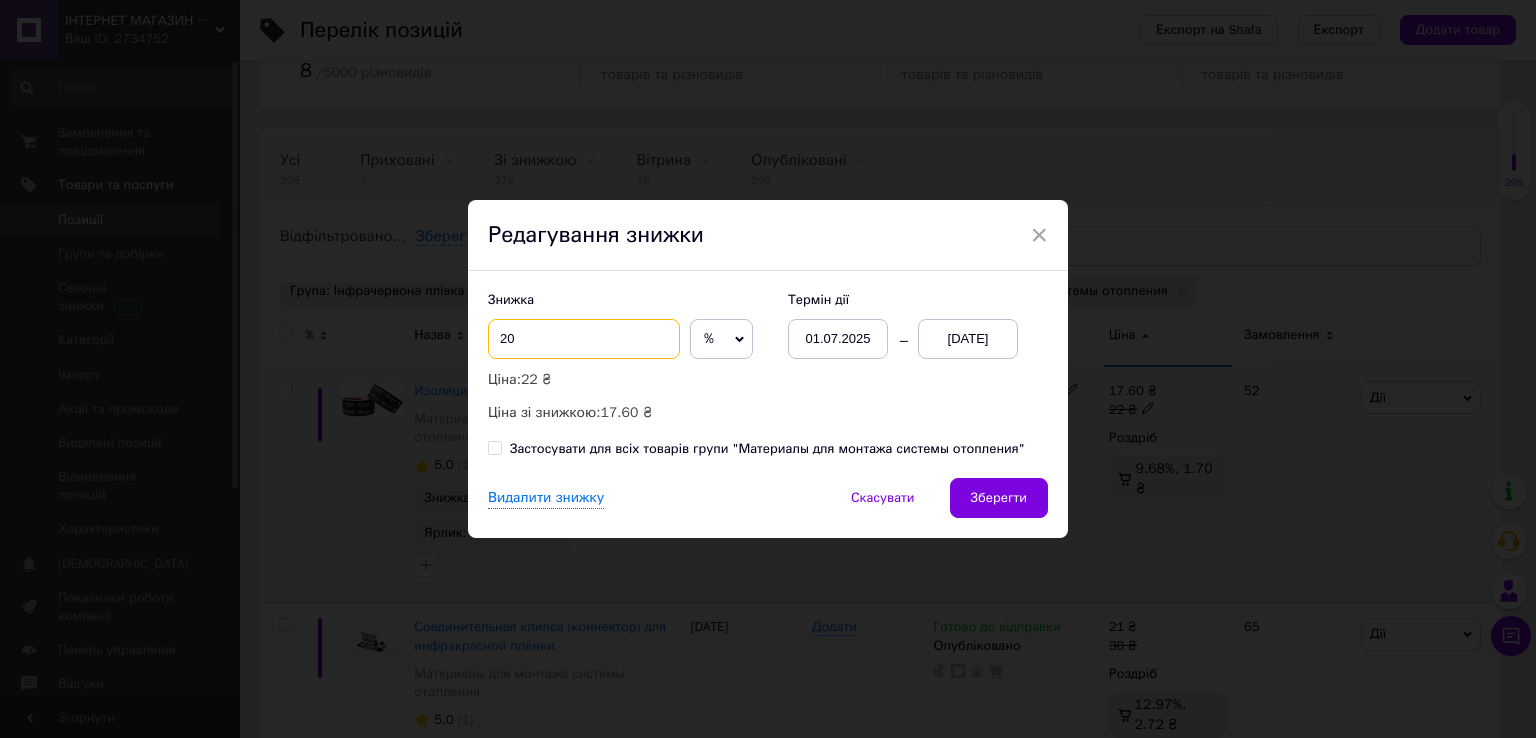 click on "20" at bounding box center (584, 339) 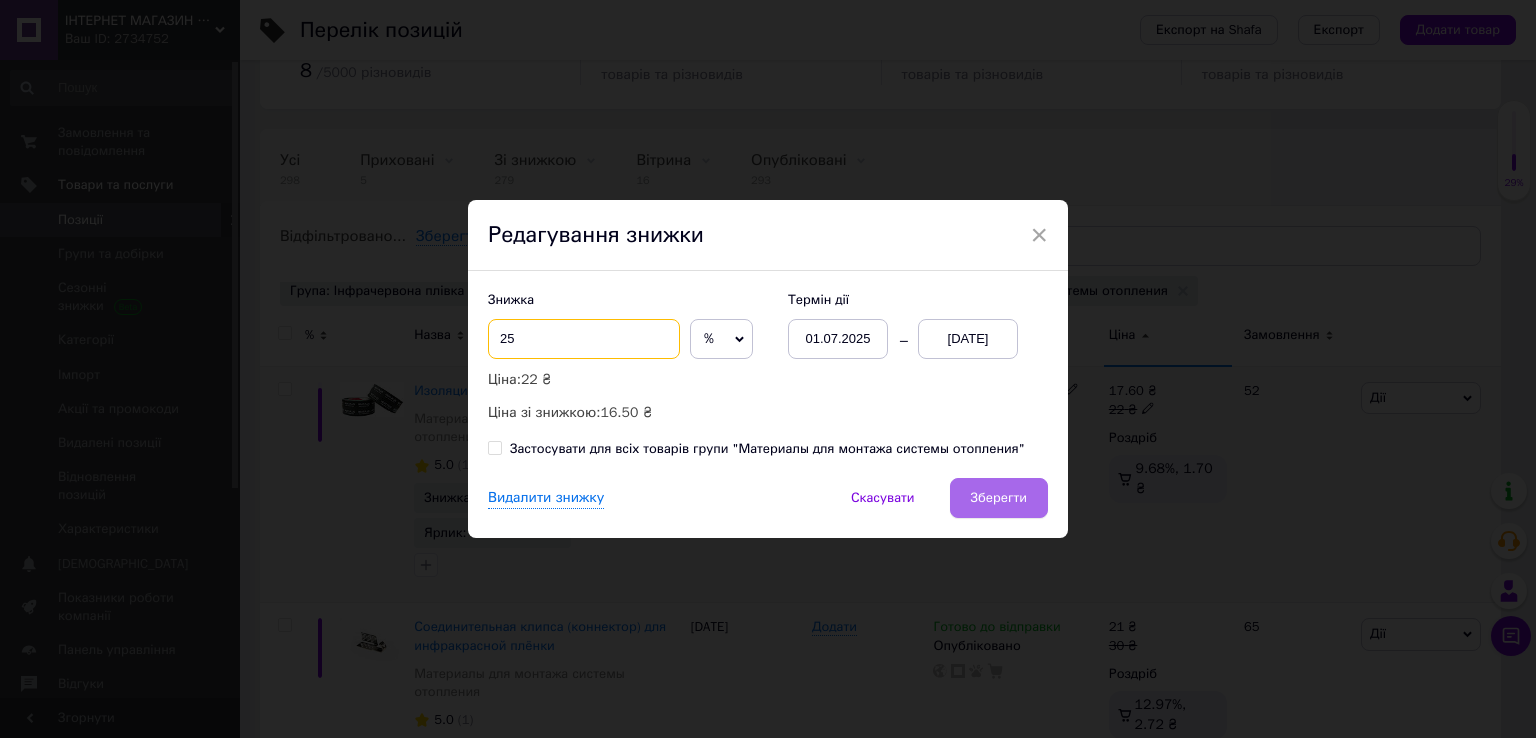 type on "25" 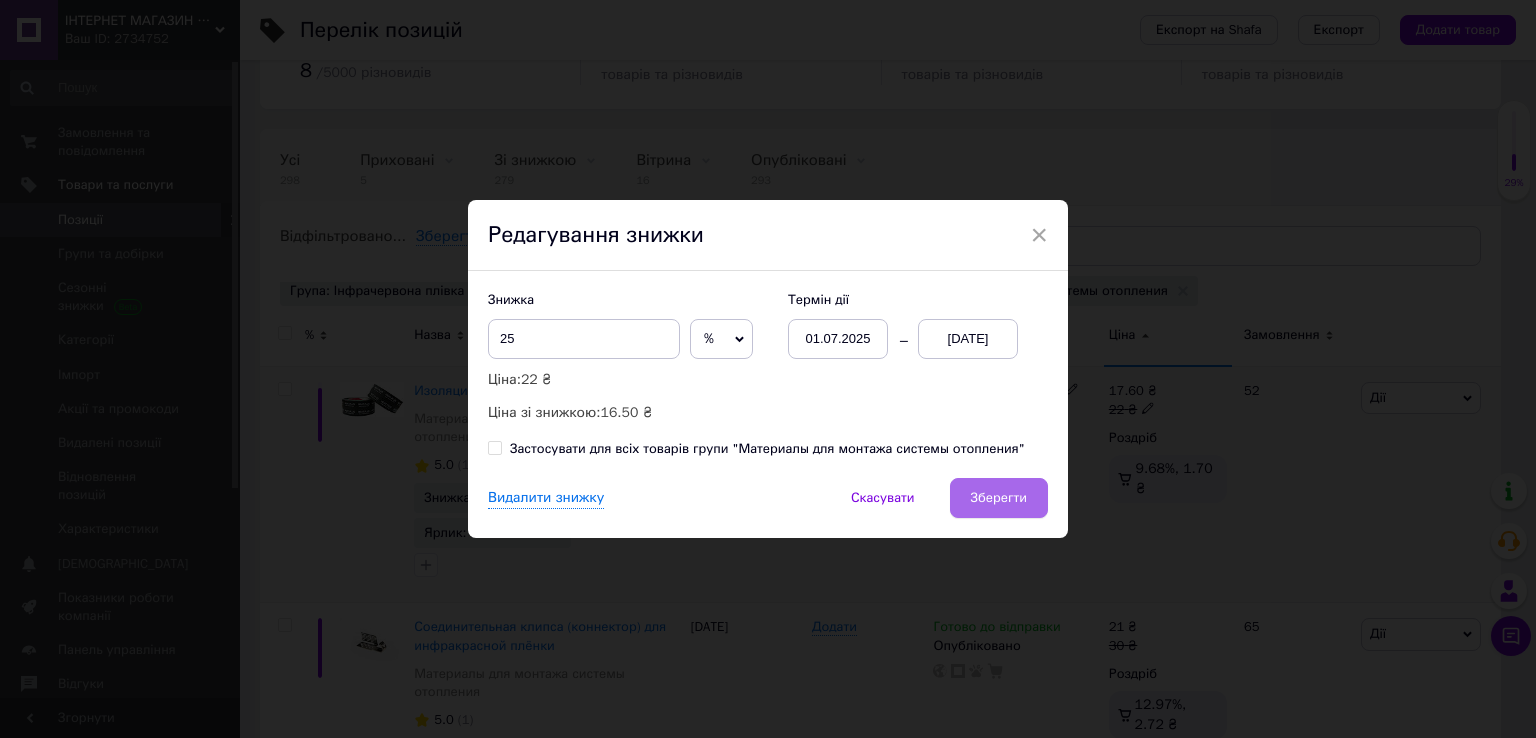 click on "Зберегти" at bounding box center [999, 498] 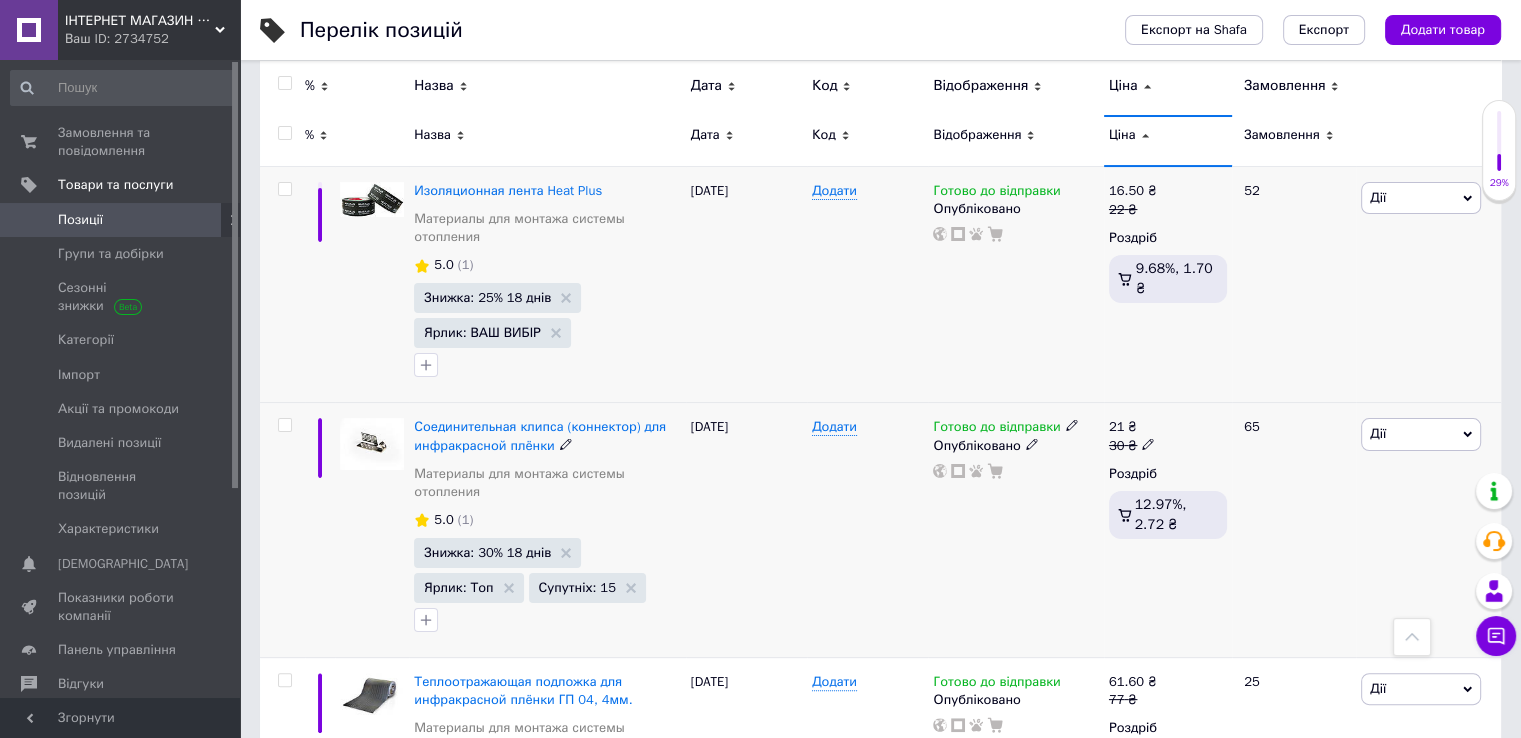 scroll, scrollTop: 400, scrollLeft: 0, axis: vertical 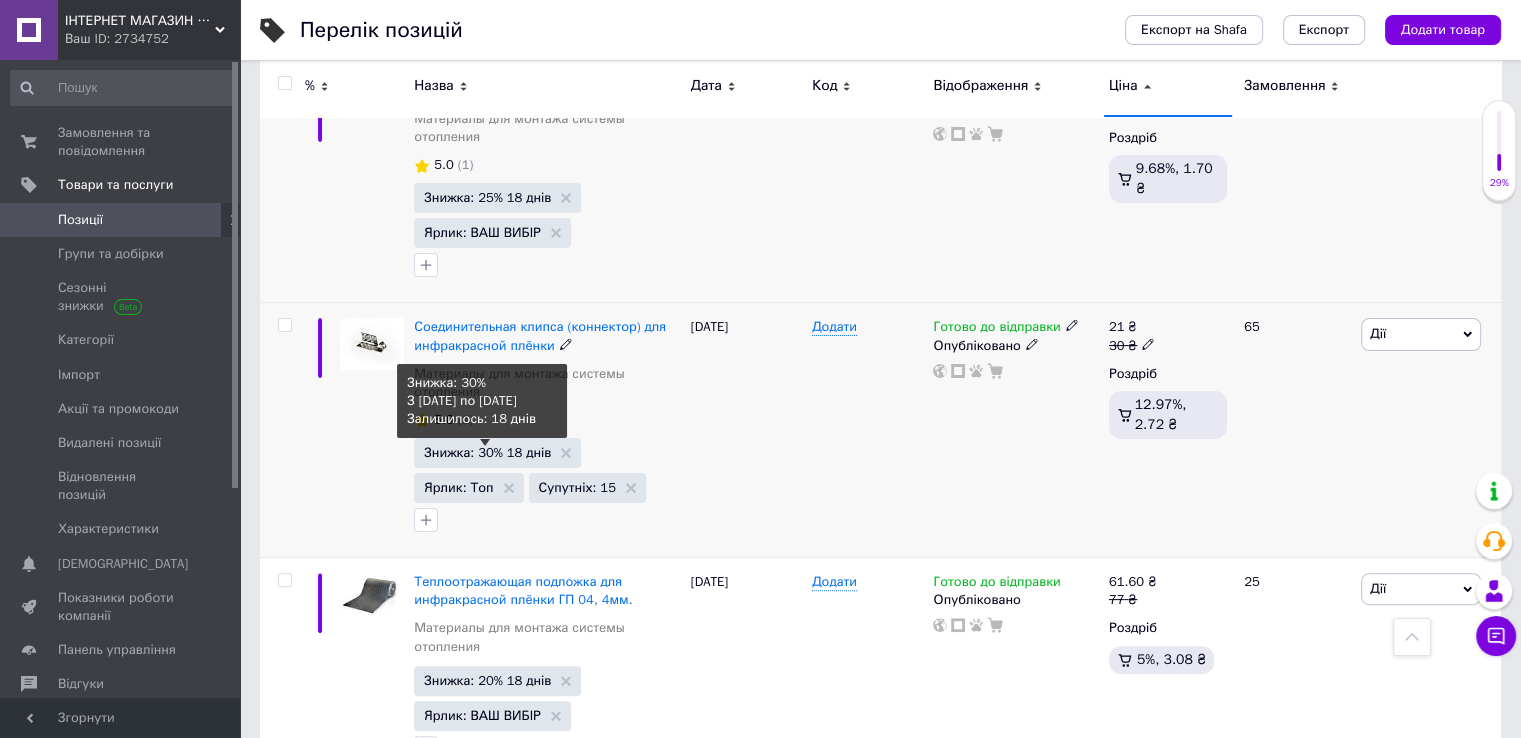 click on "Знижка: 30% 18 днів" at bounding box center (487, 452) 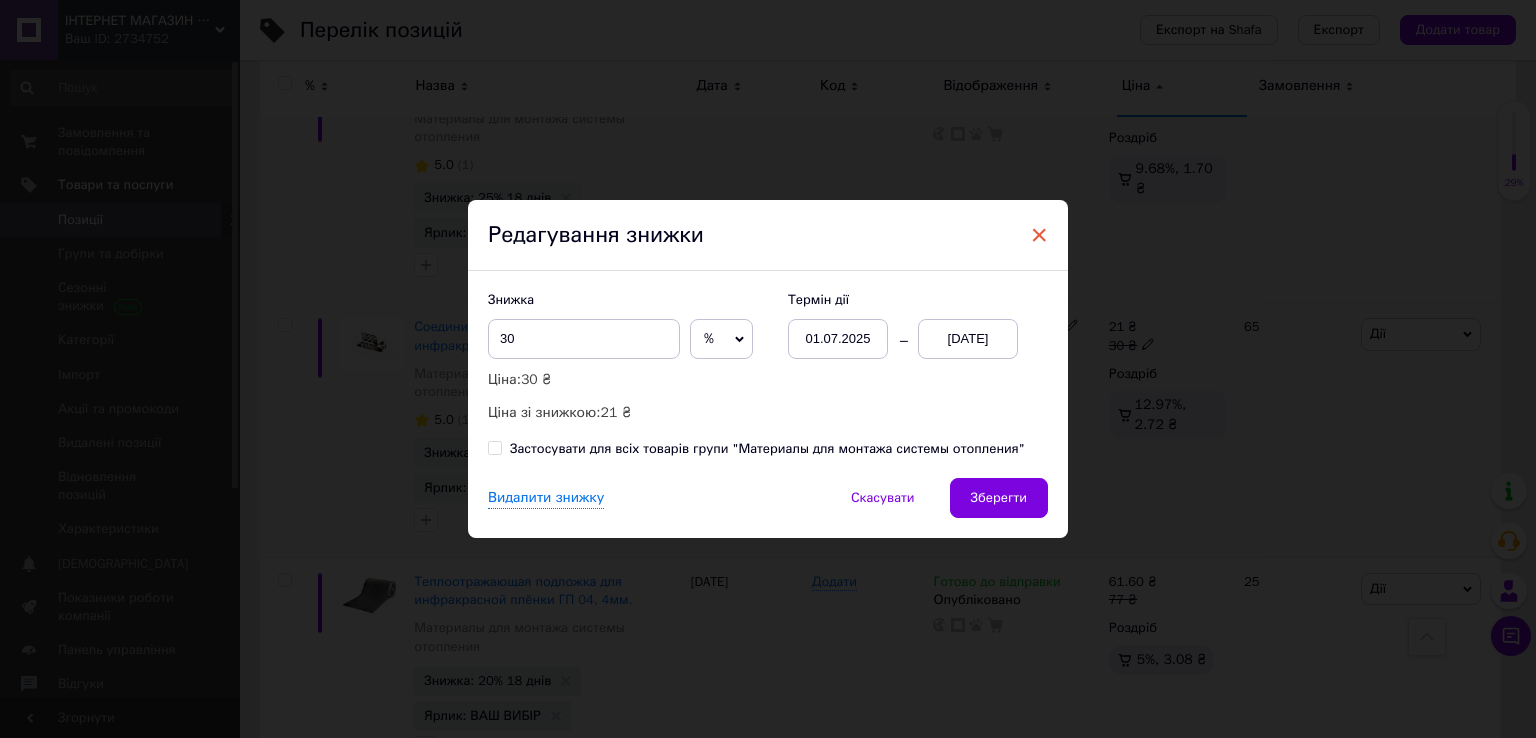 click on "×" at bounding box center (1039, 235) 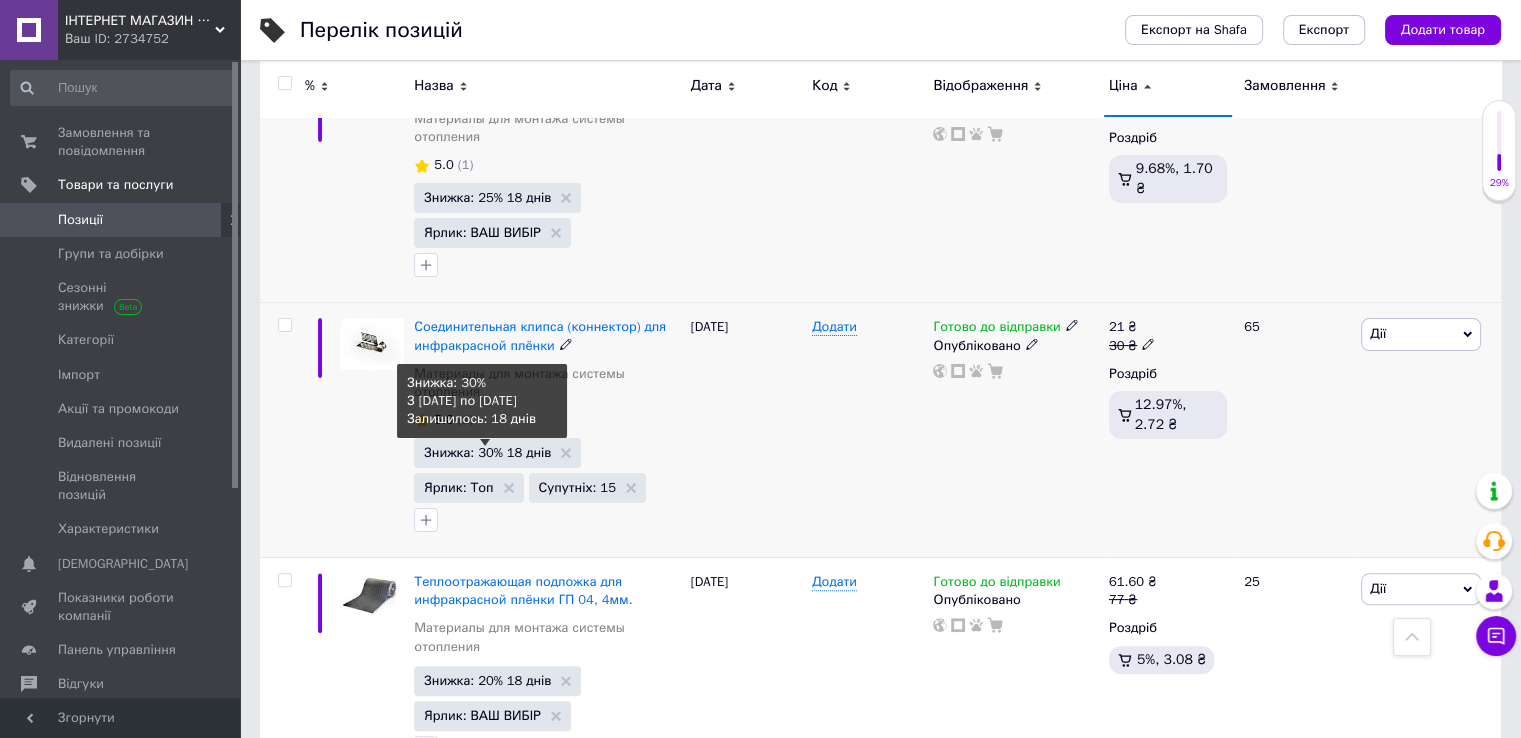 click on "Знижка: 30% 18 днів" at bounding box center [487, 452] 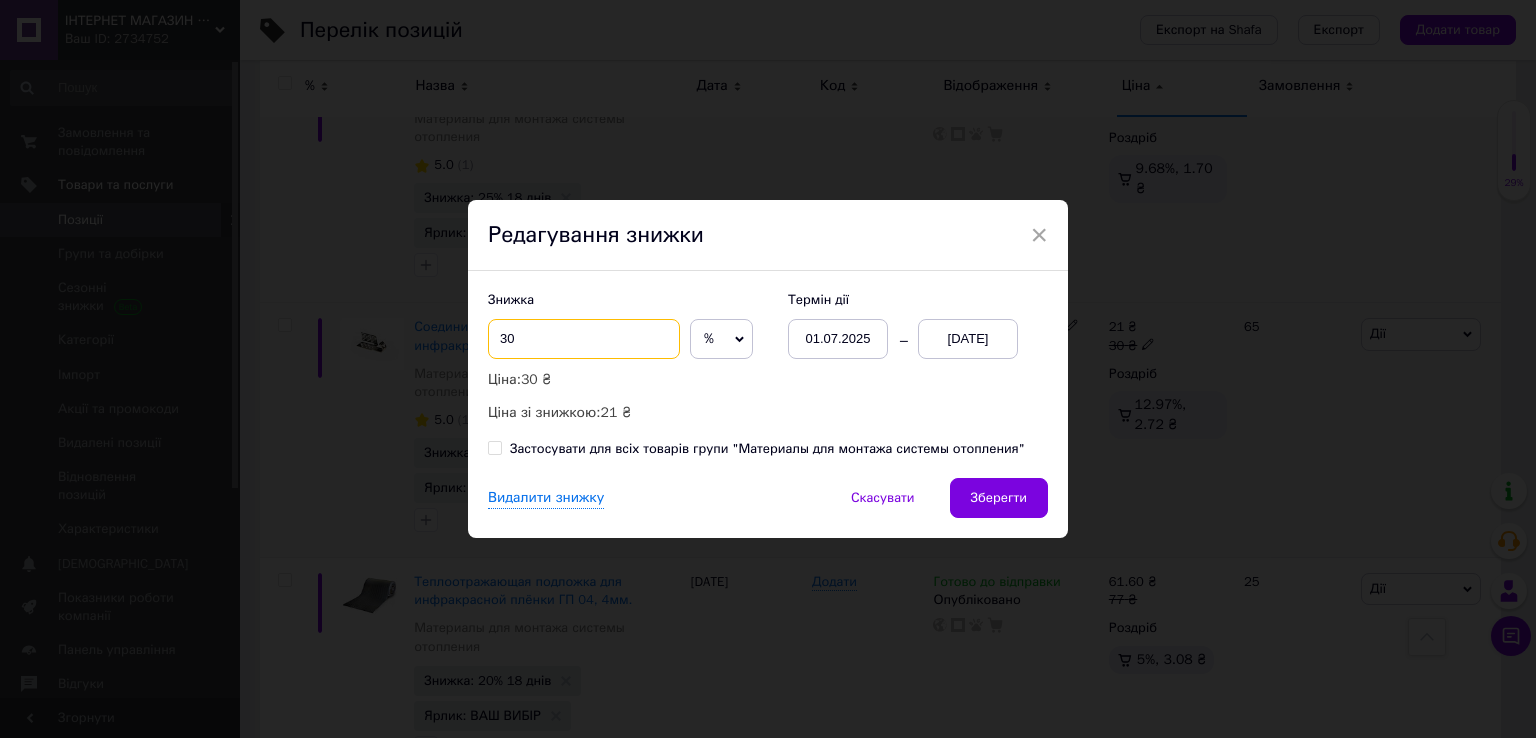 click on "30" at bounding box center (584, 339) 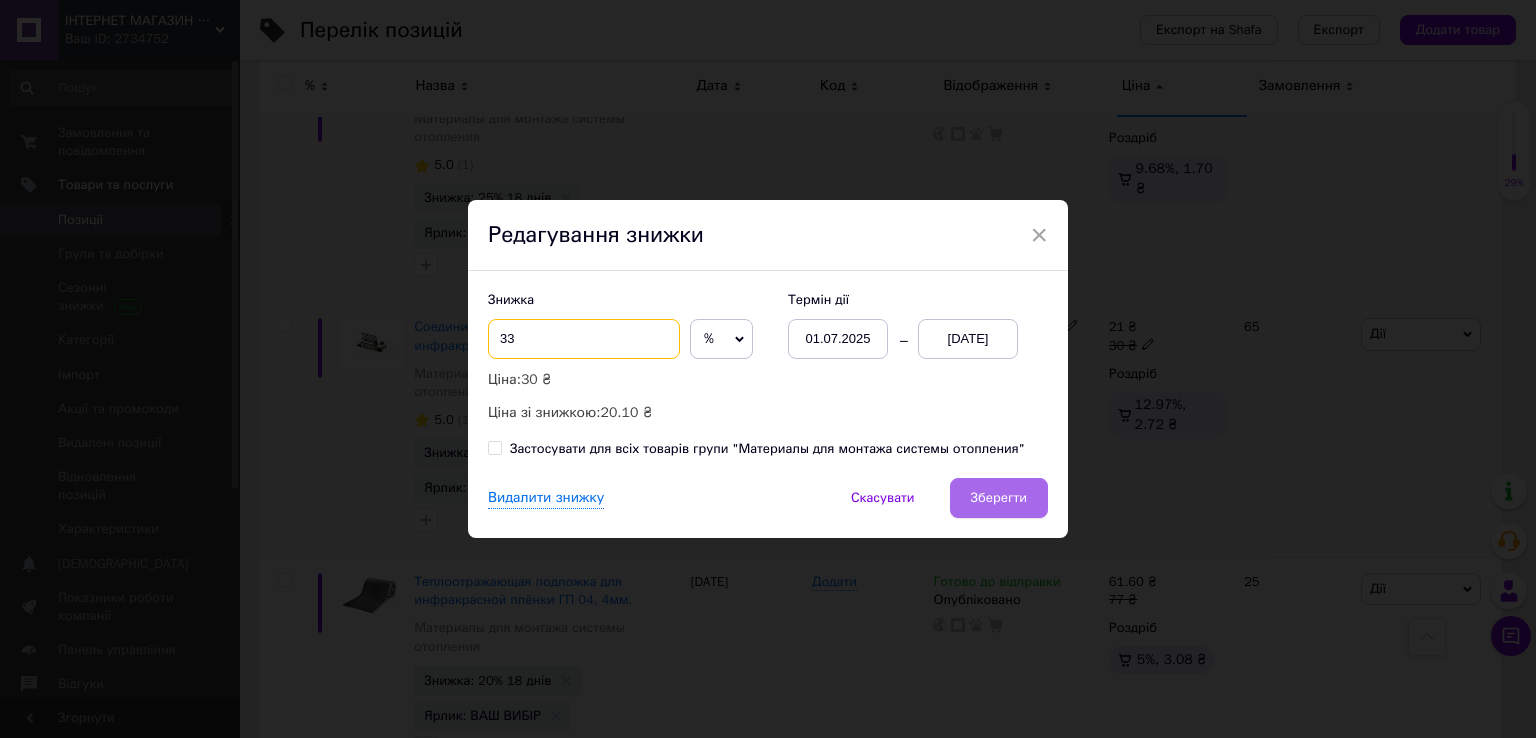 type on "33" 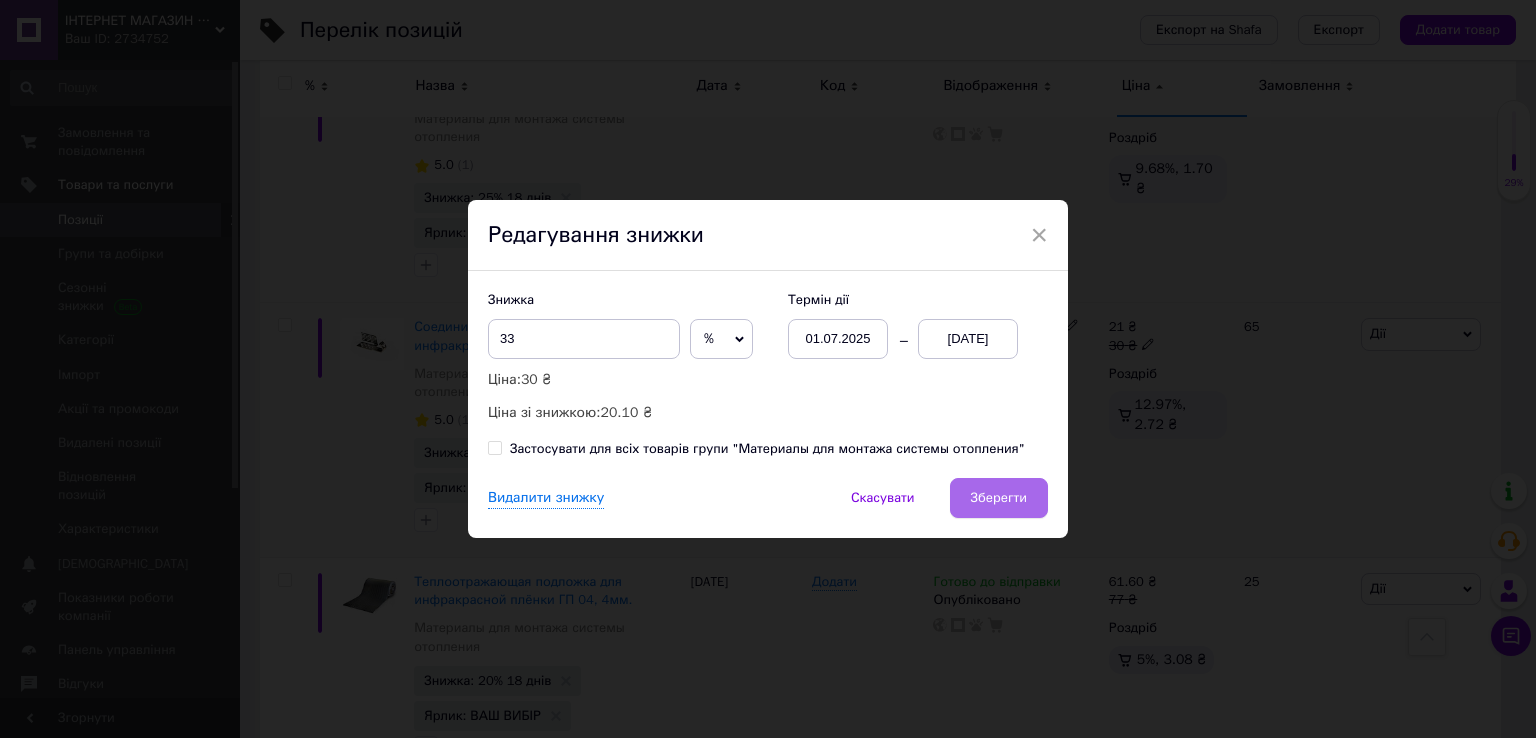 click on "Зберегти" at bounding box center (999, 498) 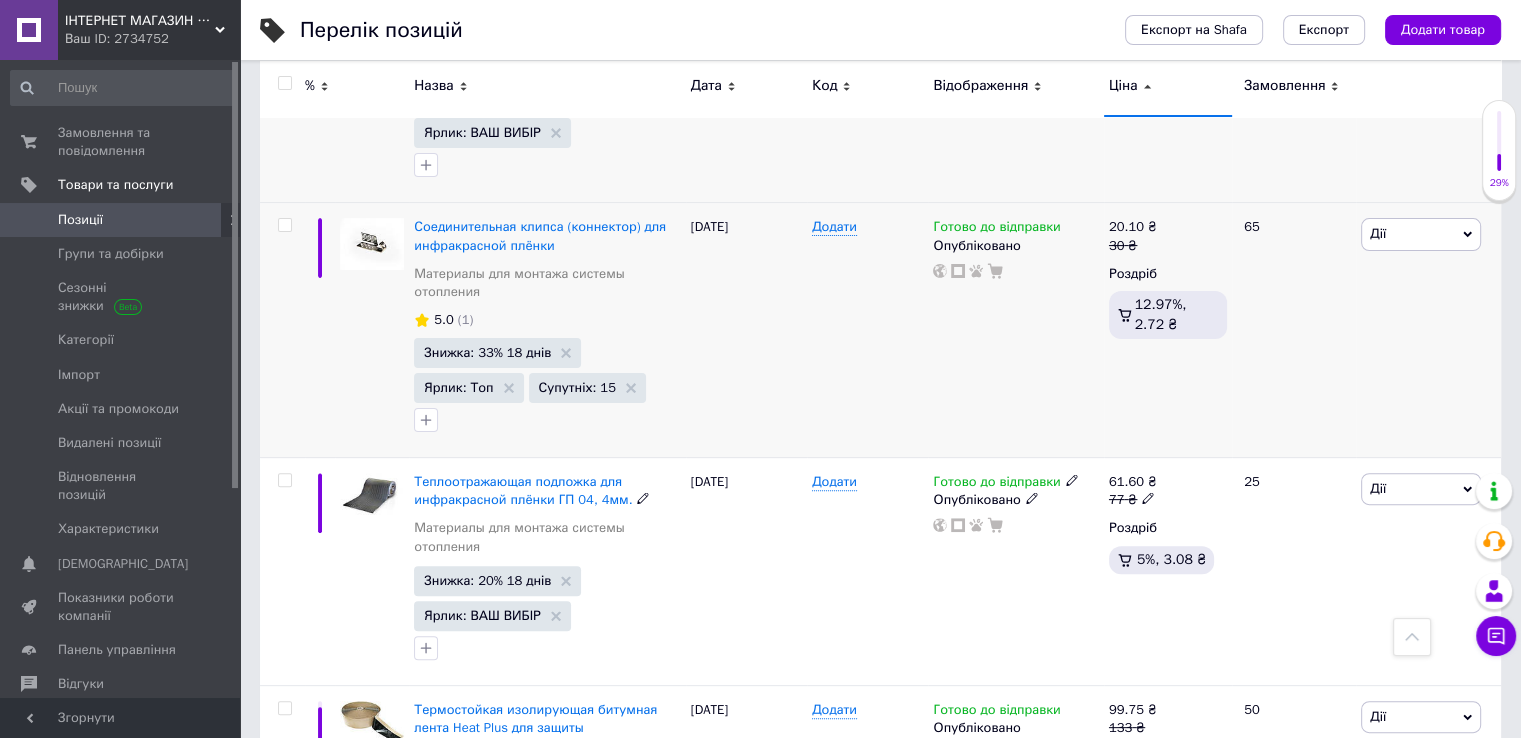 scroll, scrollTop: 700, scrollLeft: 0, axis: vertical 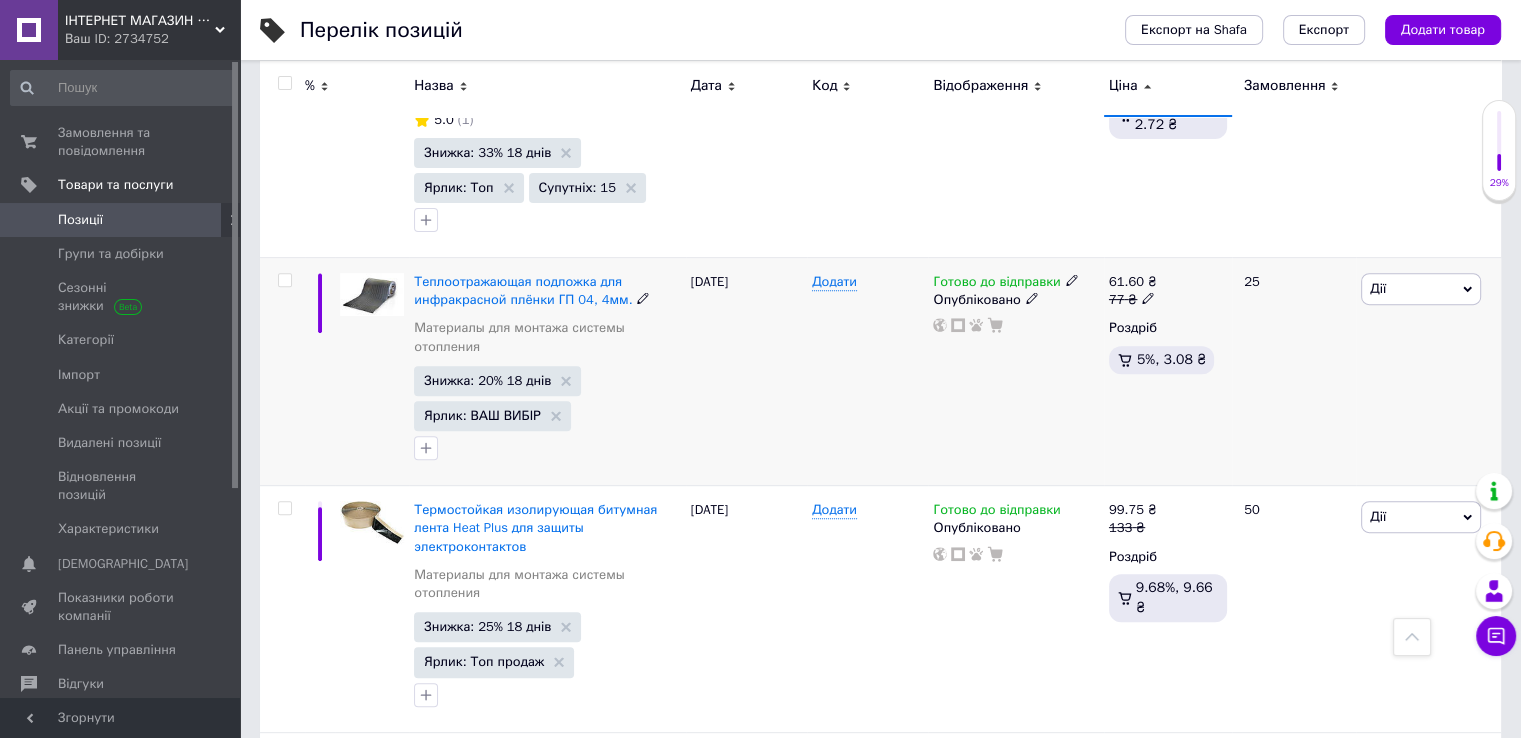 click on "Знижка: 20% 18 днів" at bounding box center (497, 381) 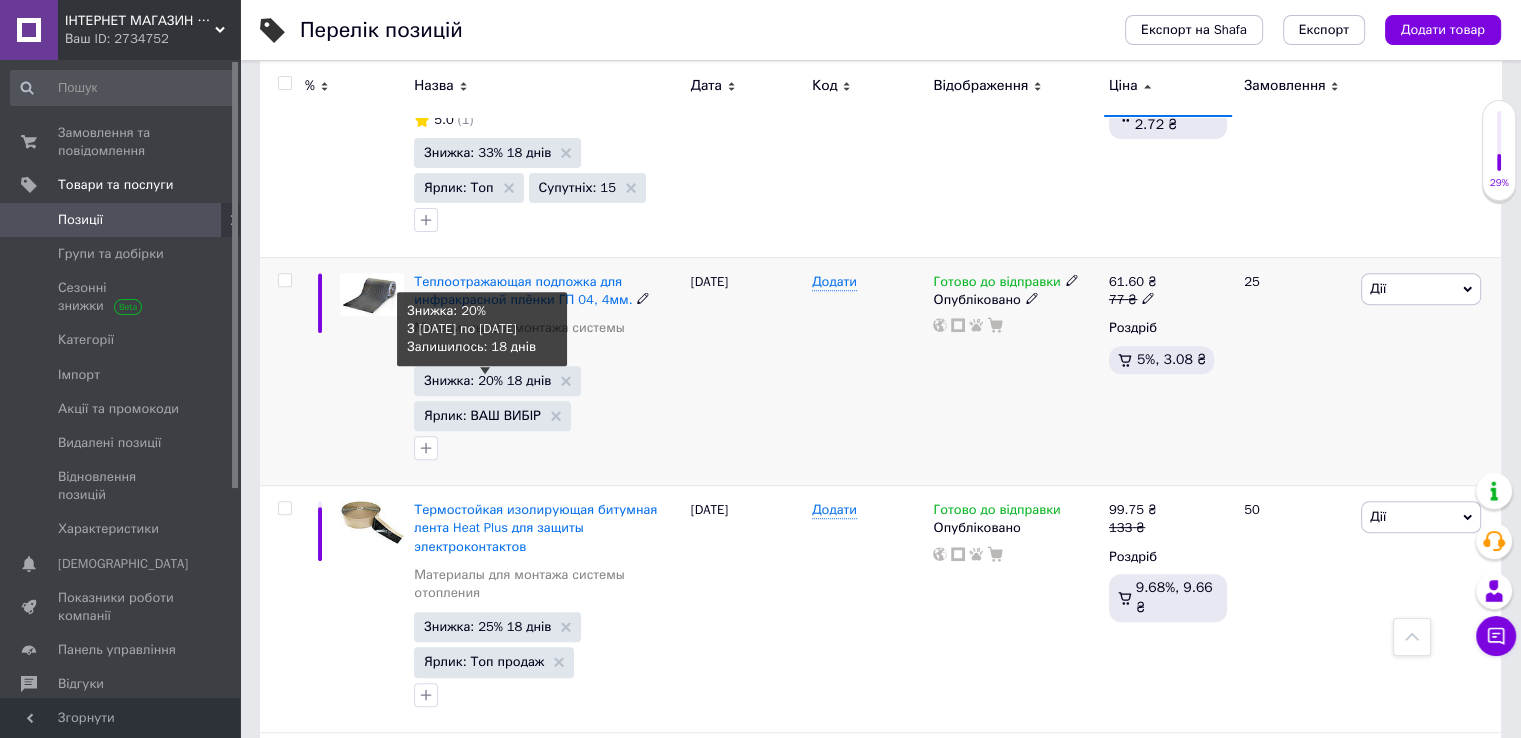 click on "Знижка: 20% 18 днів" at bounding box center (487, 380) 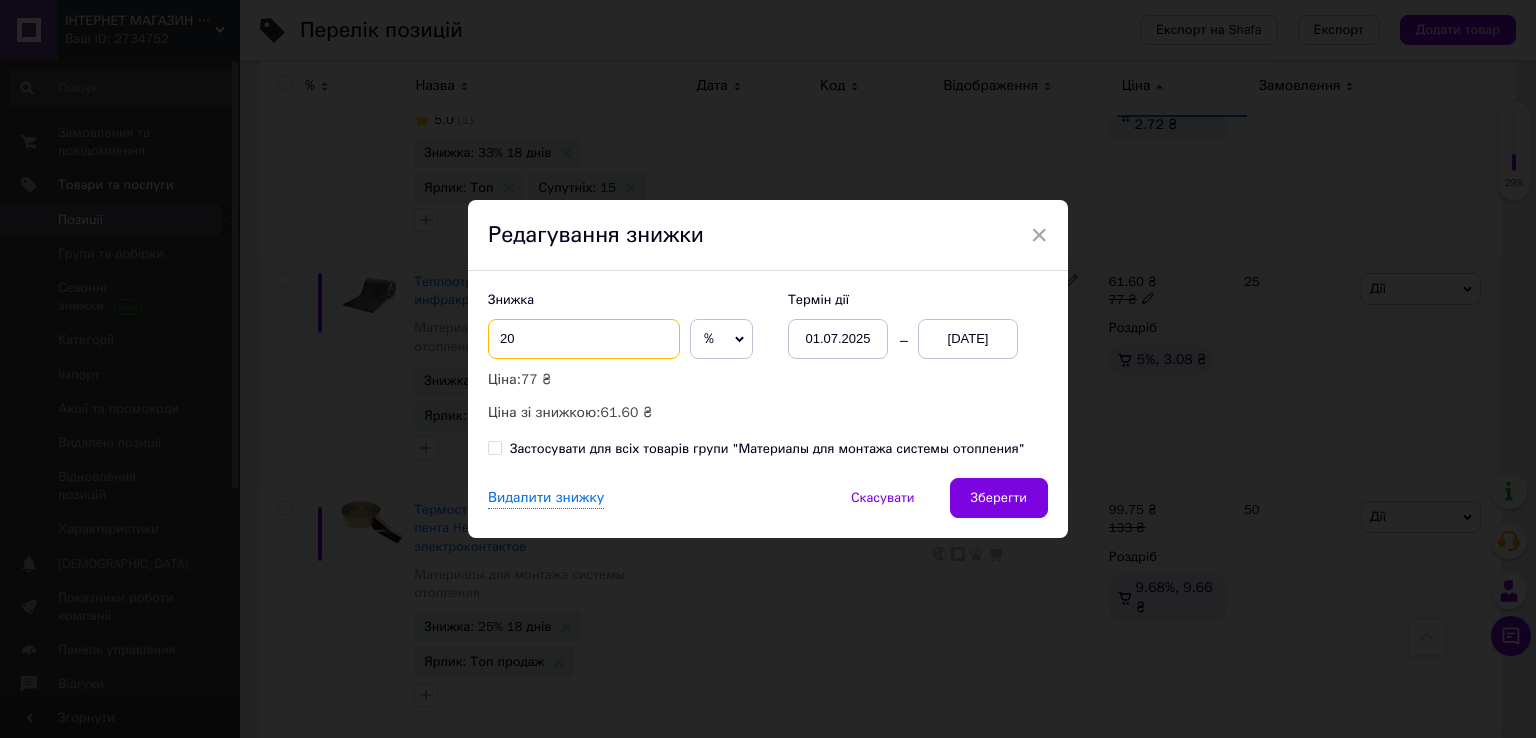 click on "20" at bounding box center [584, 339] 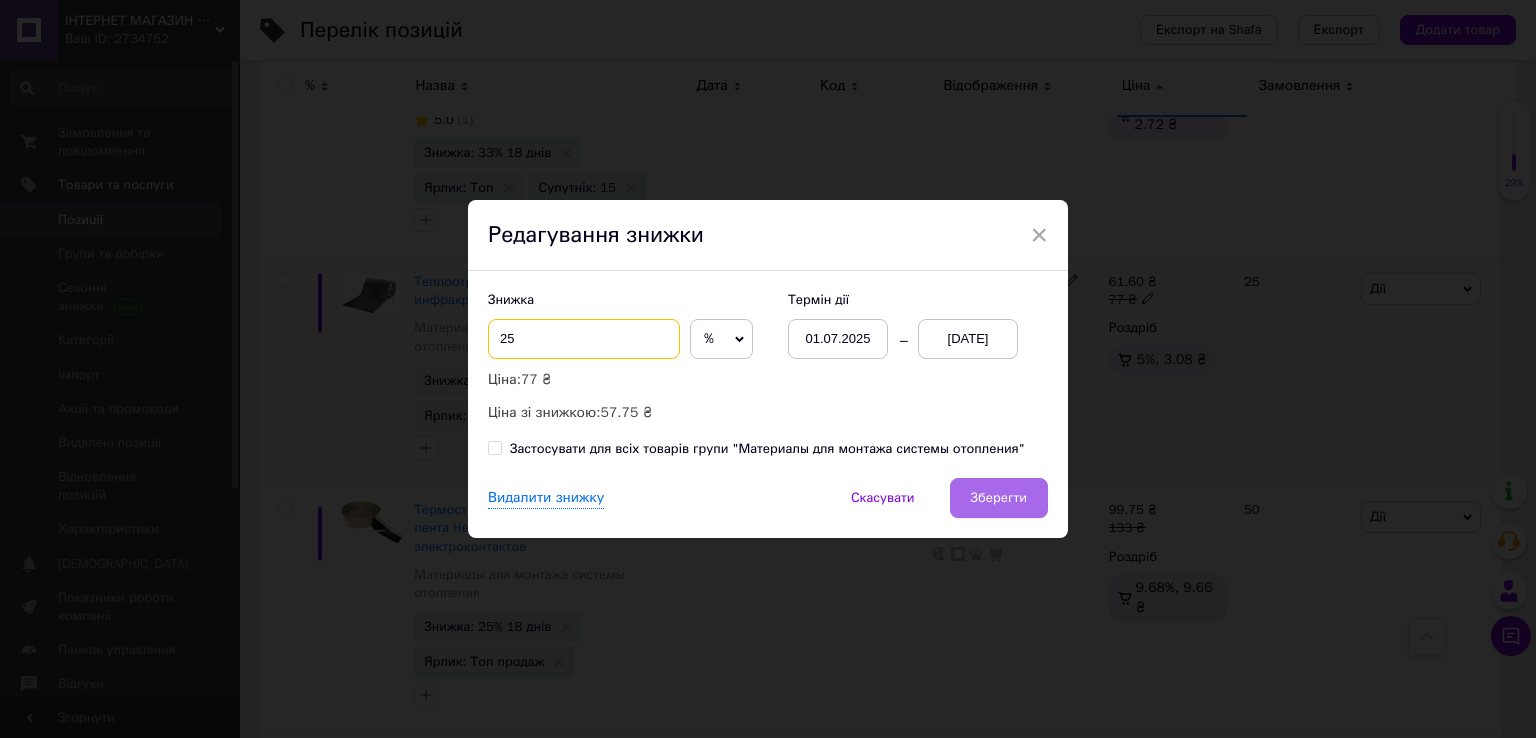 type on "25" 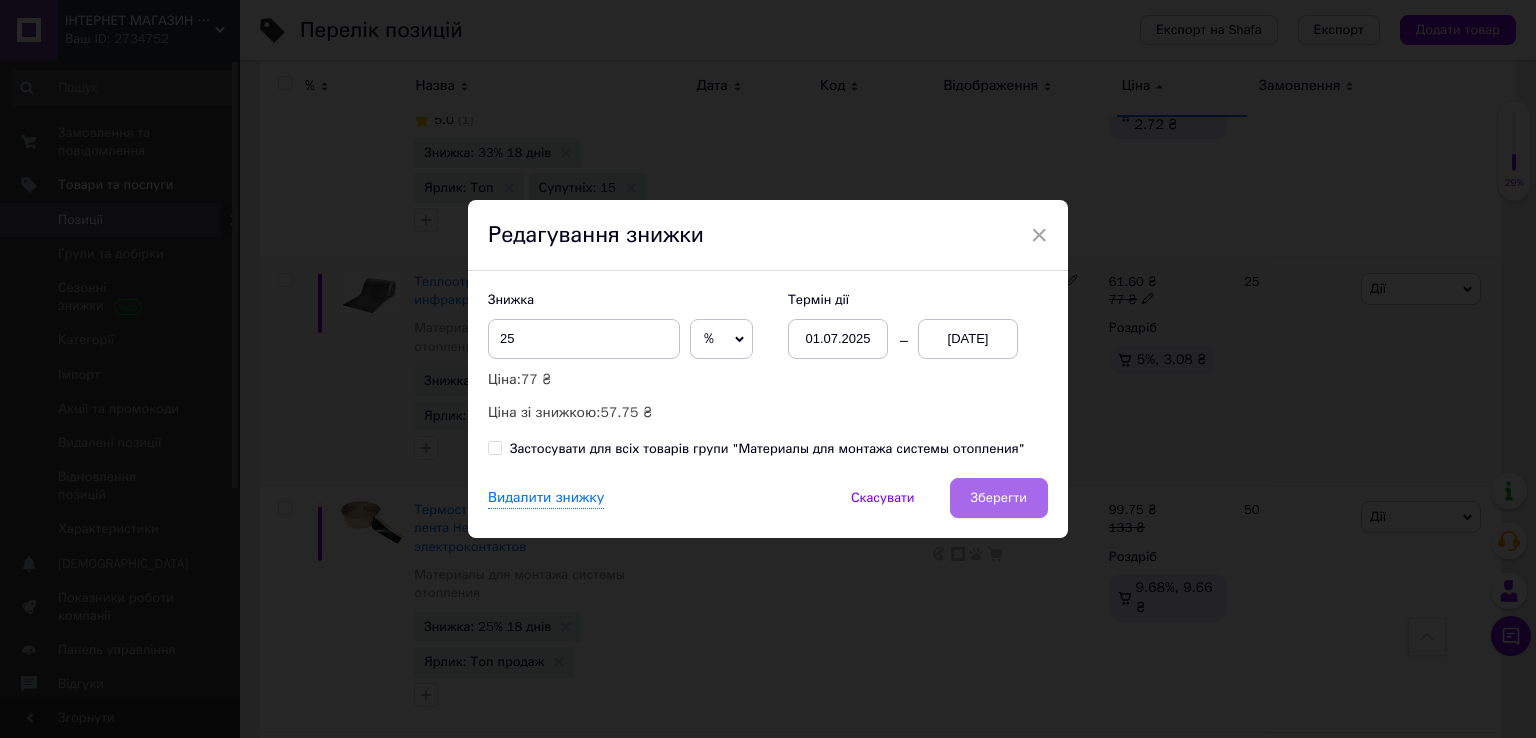 click on "Зберегти" at bounding box center (999, 498) 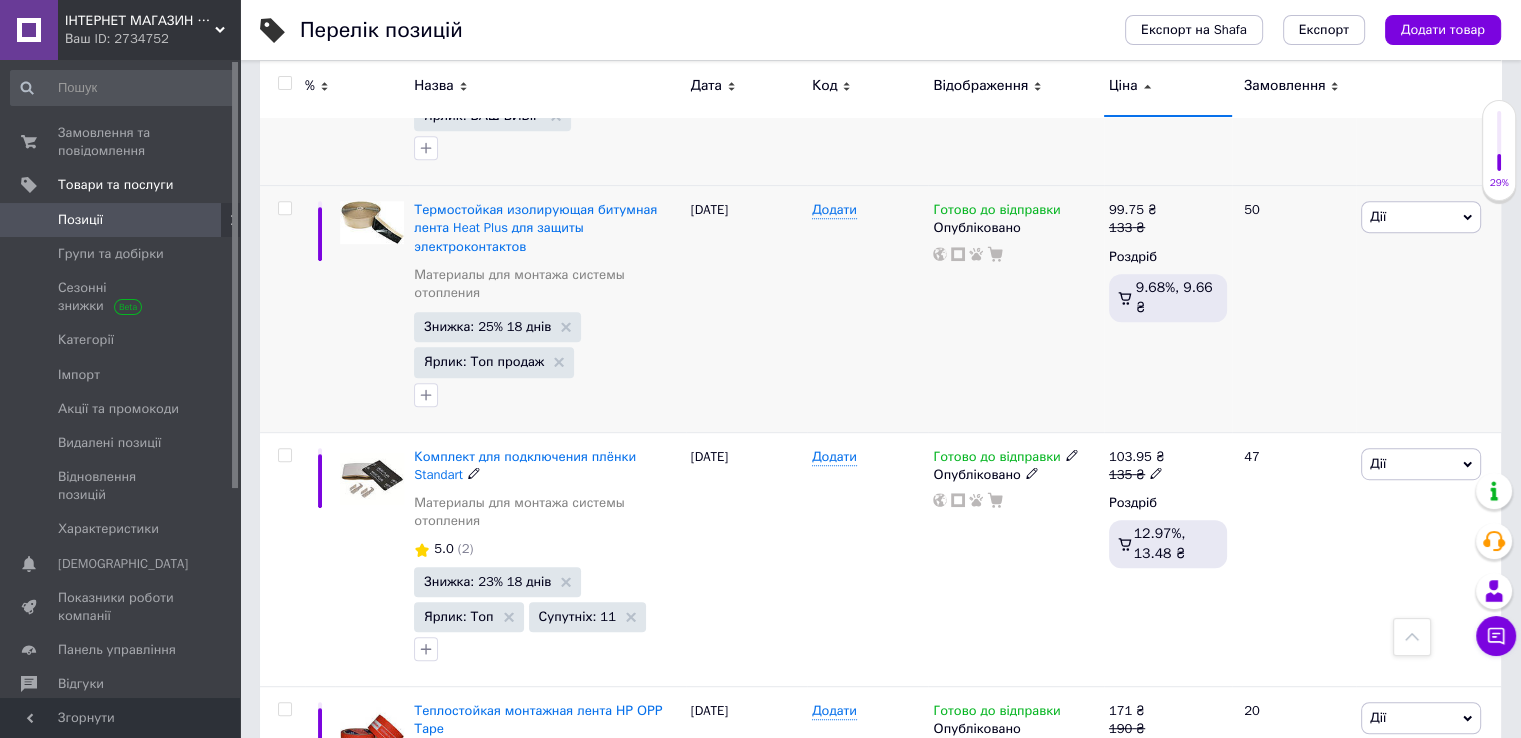 scroll, scrollTop: 1200, scrollLeft: 0, axis: vertical 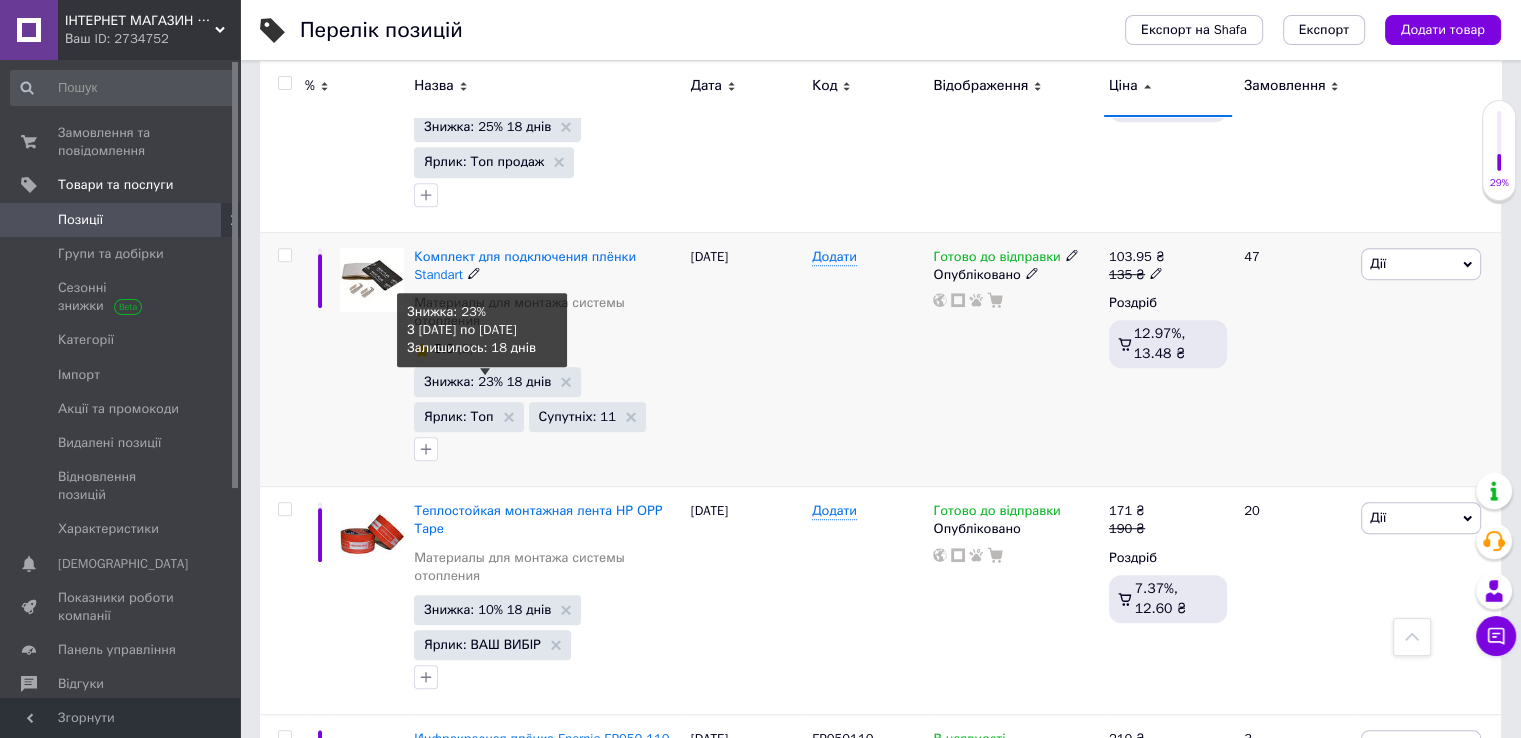 click on "Знижка: 23% 18 днів" at bounding box center [487, 381] 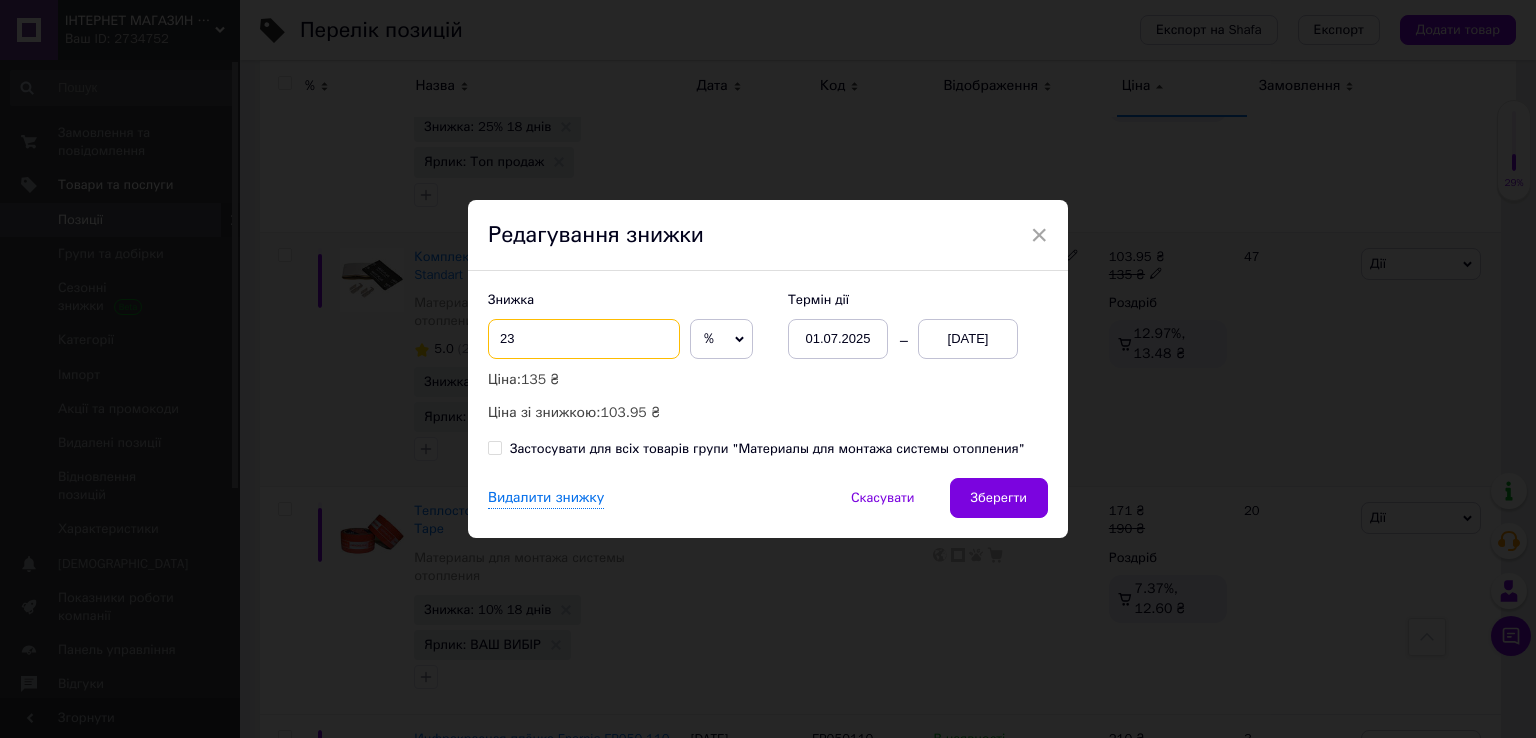 click on "23" at bounding box center (584, 339) 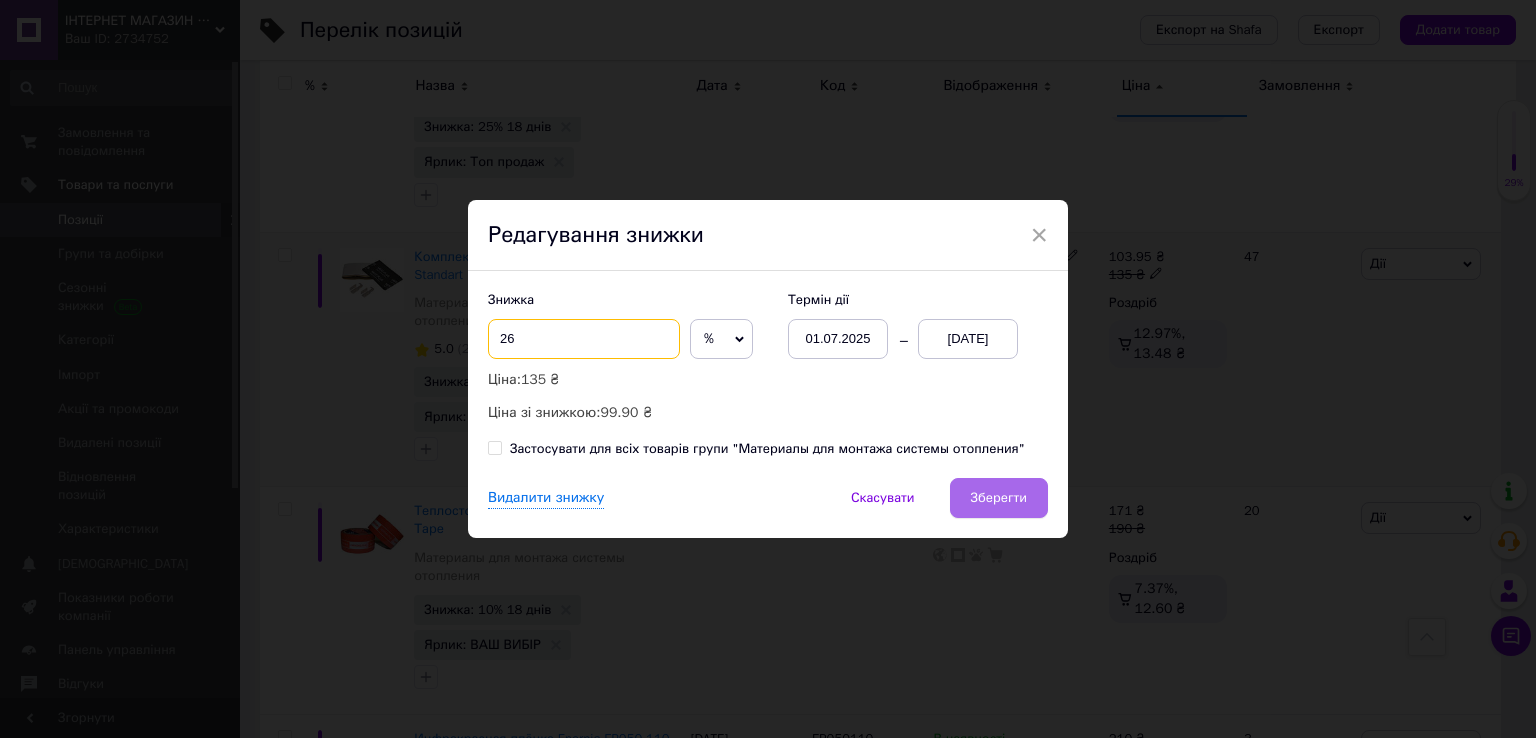 type on "26" 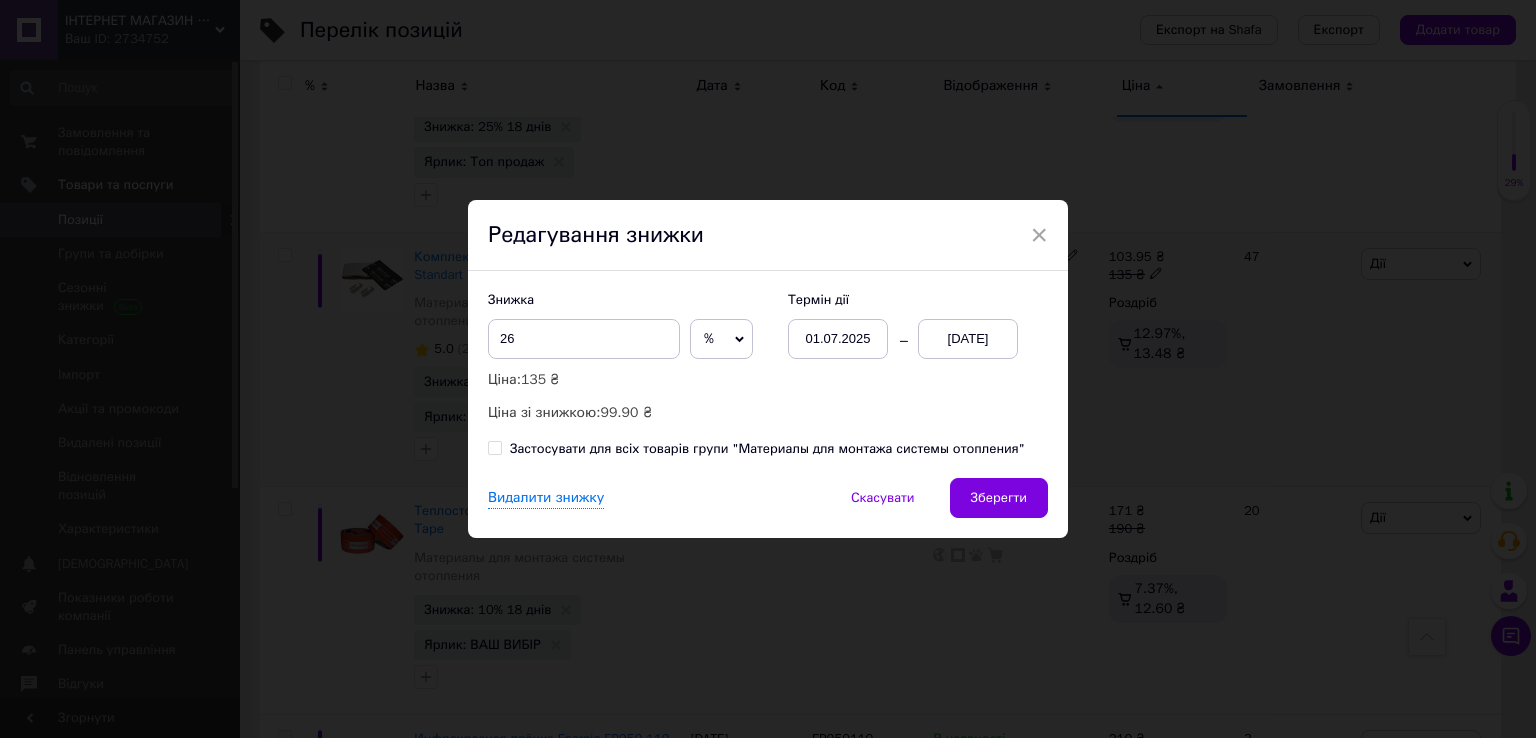 click on "Зберегти" at bounding box center (999, 498) 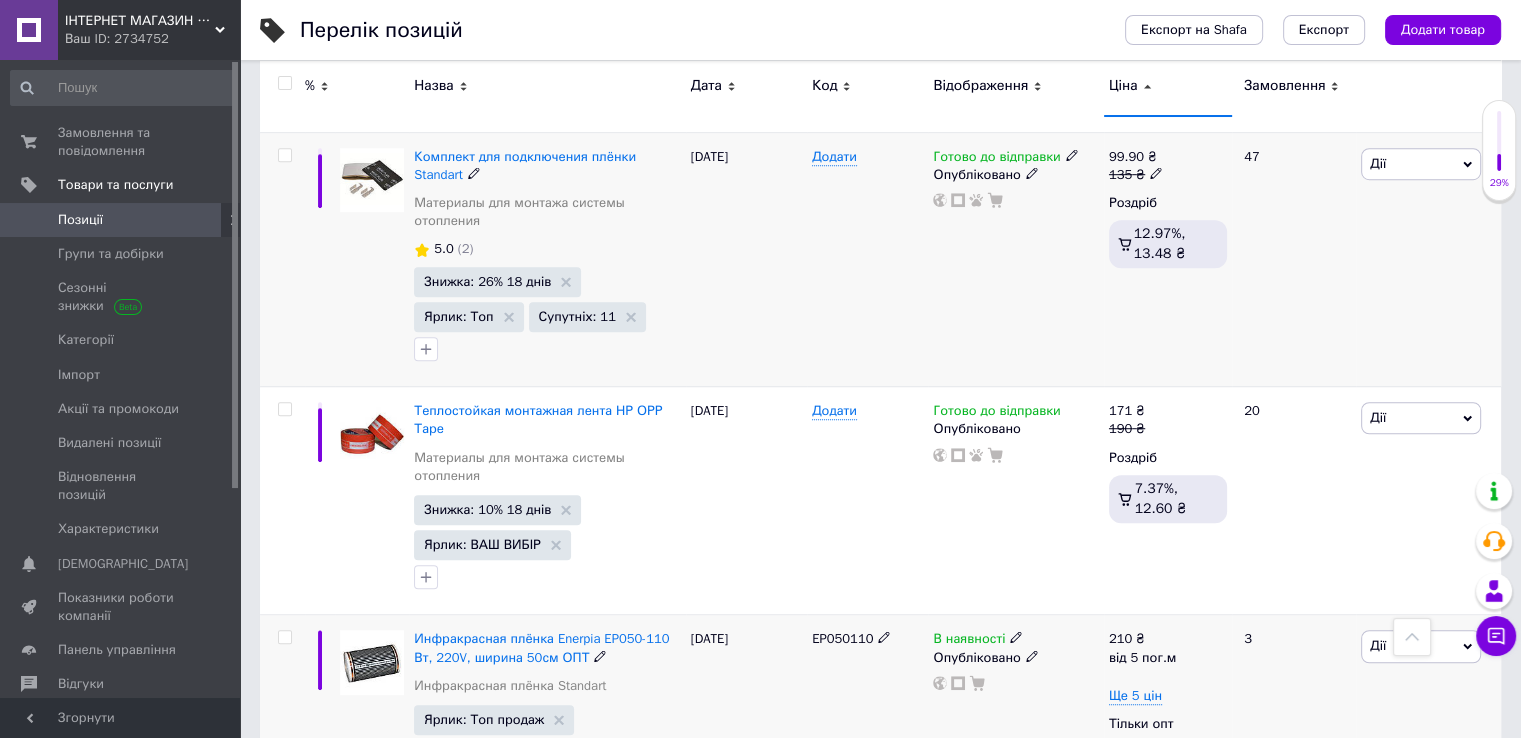 scroll, scrollTop: 1400, scrollLeft: 0, axis: vertical 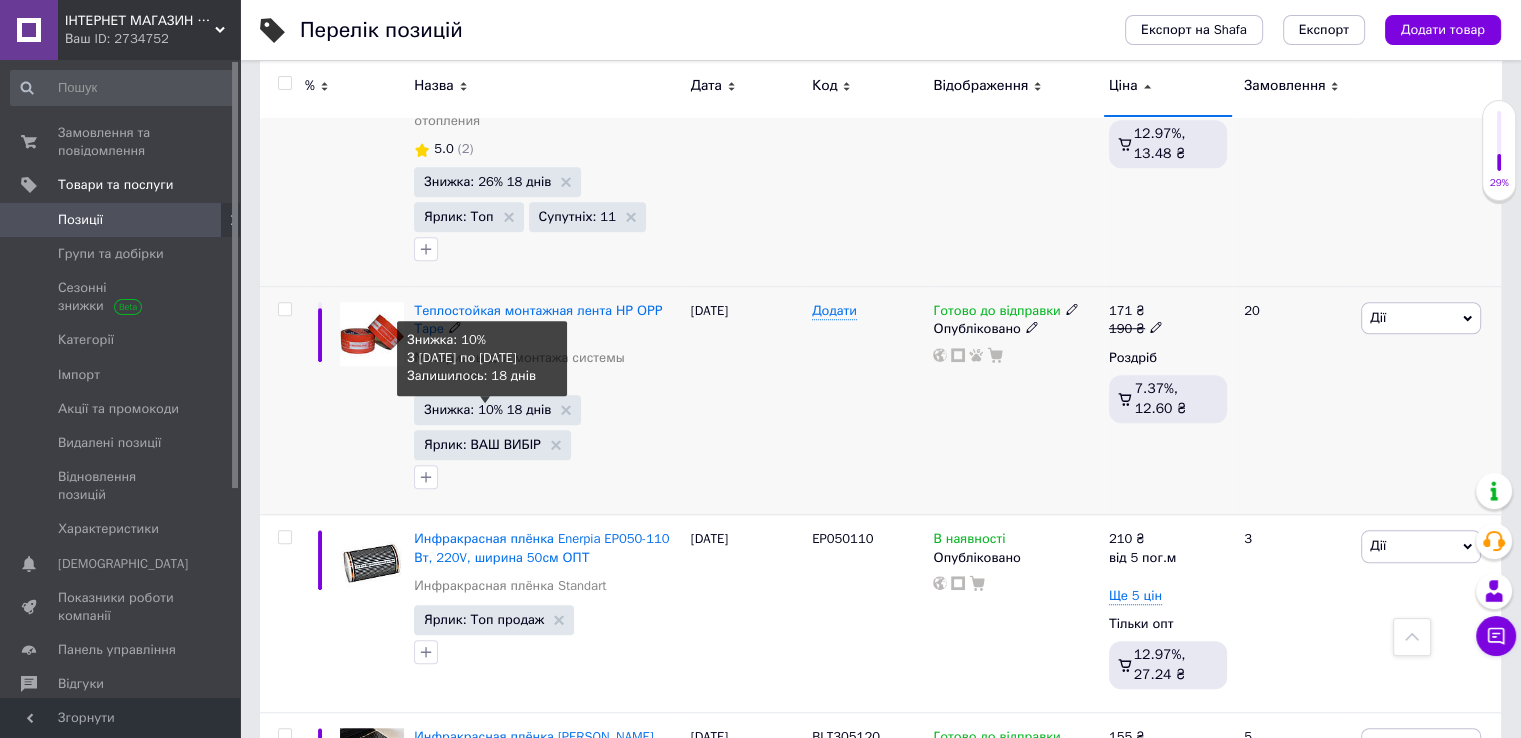click on "Знижка: 10% 18 днів" at bounding box center (487, 409) 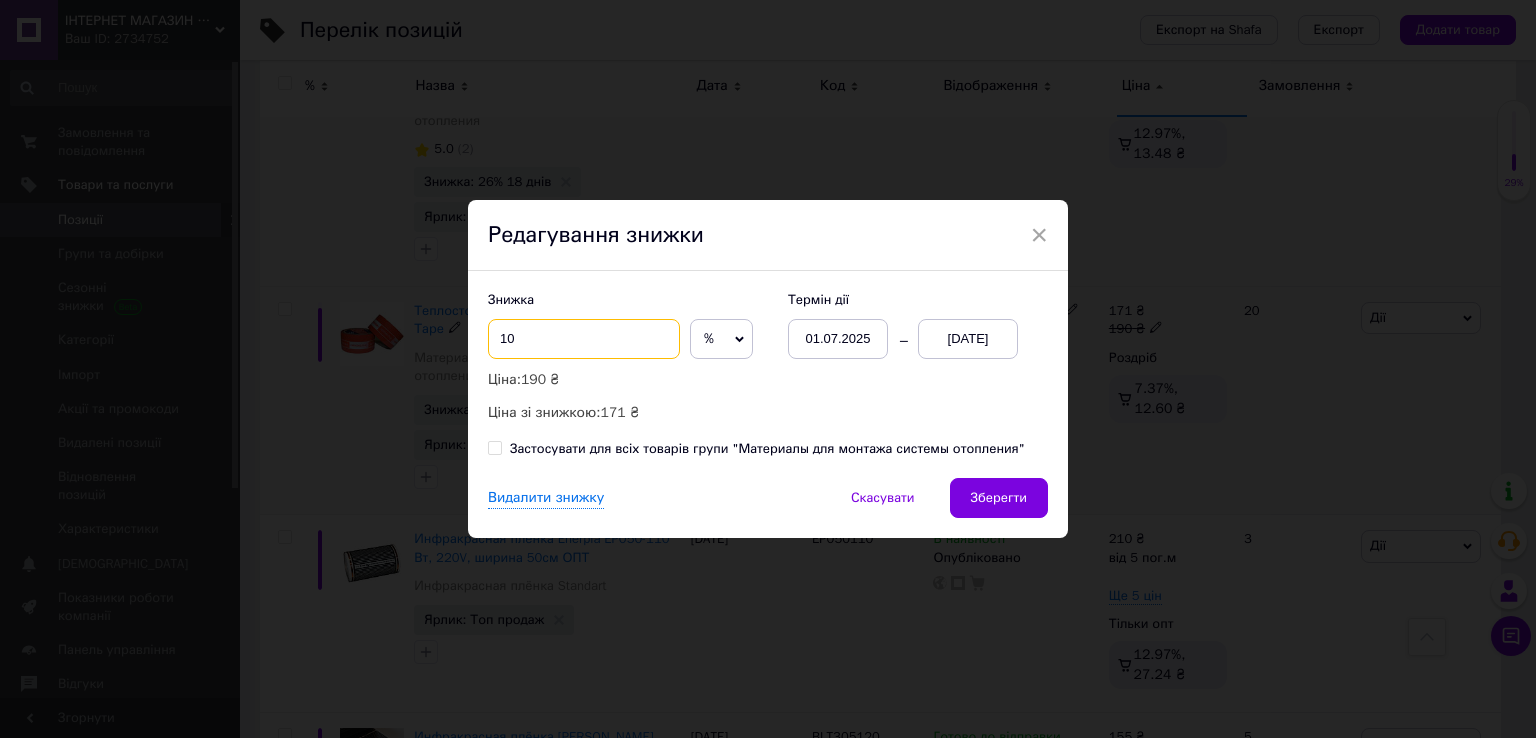 click on "10" at bounding box center [584, 339] 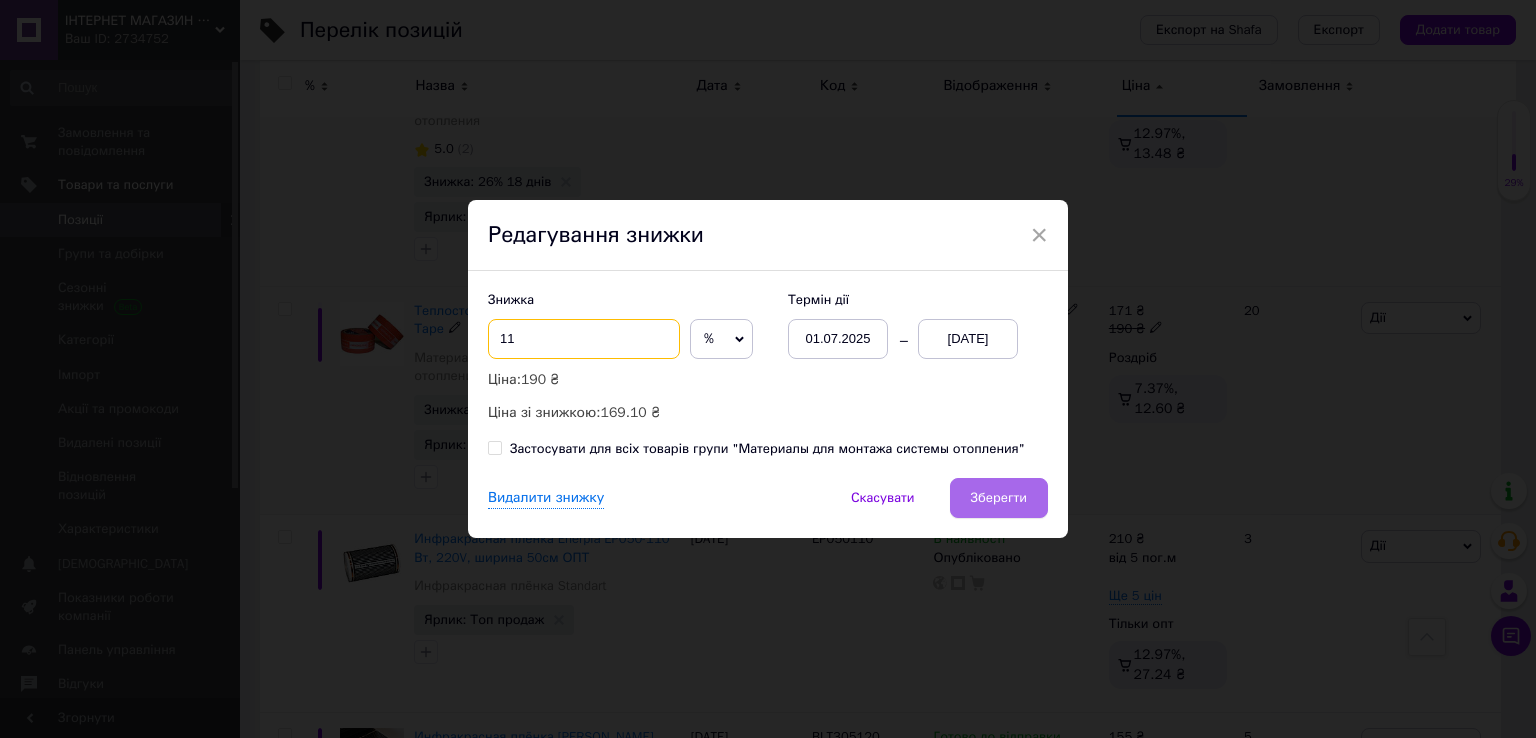 type on "11" 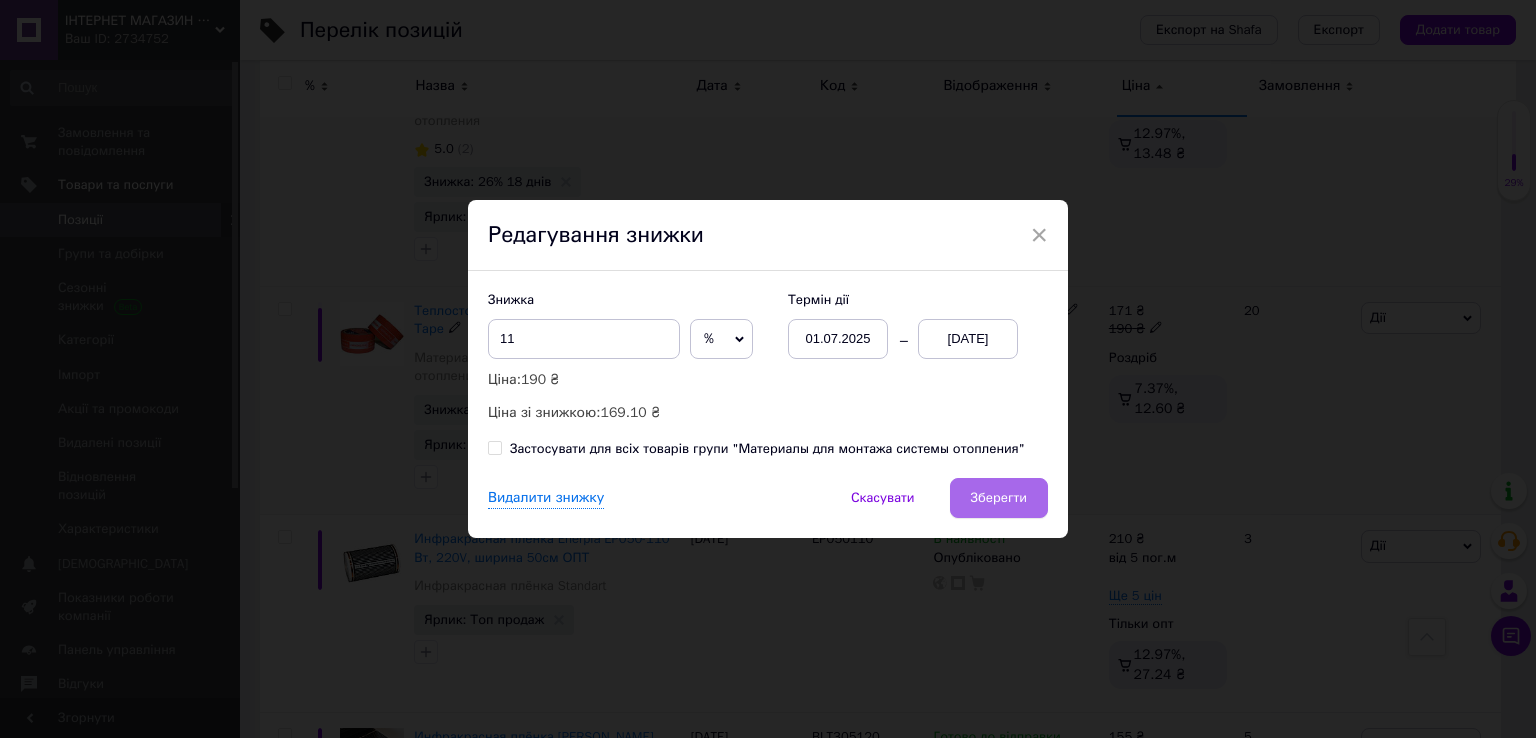 click on "Зберегти" at bounding box center (999, 498) 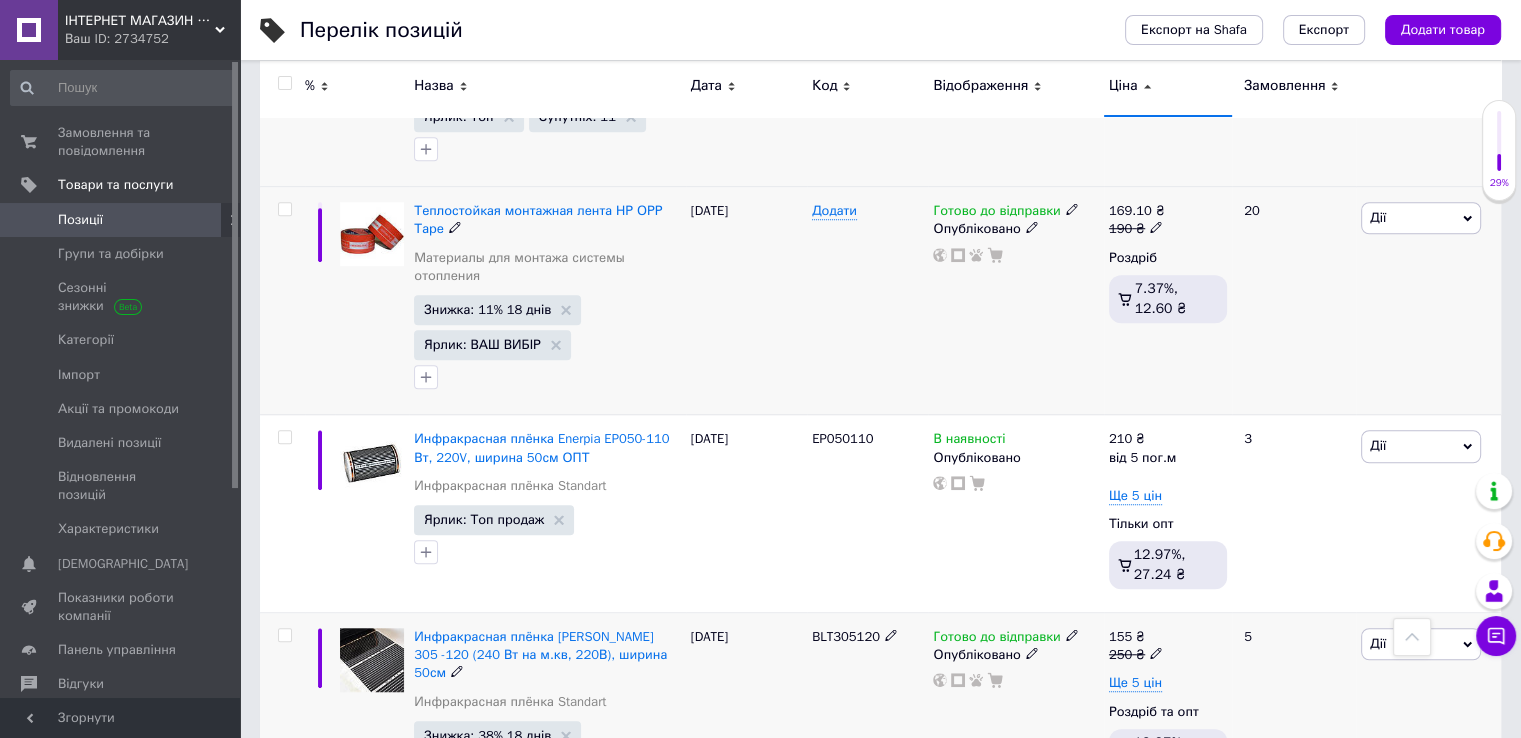 scroll, scrollTop: 1700, scrollLeft: 0, axis: vertical 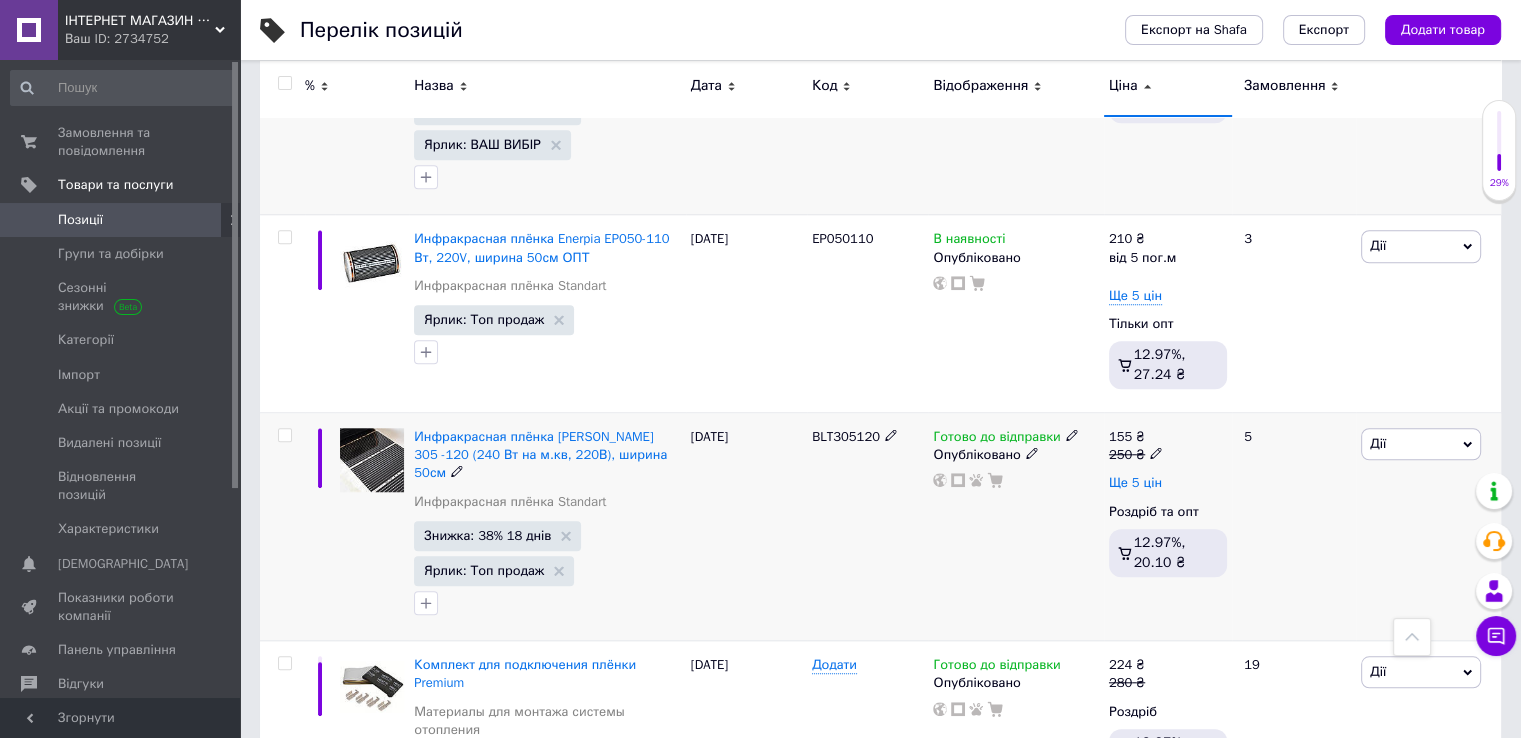 click on "Ще 5 цін" at bounding box center (1135, 483) 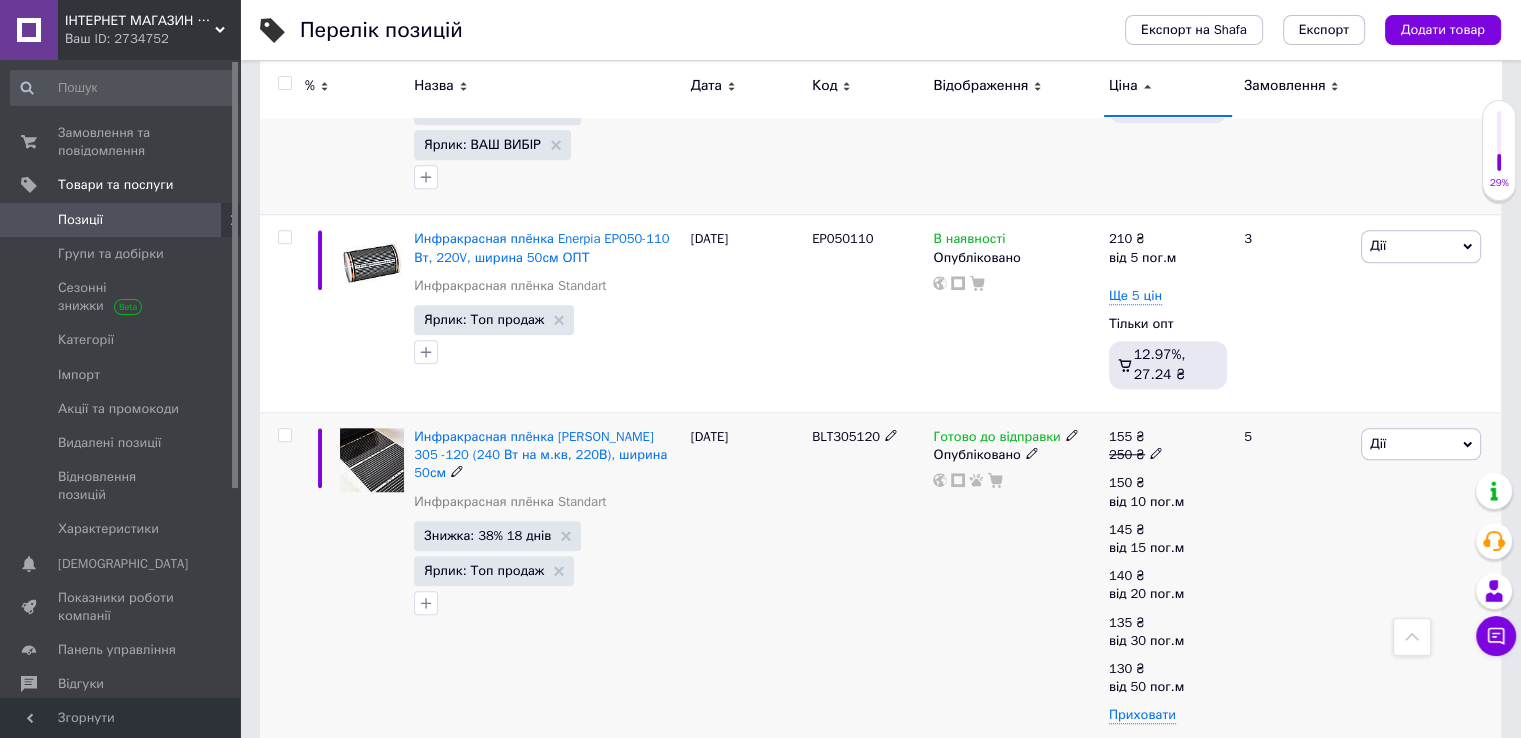 click on "Готово до відправки Опубліковано" at bounding box center [1015, 623] 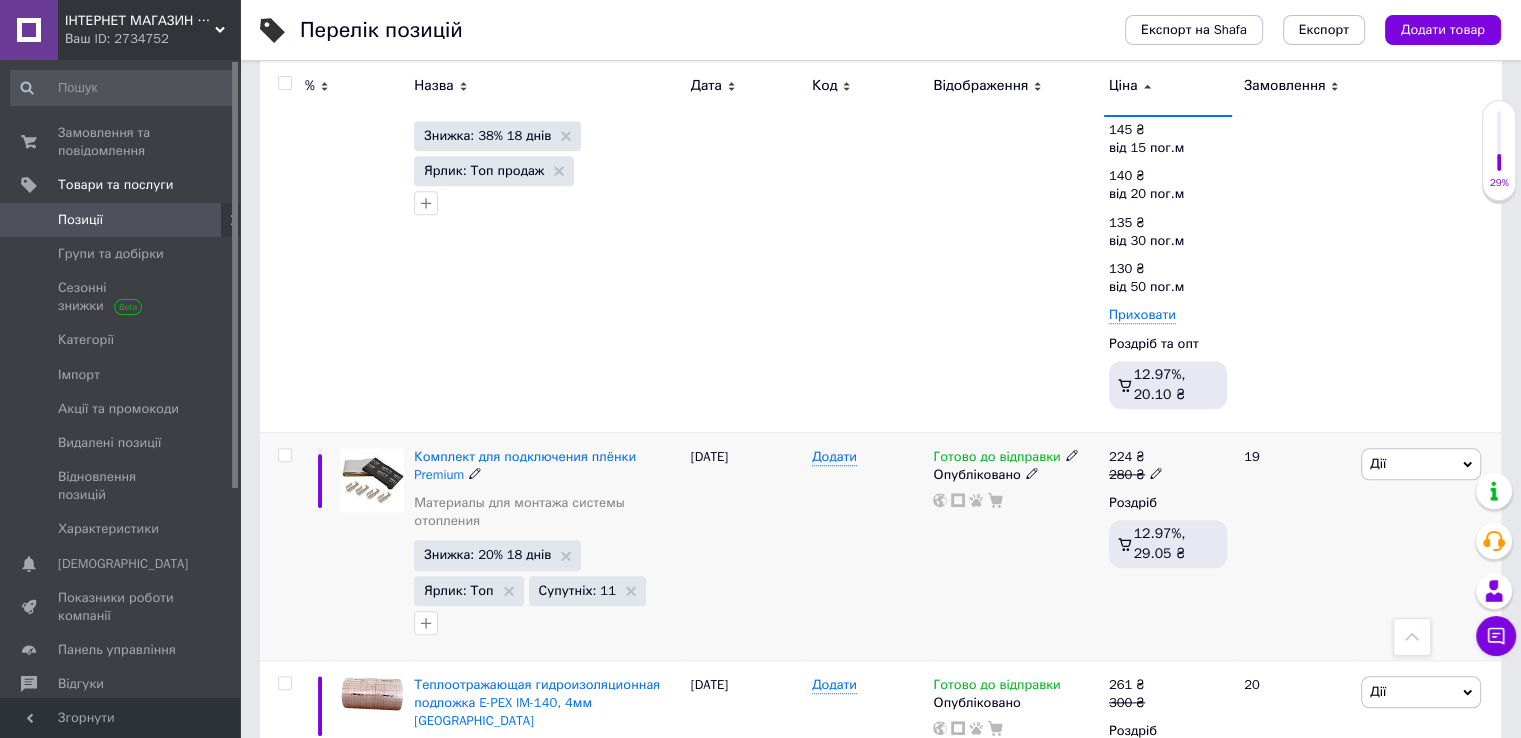 scroll, scrollTop: 2200, scrollLeft: 0, axis: vertical 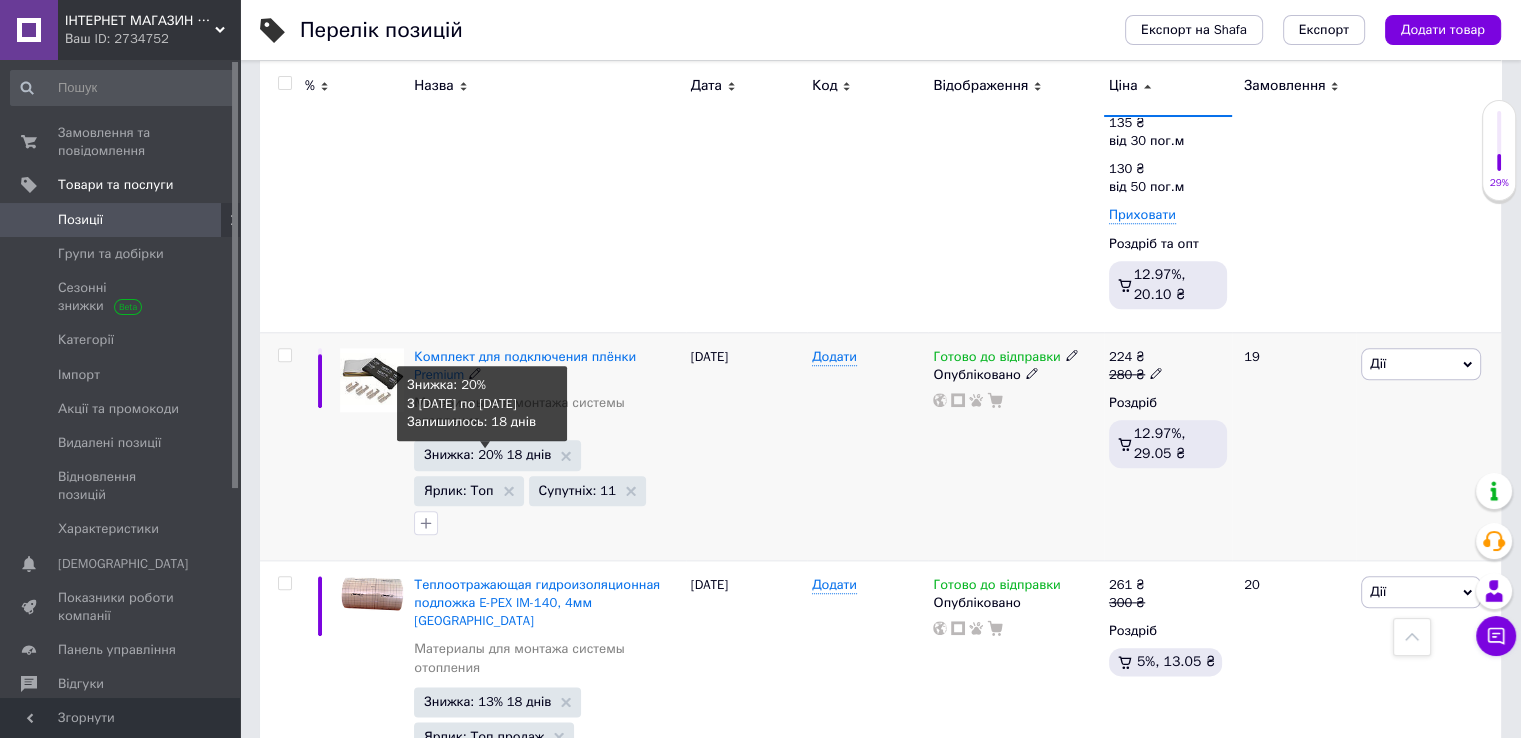 click on "Знижка: 20% 18 днів" at bounding box center (487, 454) 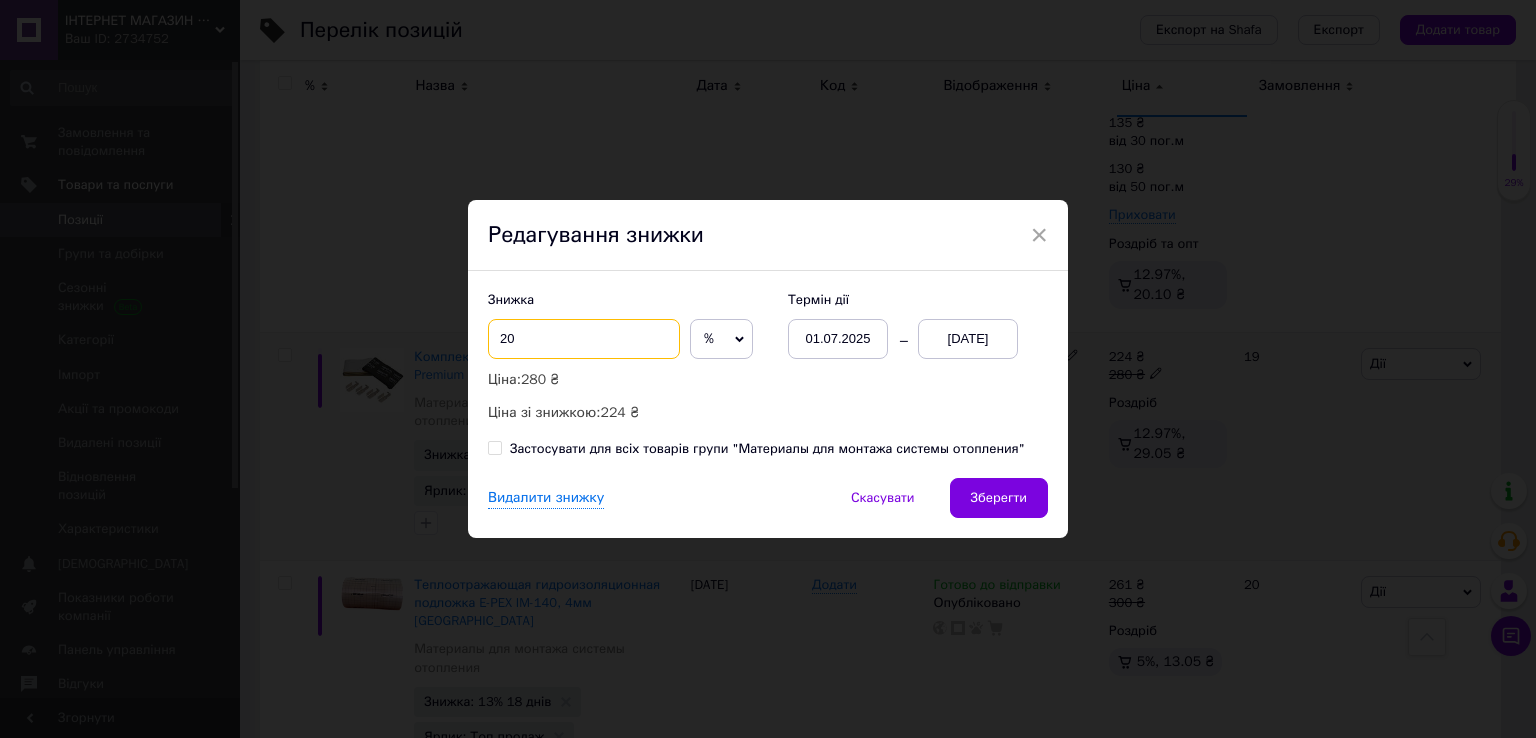 click on "20" at bounding box center (584, 339) 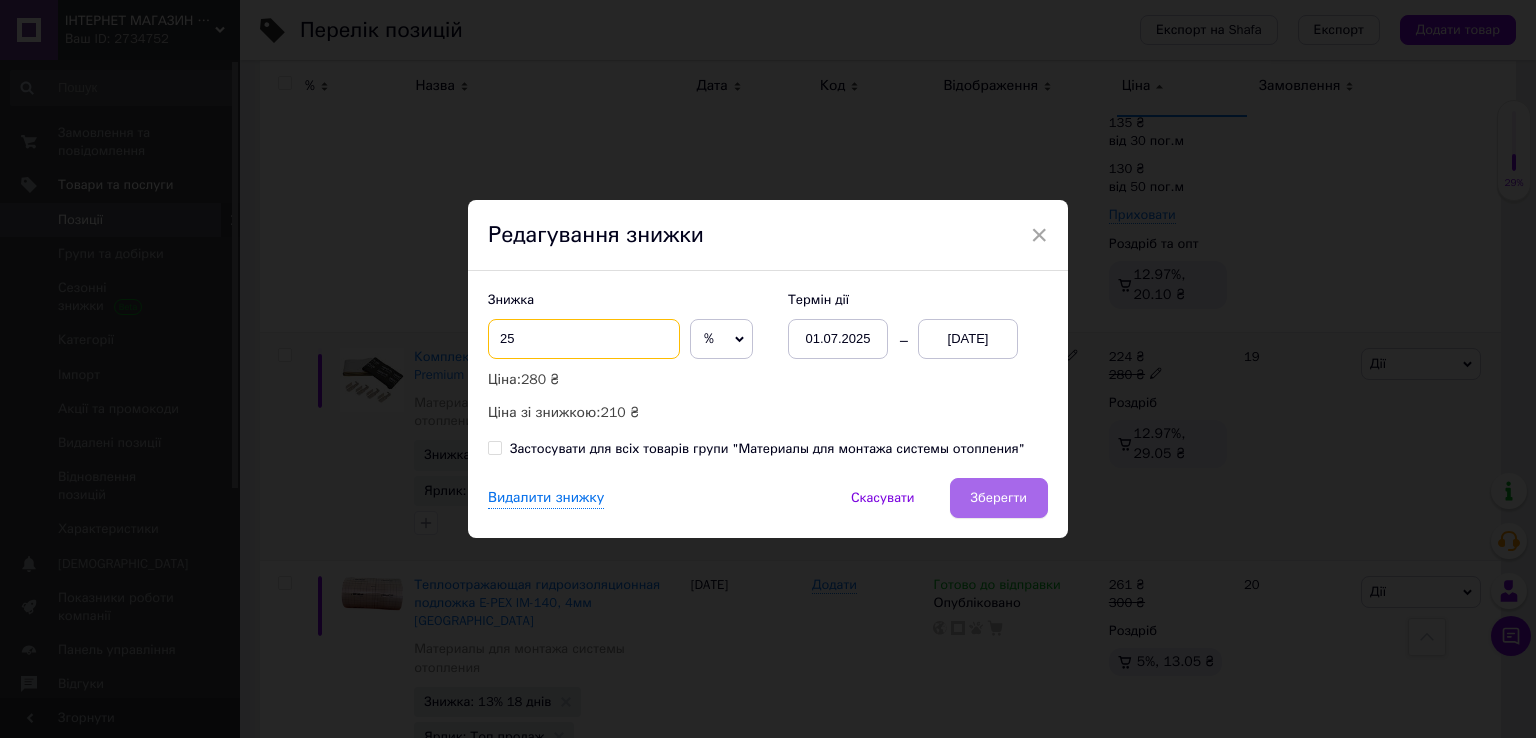 type on "25" 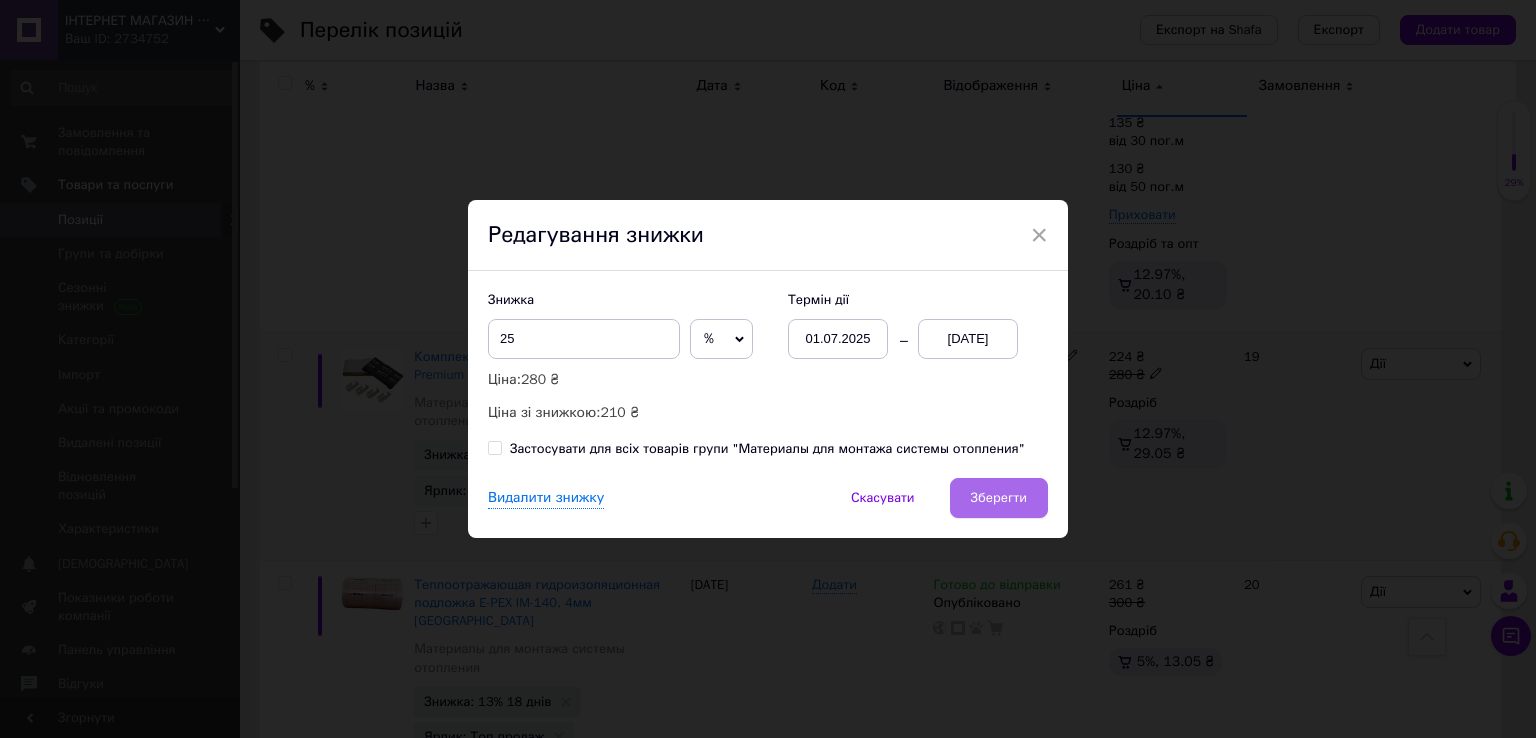 click on "Зберегти" at bounding box center (999, 498) 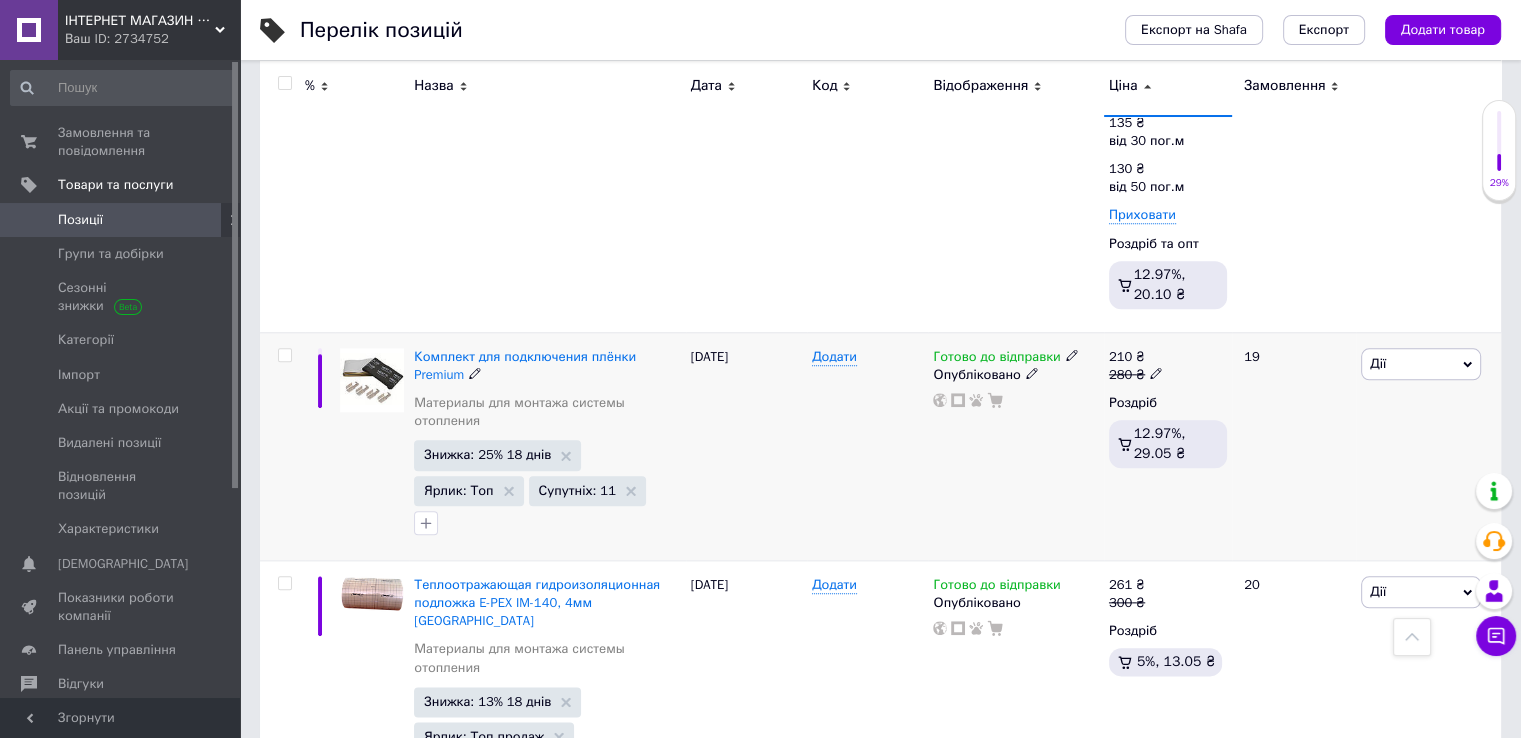 click 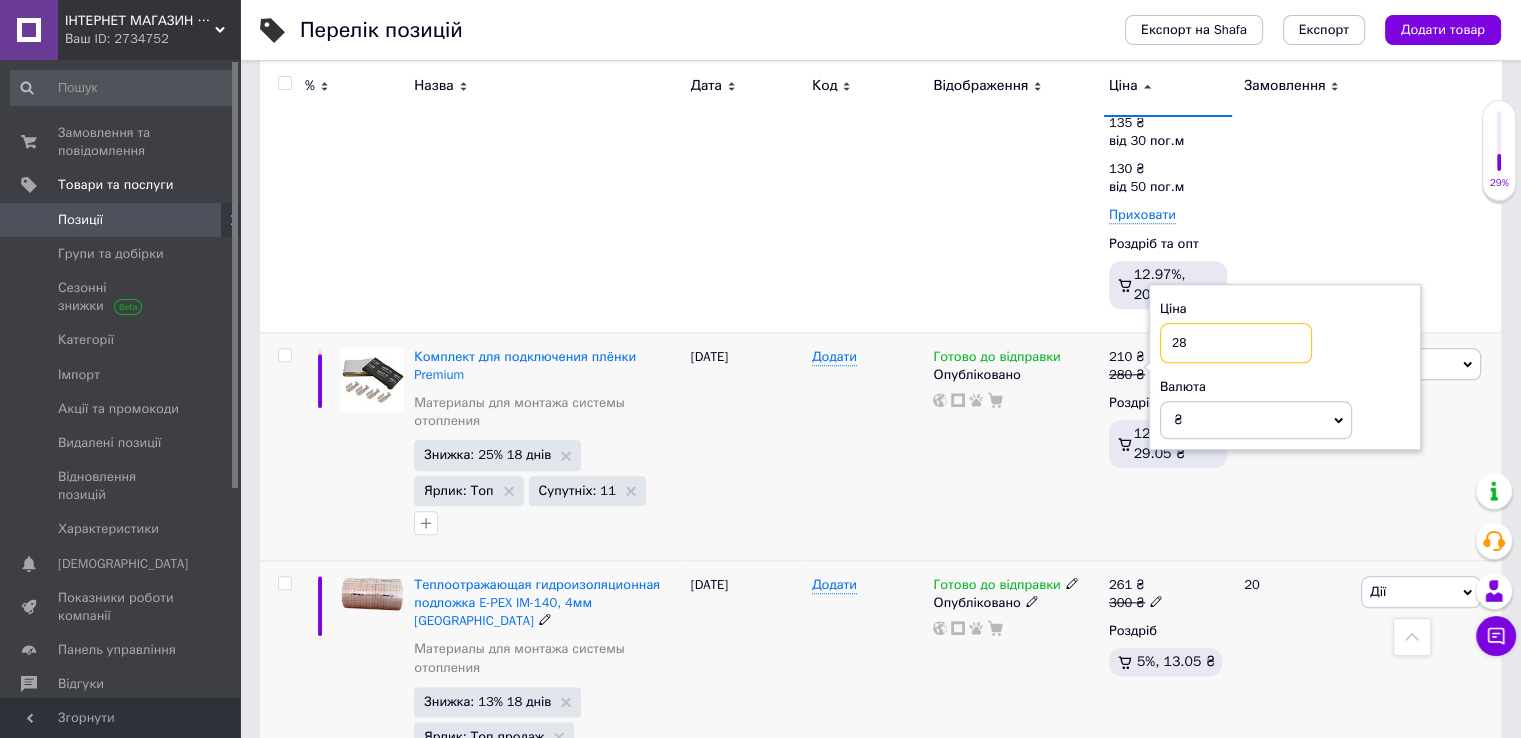 type on "2" 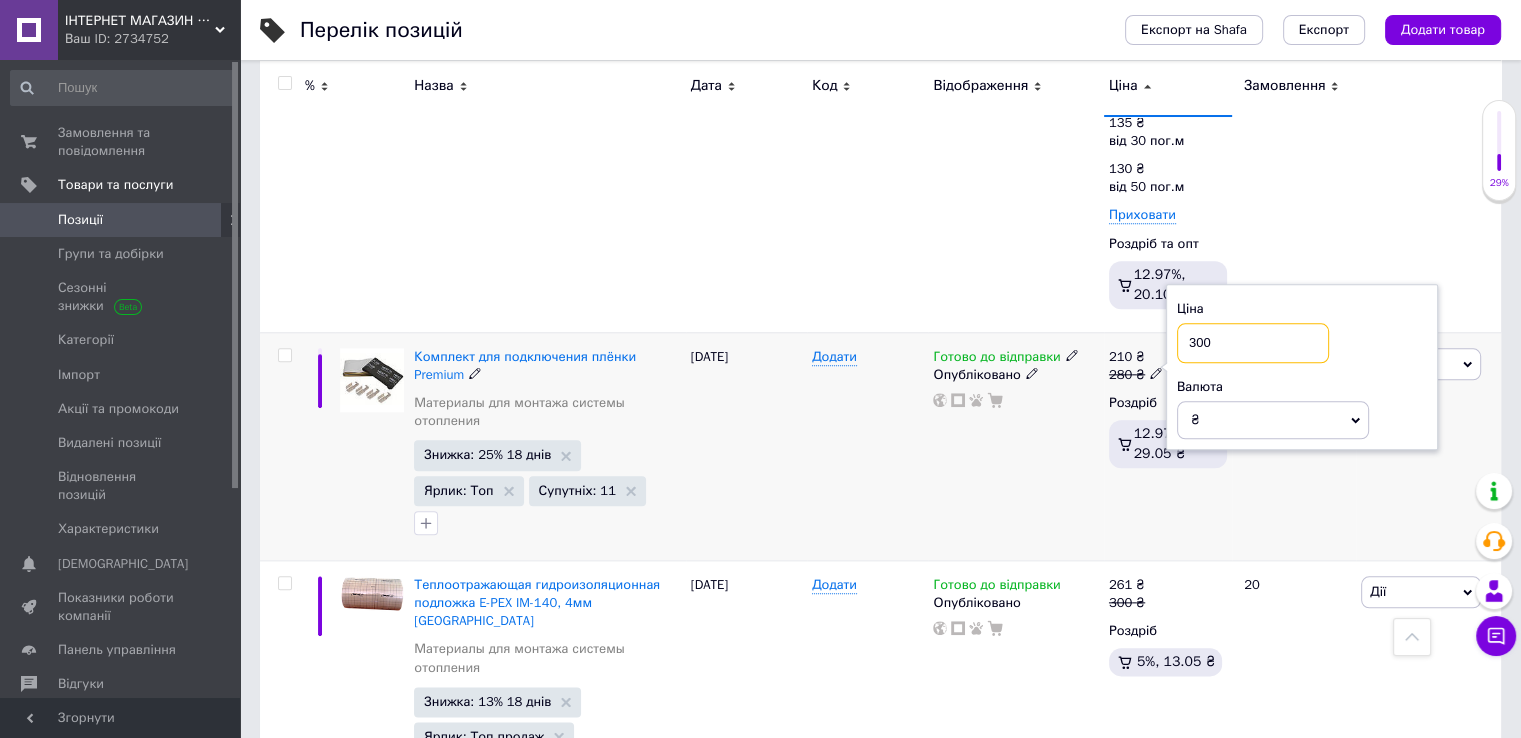 type on "300" 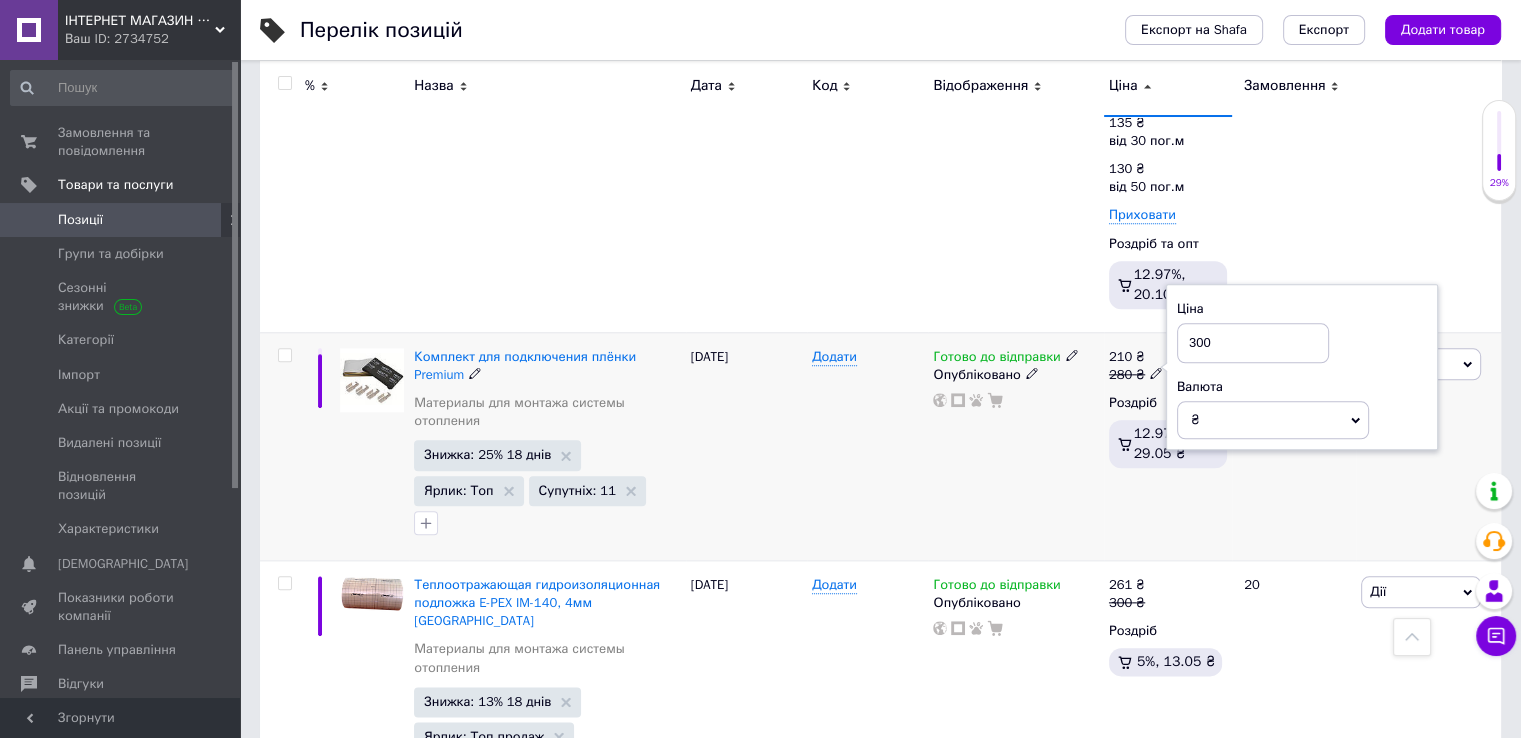 click on "Додати" at bounding box center [867, 446] 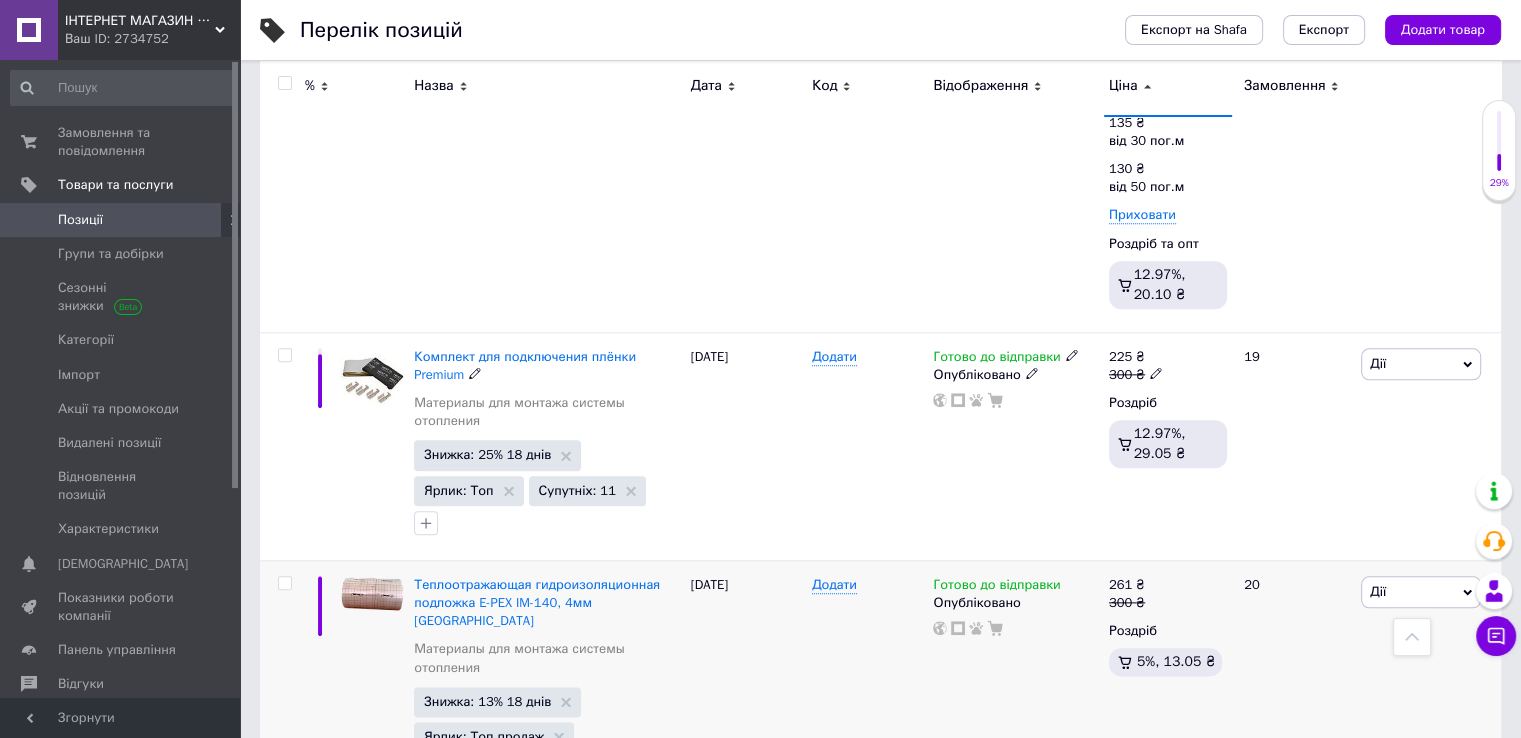 scroll, scrollTop: 2500, scrollLeft: 0, axis: vertical 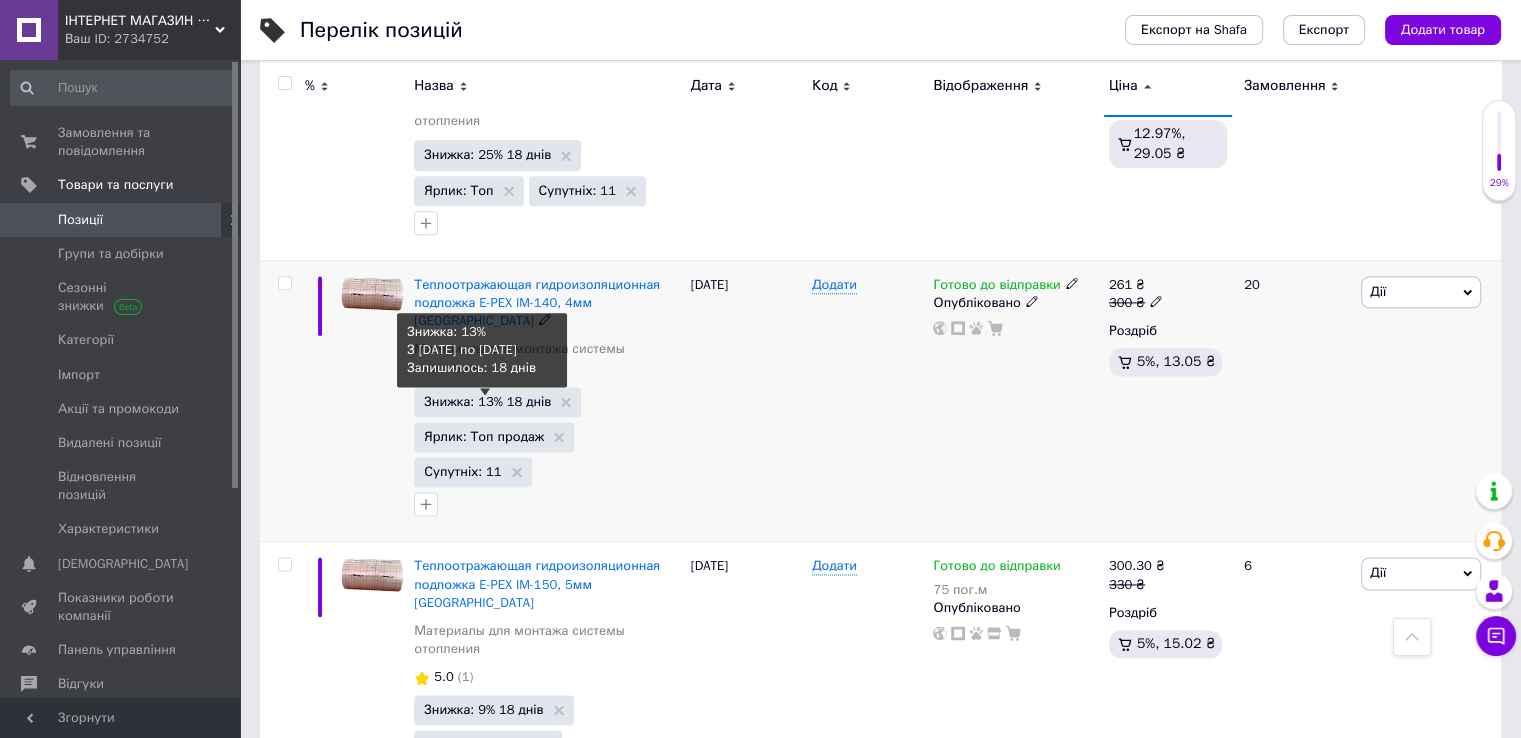 click on "Знижка: 13% 18 днів" at bounding box center (487, 401) 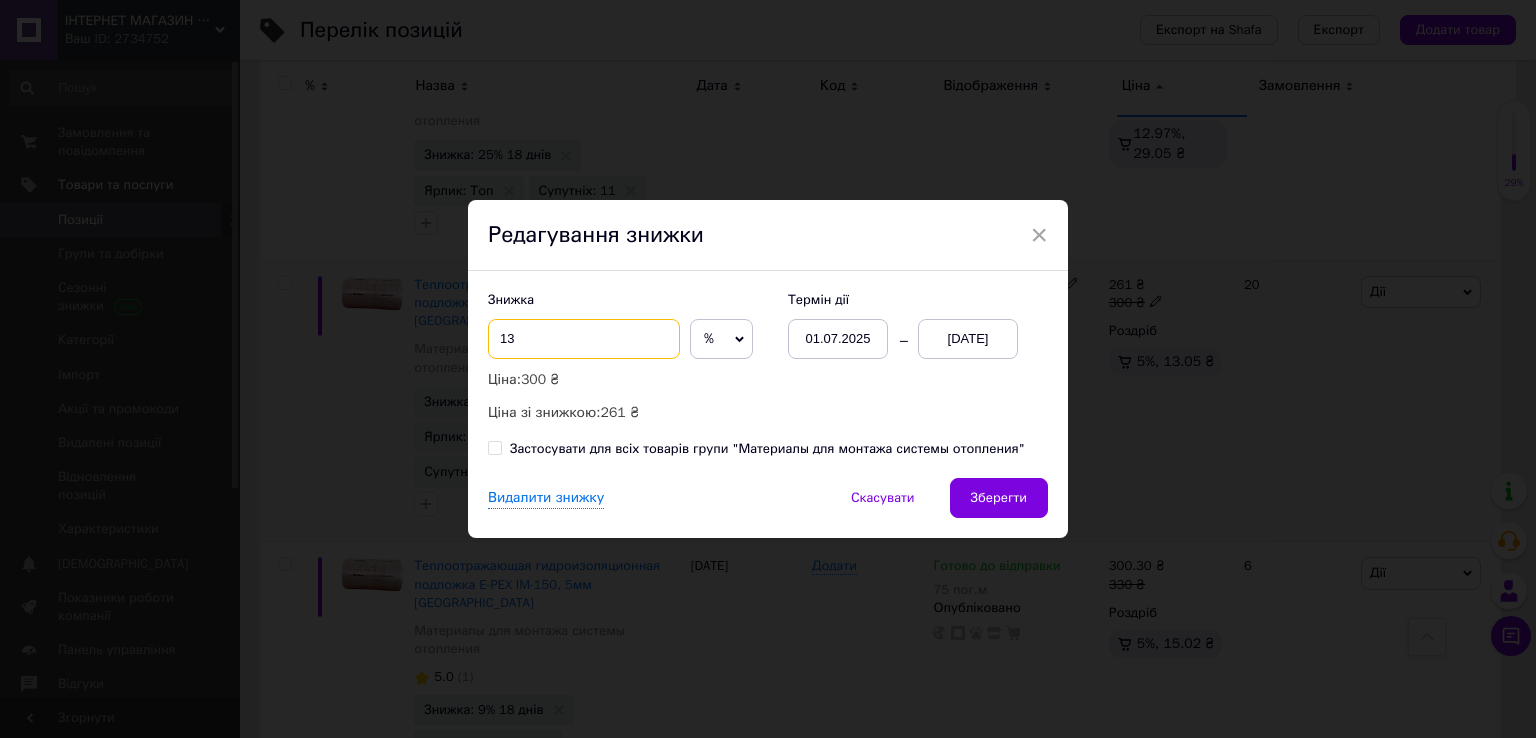 click on "13" at bounding box center [584, 339] 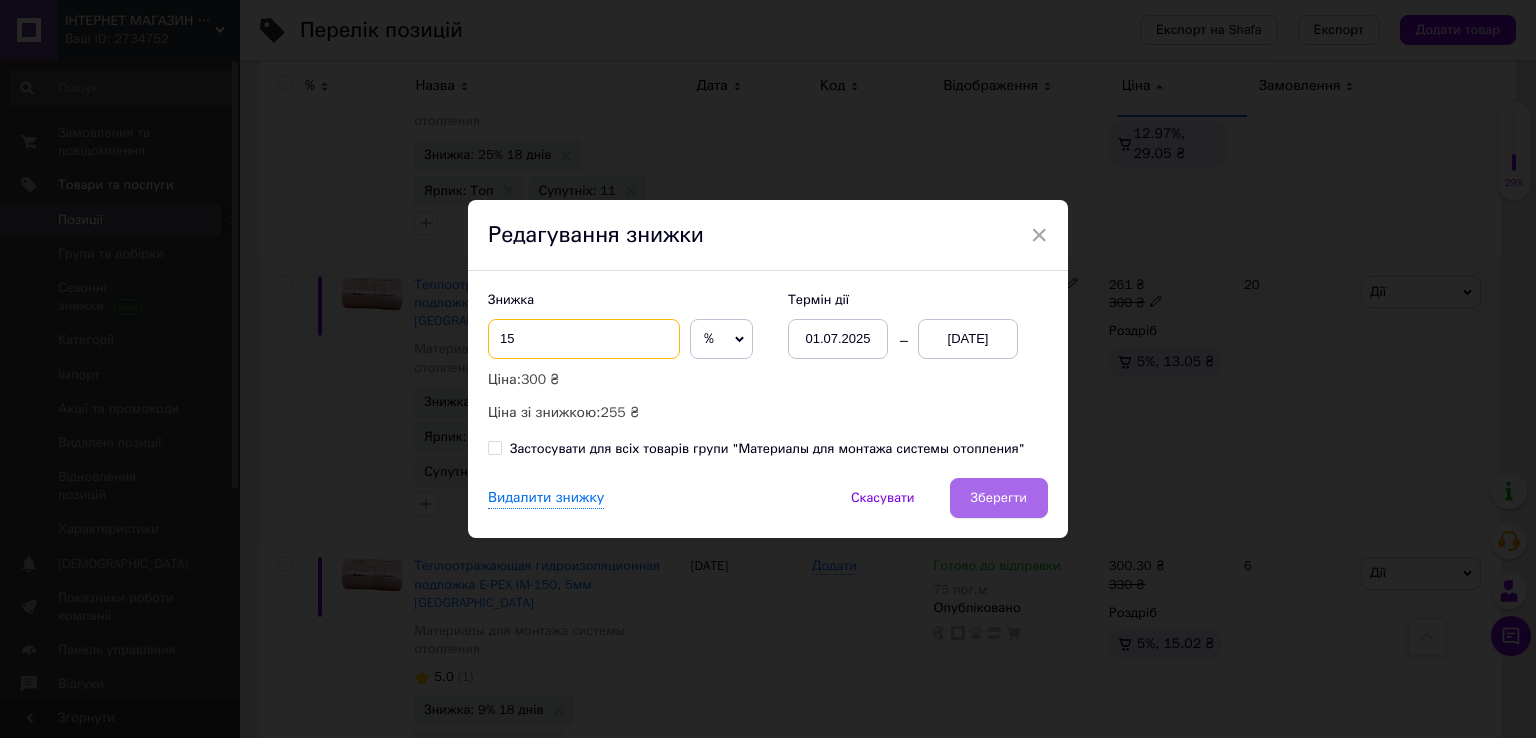 type on "15" 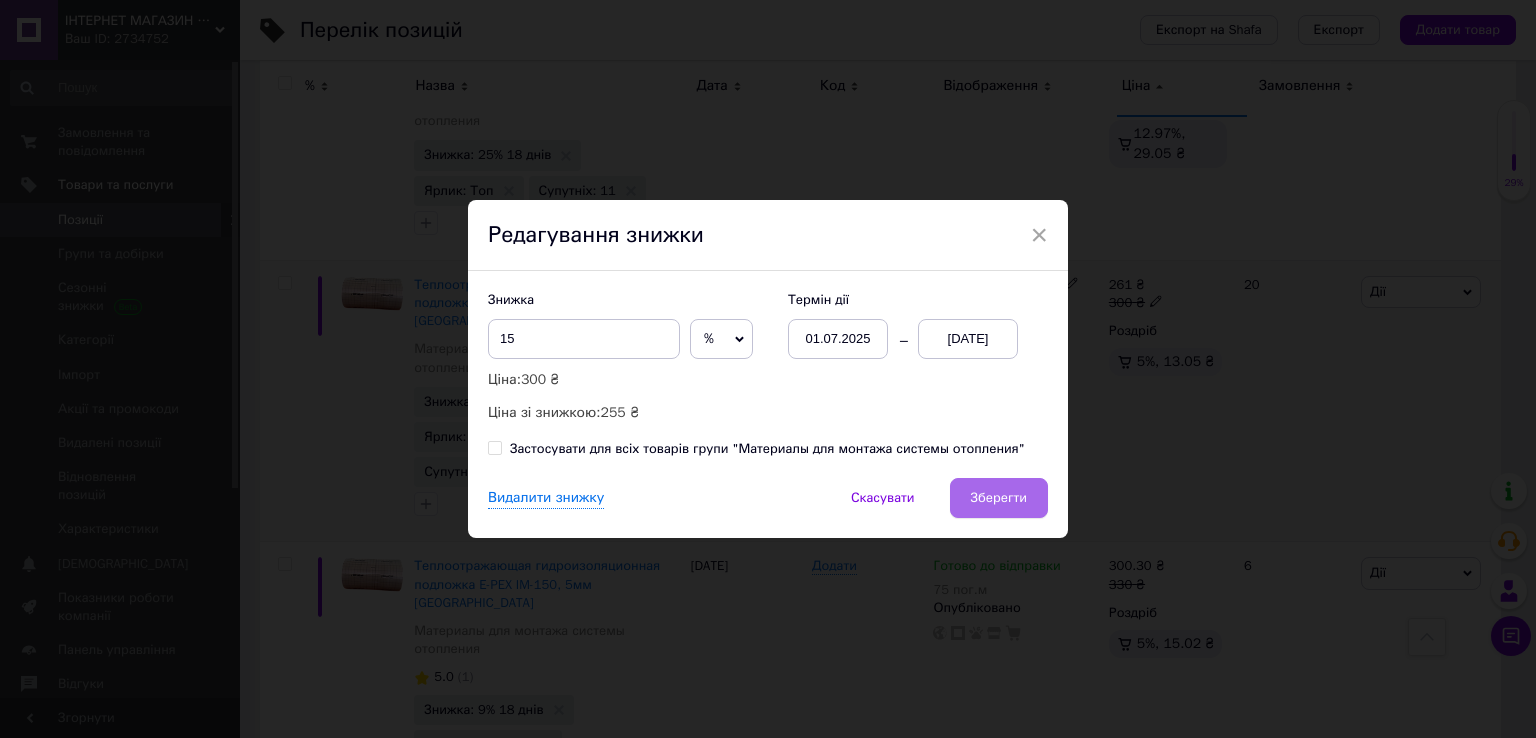click on "Зберегти" at bounding box center (999, 498) 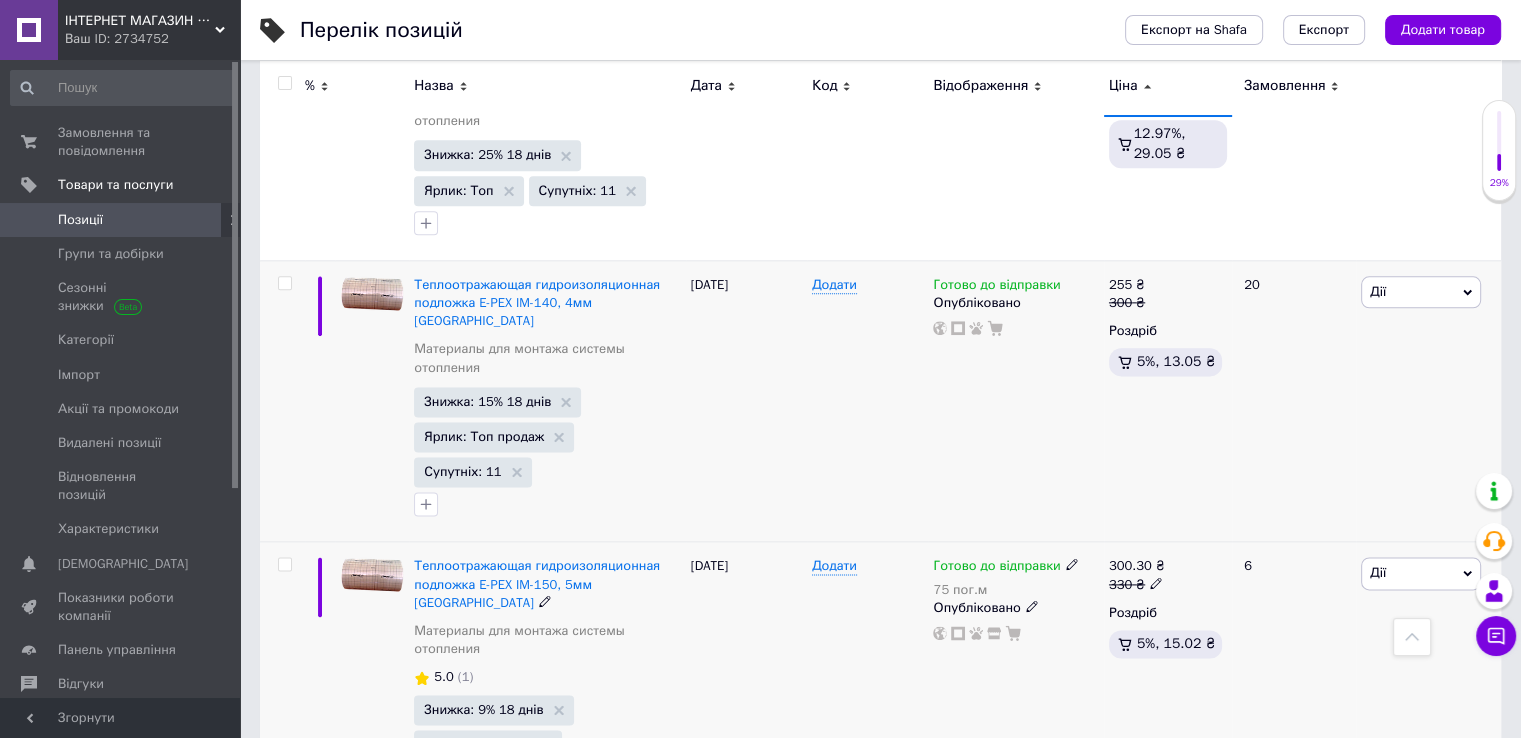 scroll, scrollTop: 2600, scrollLeft: 0, axis: vertical 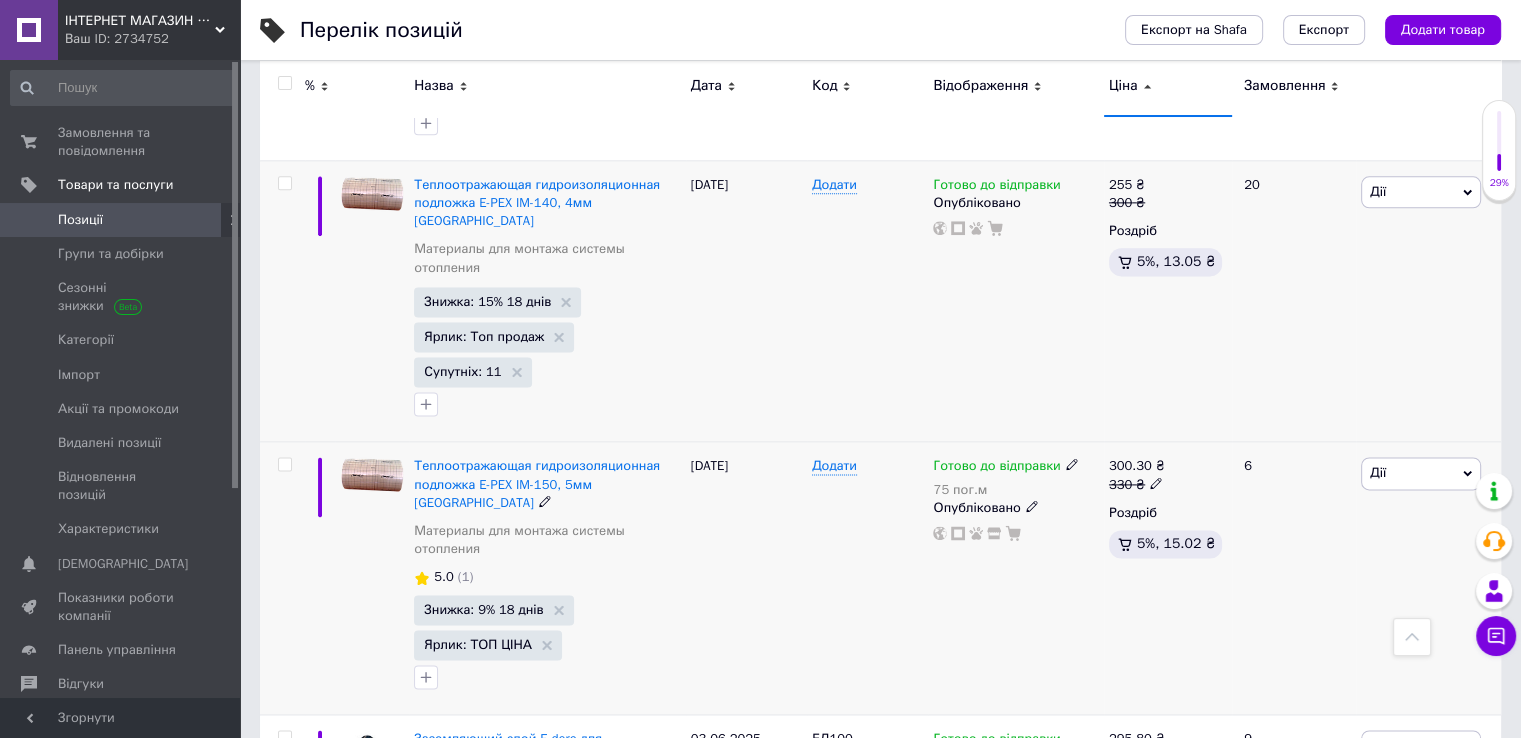 click 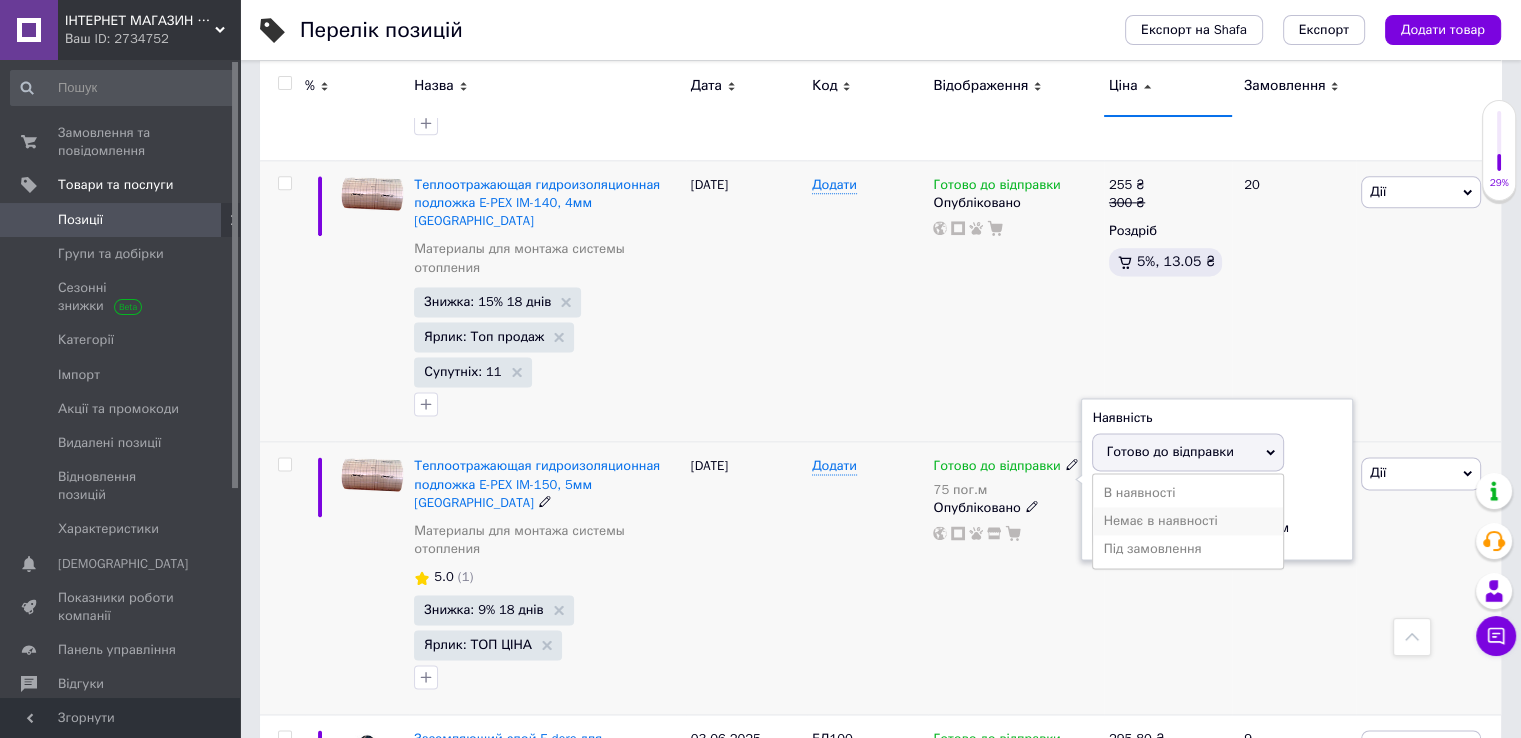click on "Немає в наявності" at bounding box center (1188, 521) 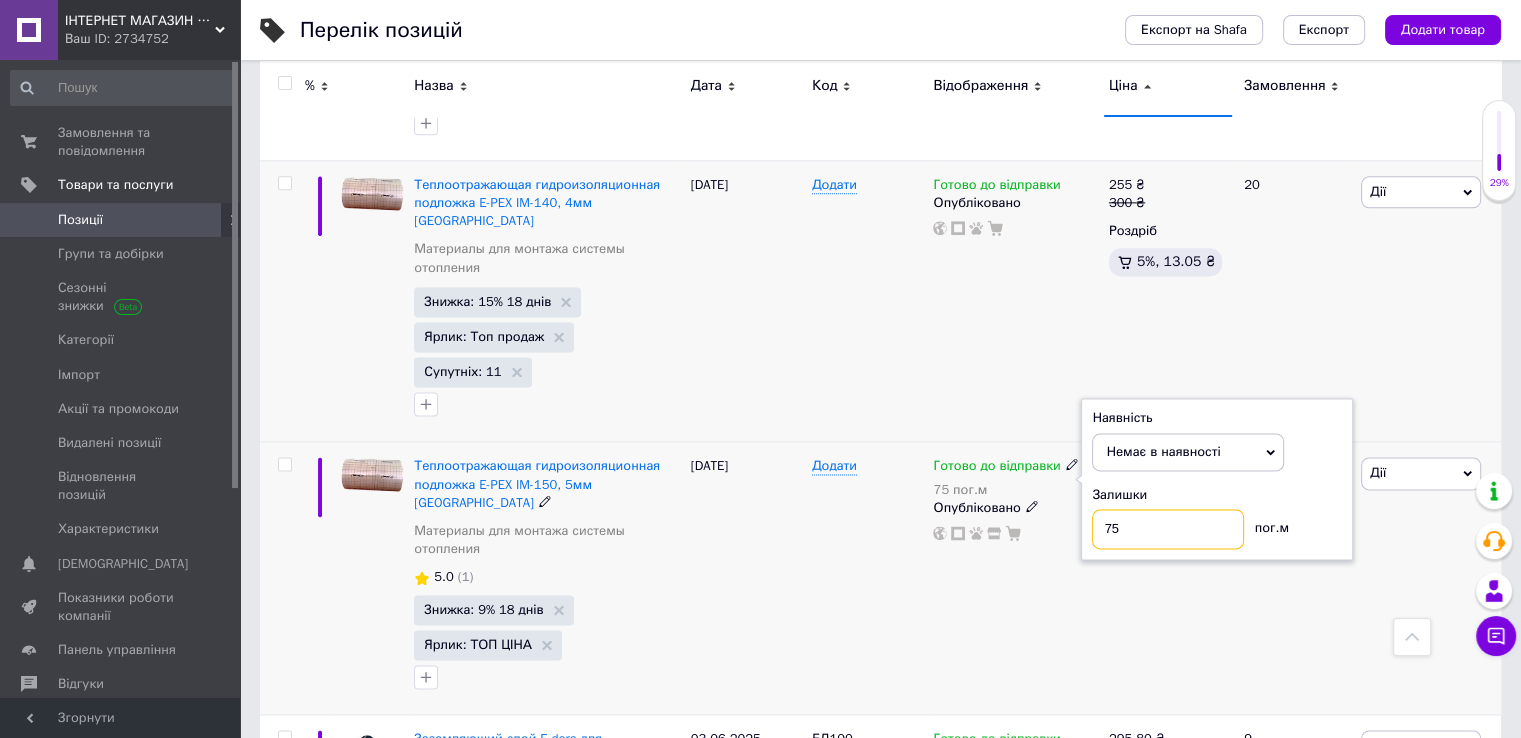 click on "75" at bounding box center (1168, 529) 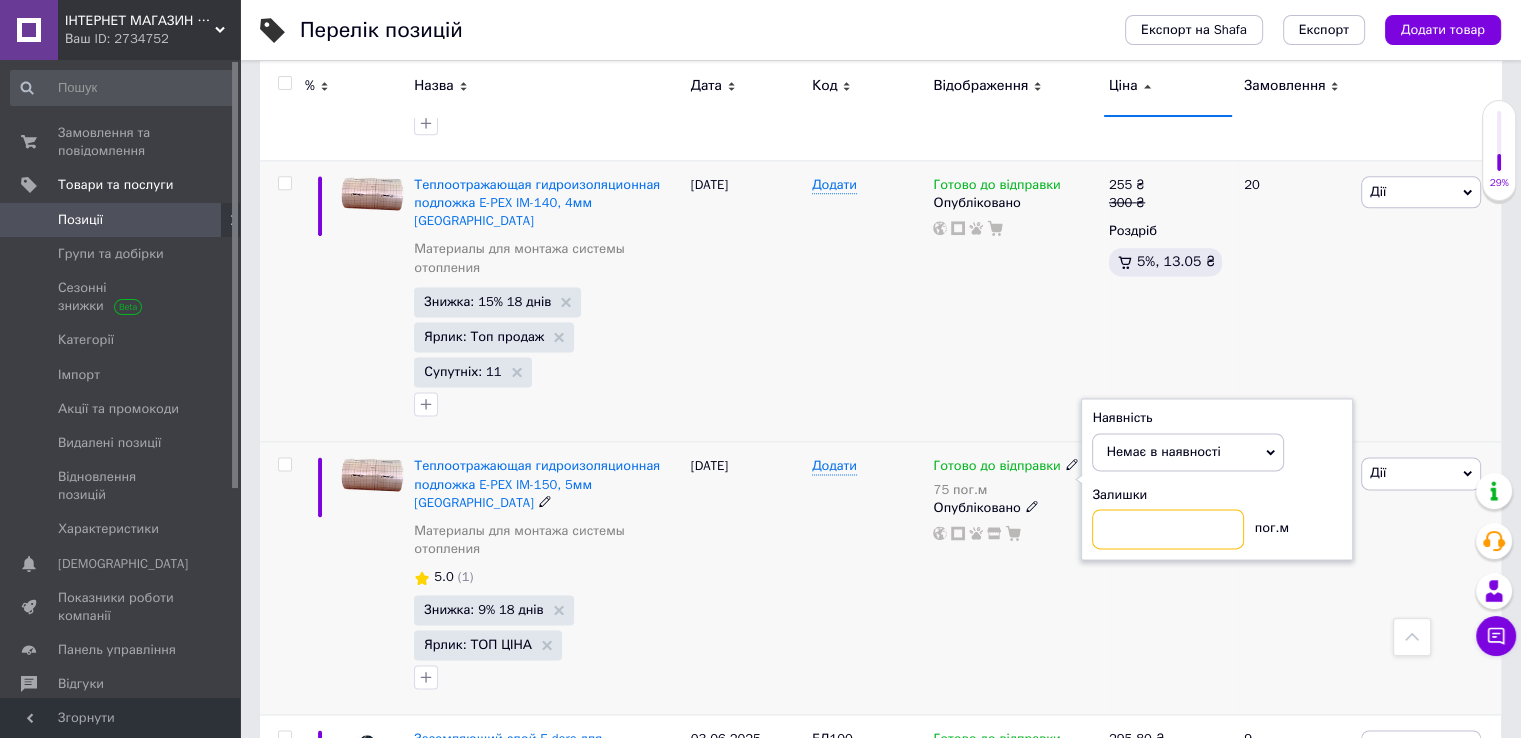 type 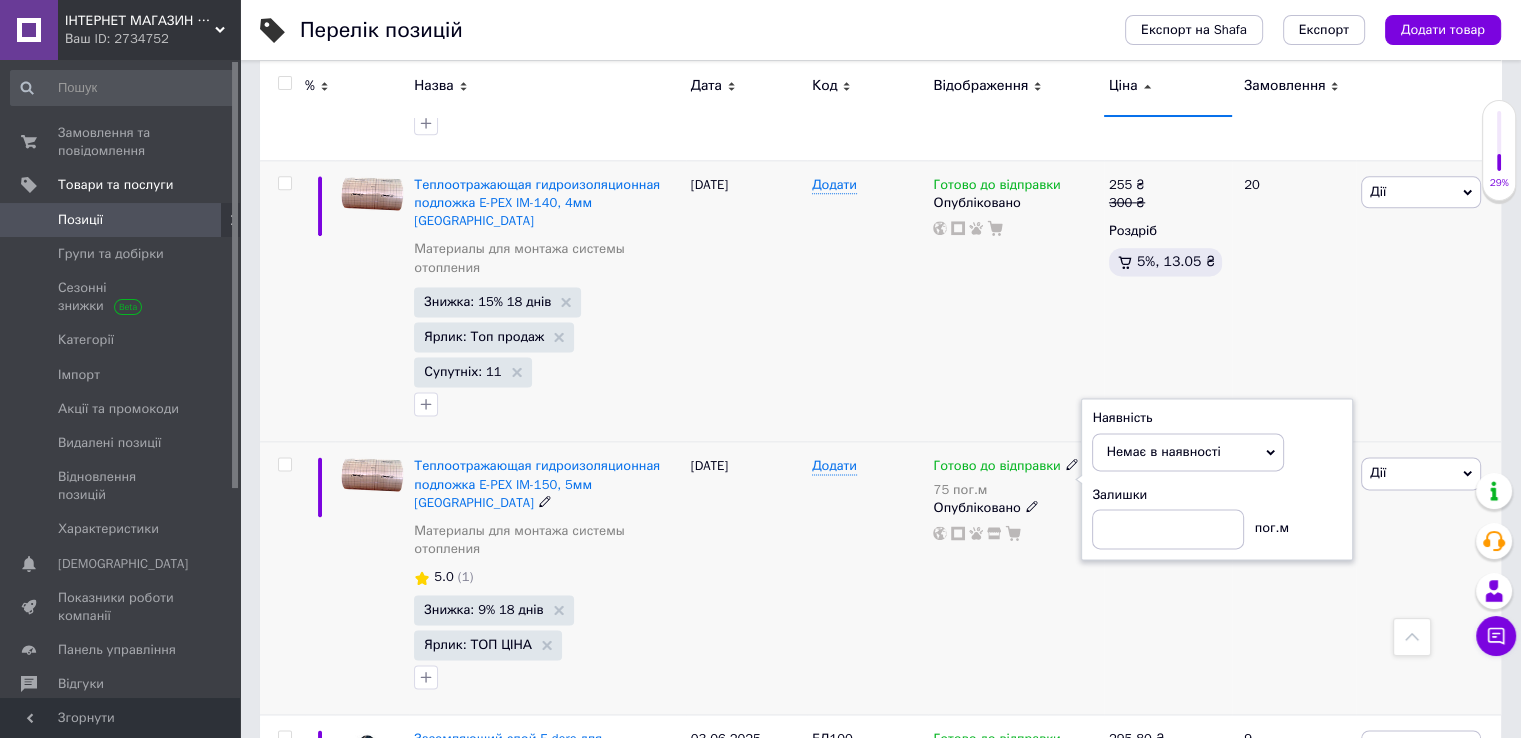 click on "Готово до відправки 75 пог.м Наявність Немає в наявності В наявності Під замовлення Готово до відправки Залишки пог.м Опубліковано" at bounding box center (1015, 578) 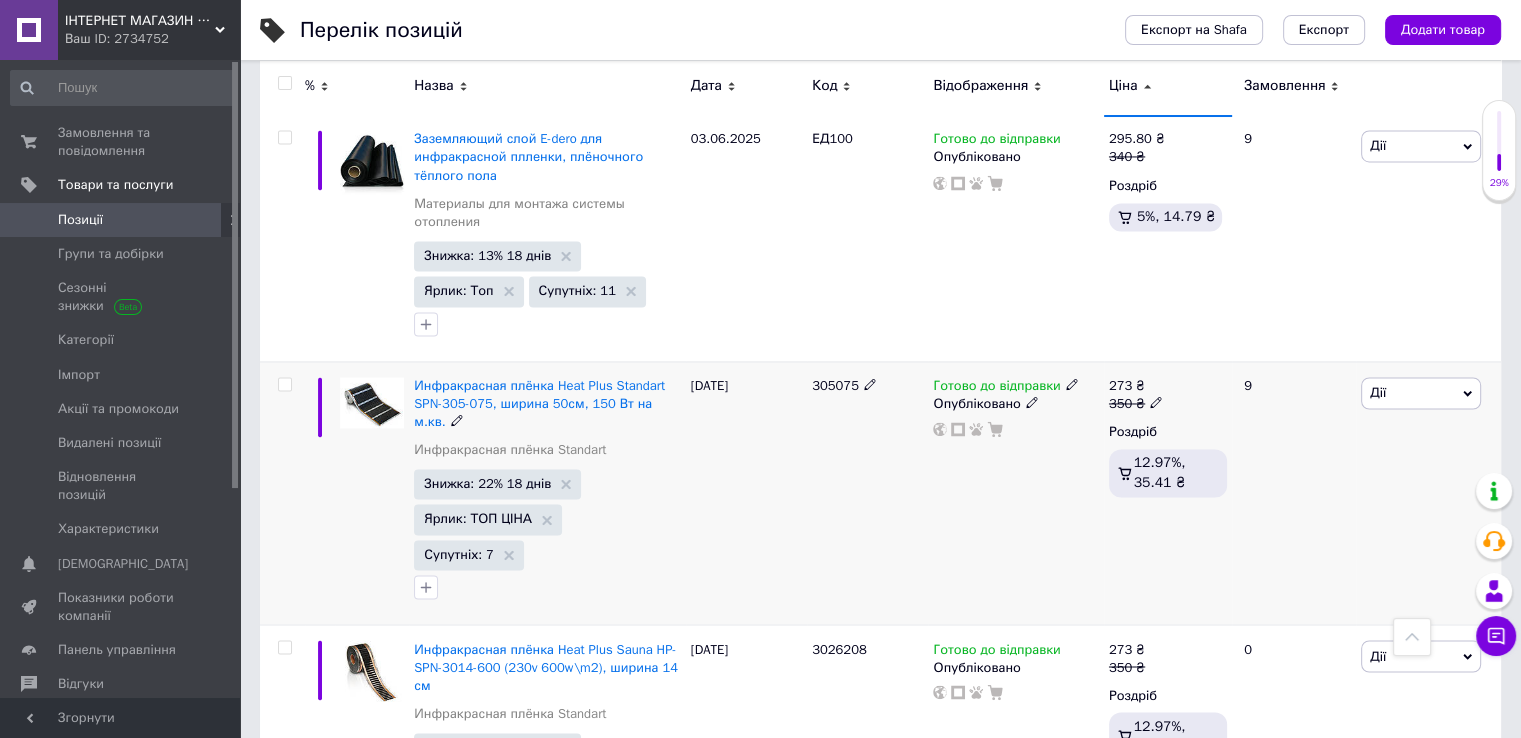 scroll, scrollTop: 3100, scrollLeft: 0, axis: vertical 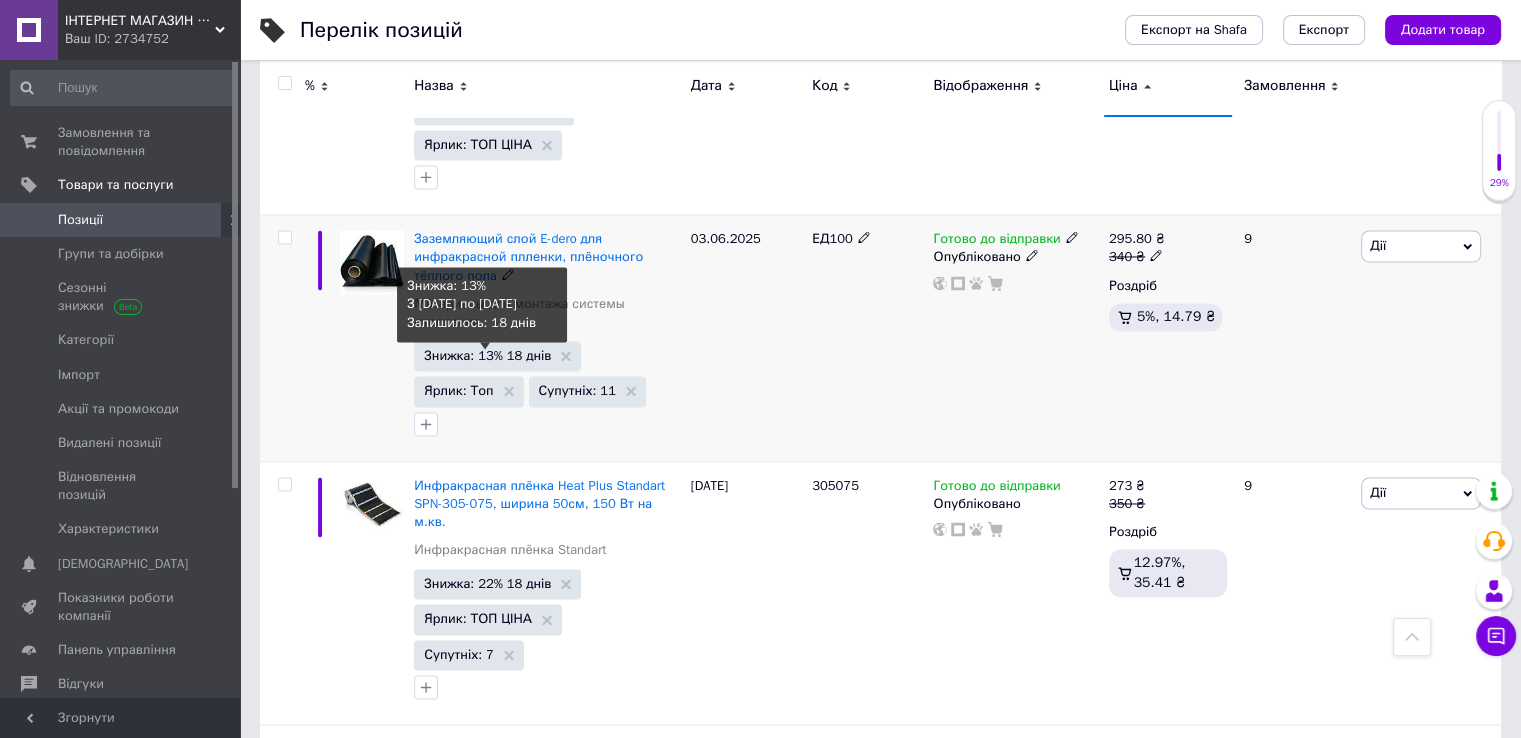 click on "Знижка: 13% 18 днів" at bounding box center (487, 355) 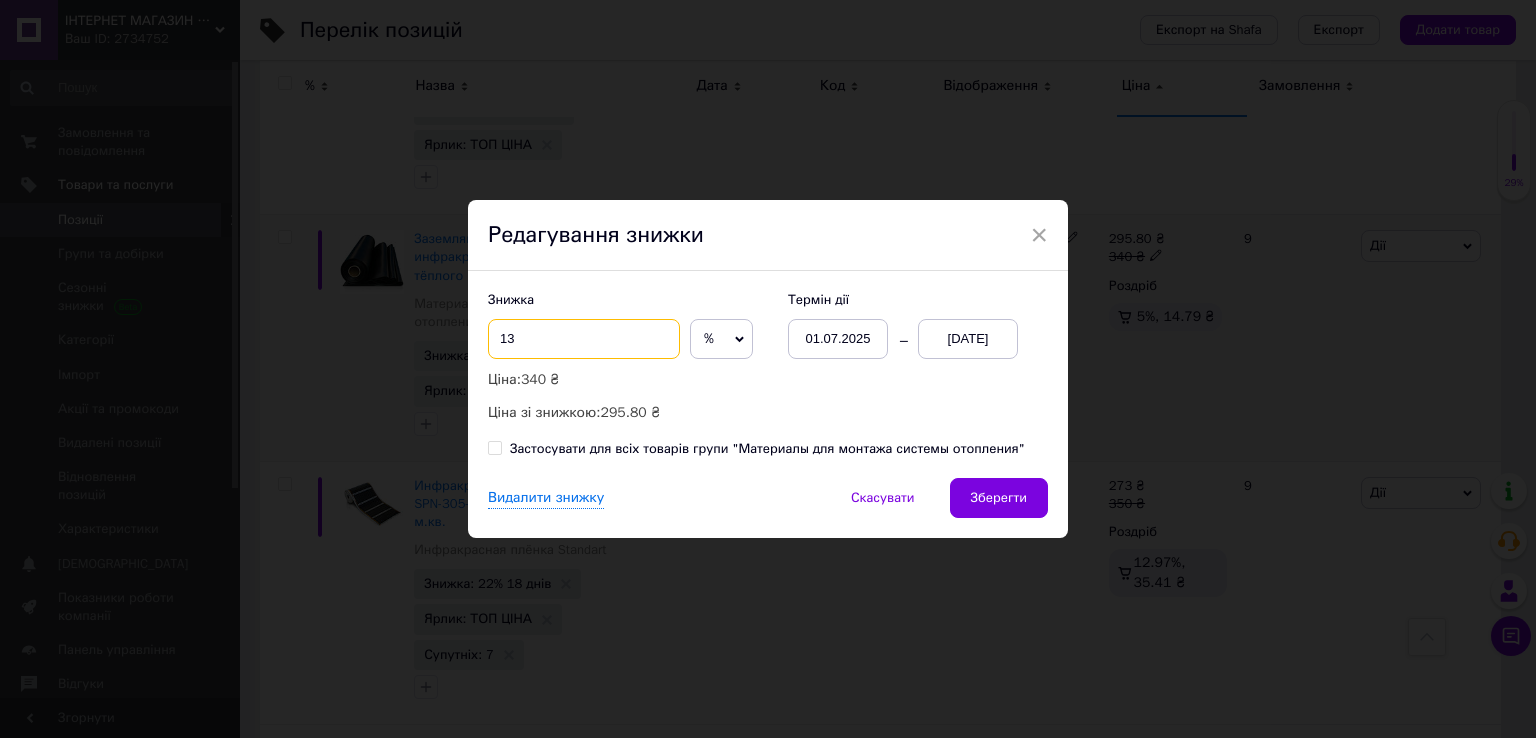 click on "13" at bounding box center (584, 339) 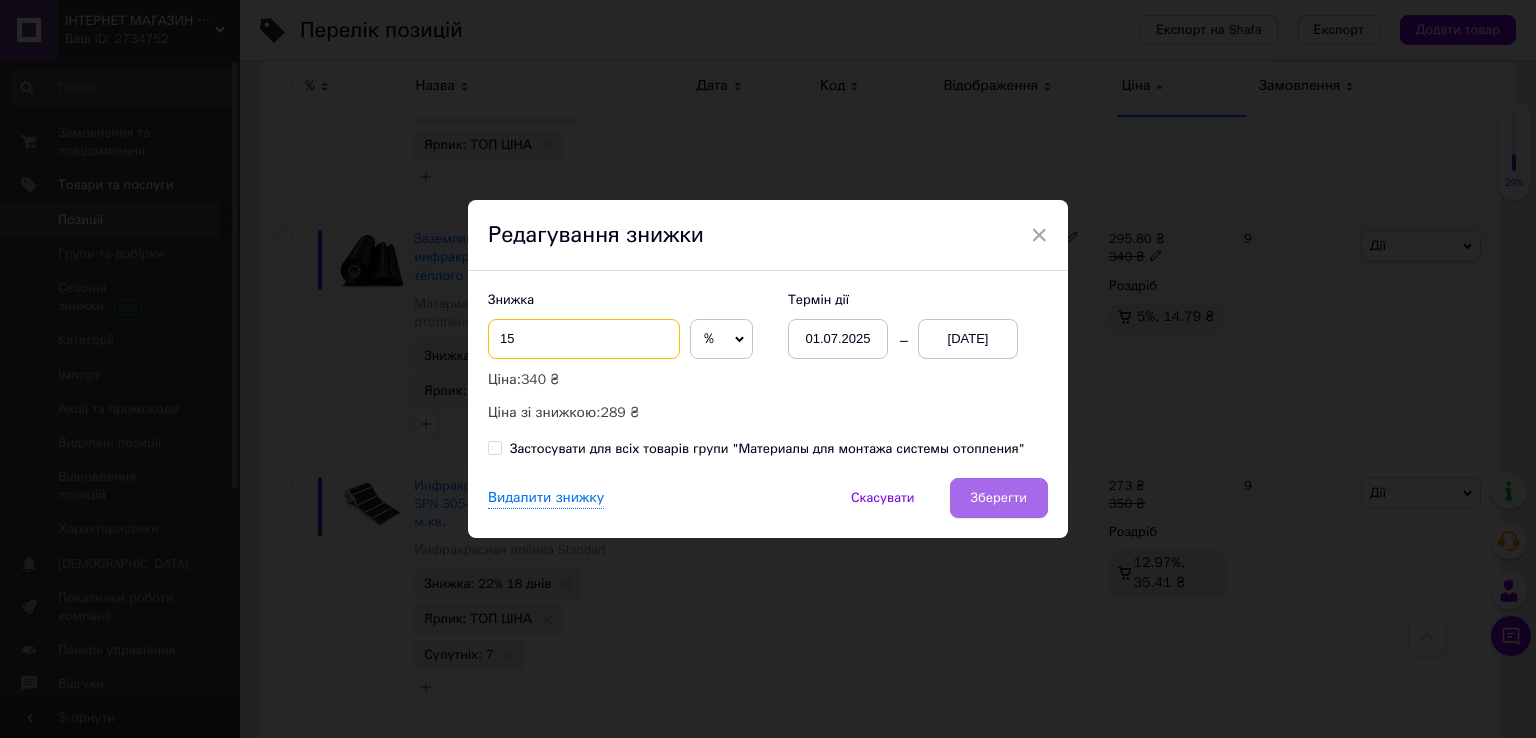 type on "15" 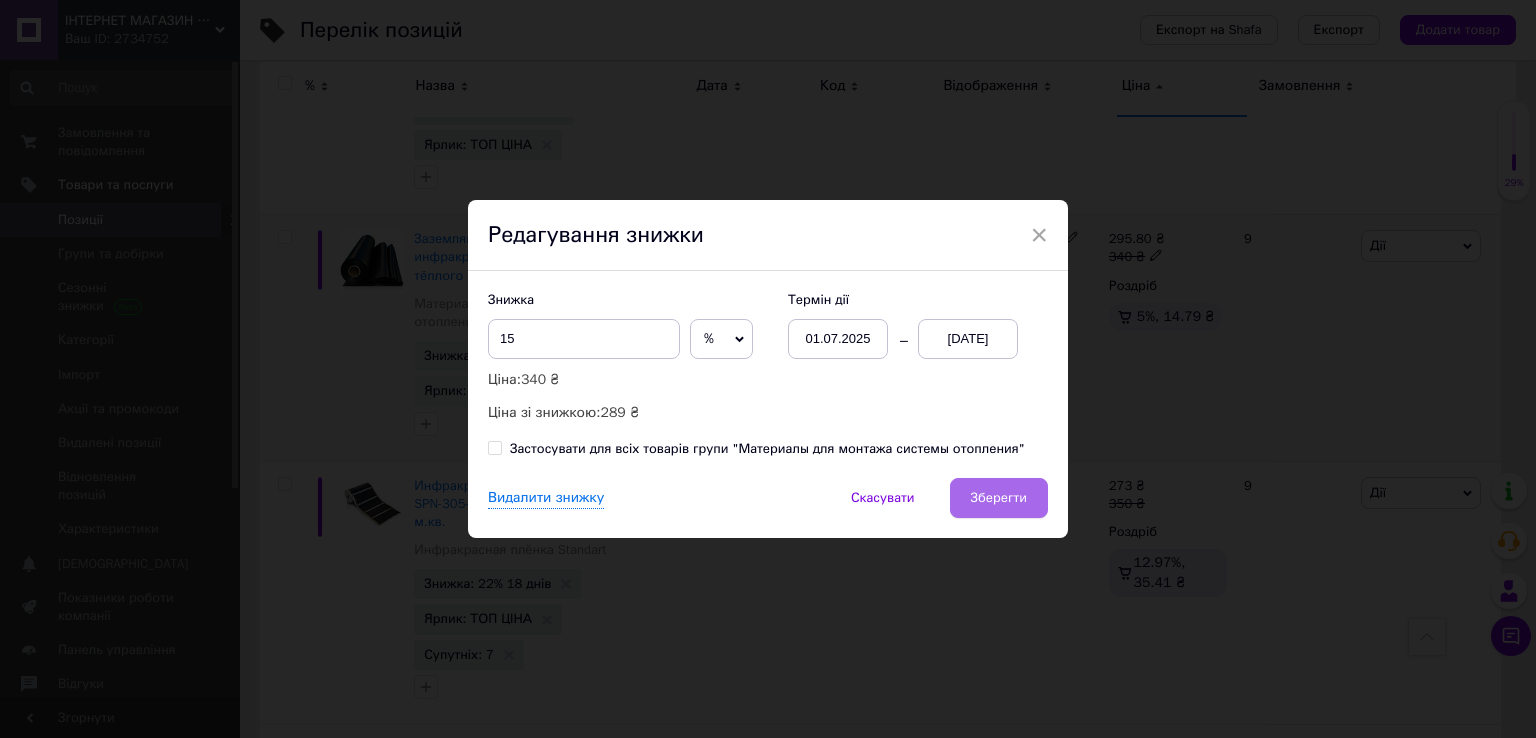 click on "Зберегти" at bounding box center [999, 498] 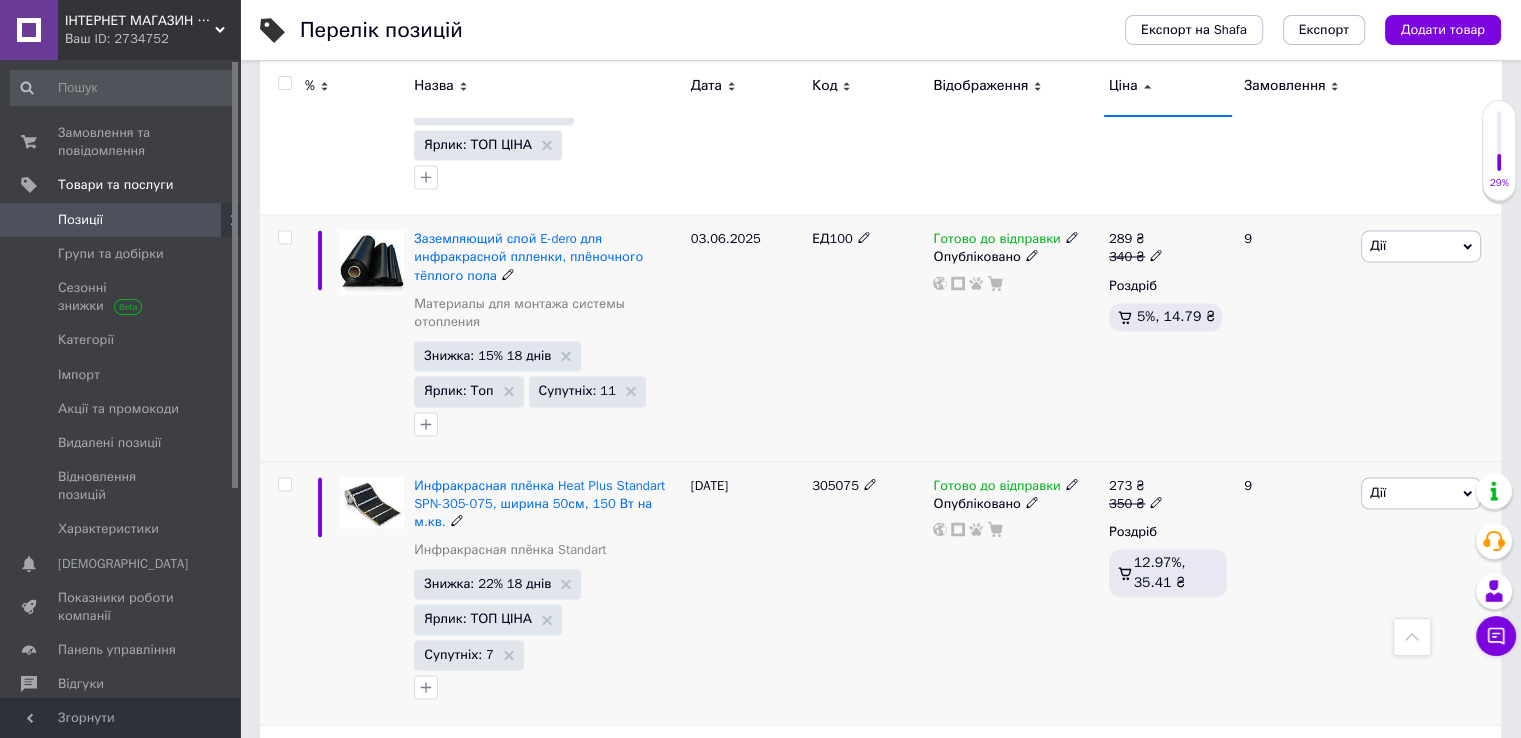 scroll, scrollTop: 3200, scrollLeft: 0, axis: vertical 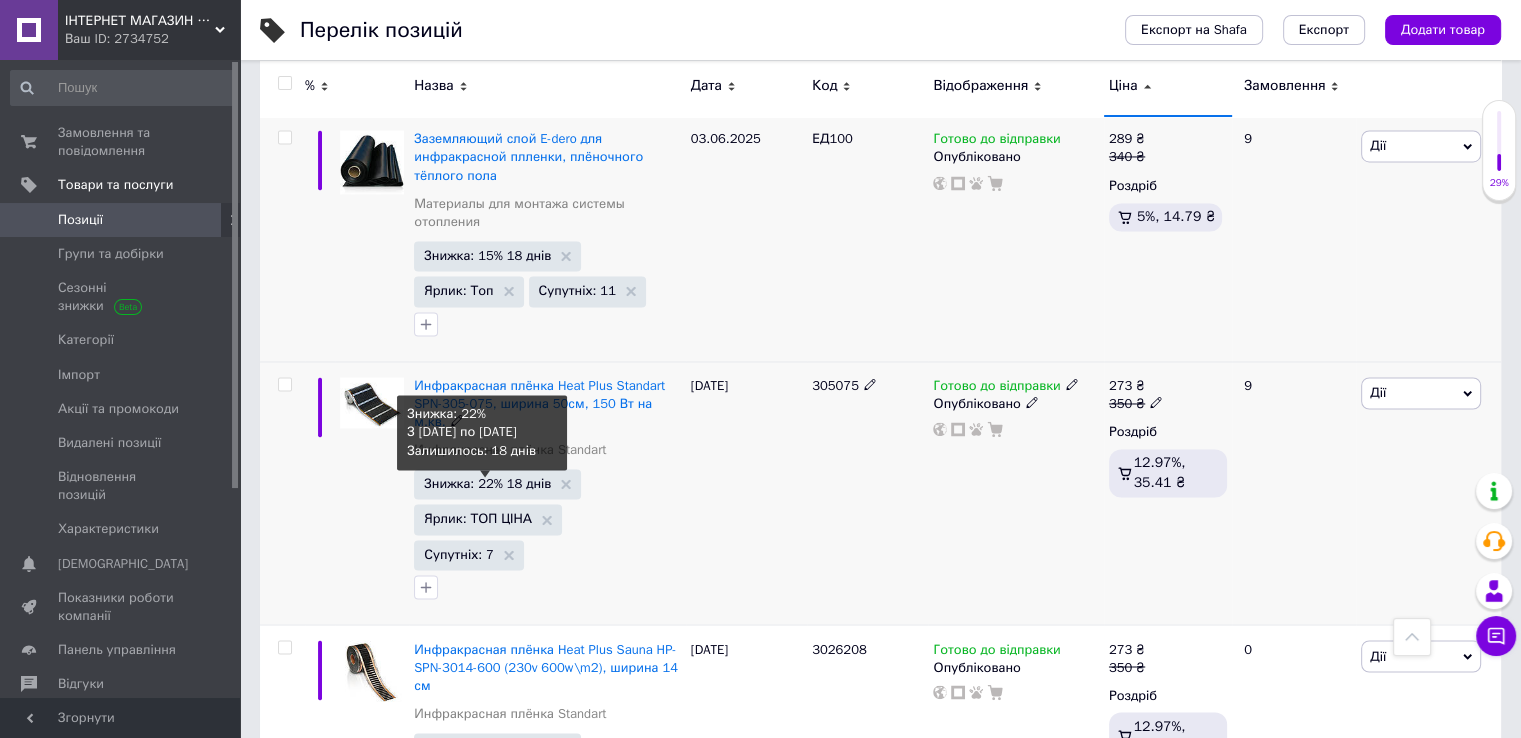 click on "Знижка: 22% 18 днів" at bounding box center [487, 483] 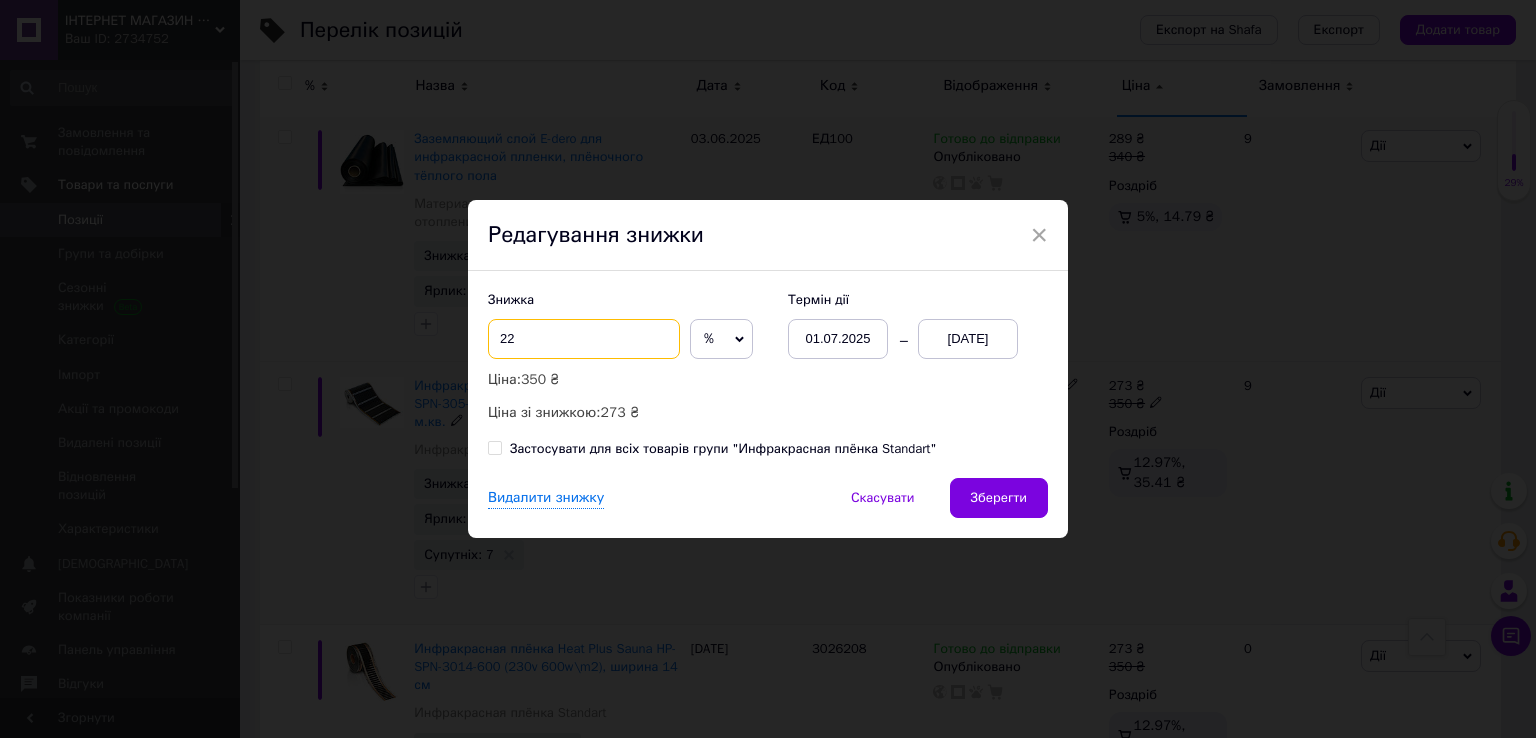 click on "22" at bounding box center [584, 339] 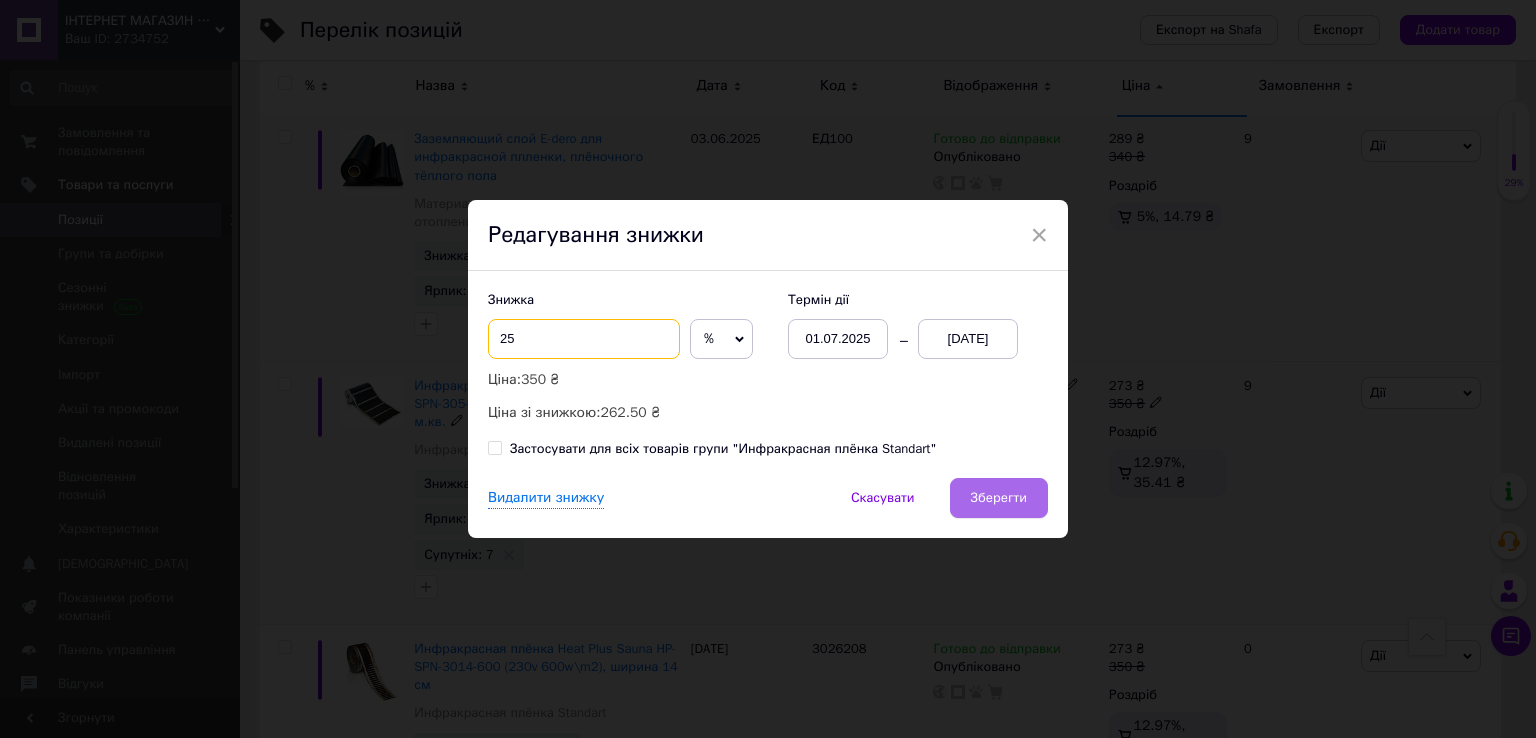 type on "25" 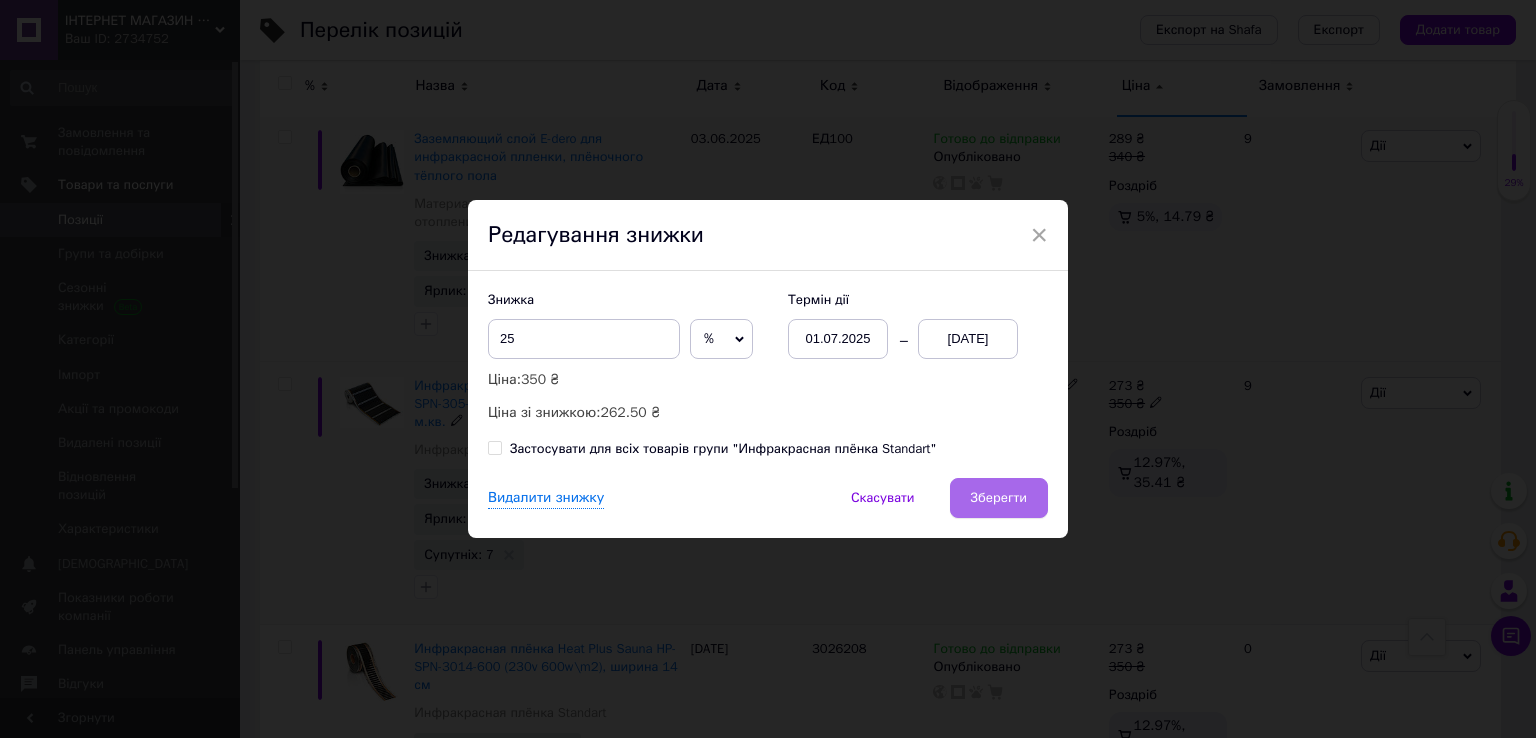 click on "Зберегти" at bounding box center (999, 498) 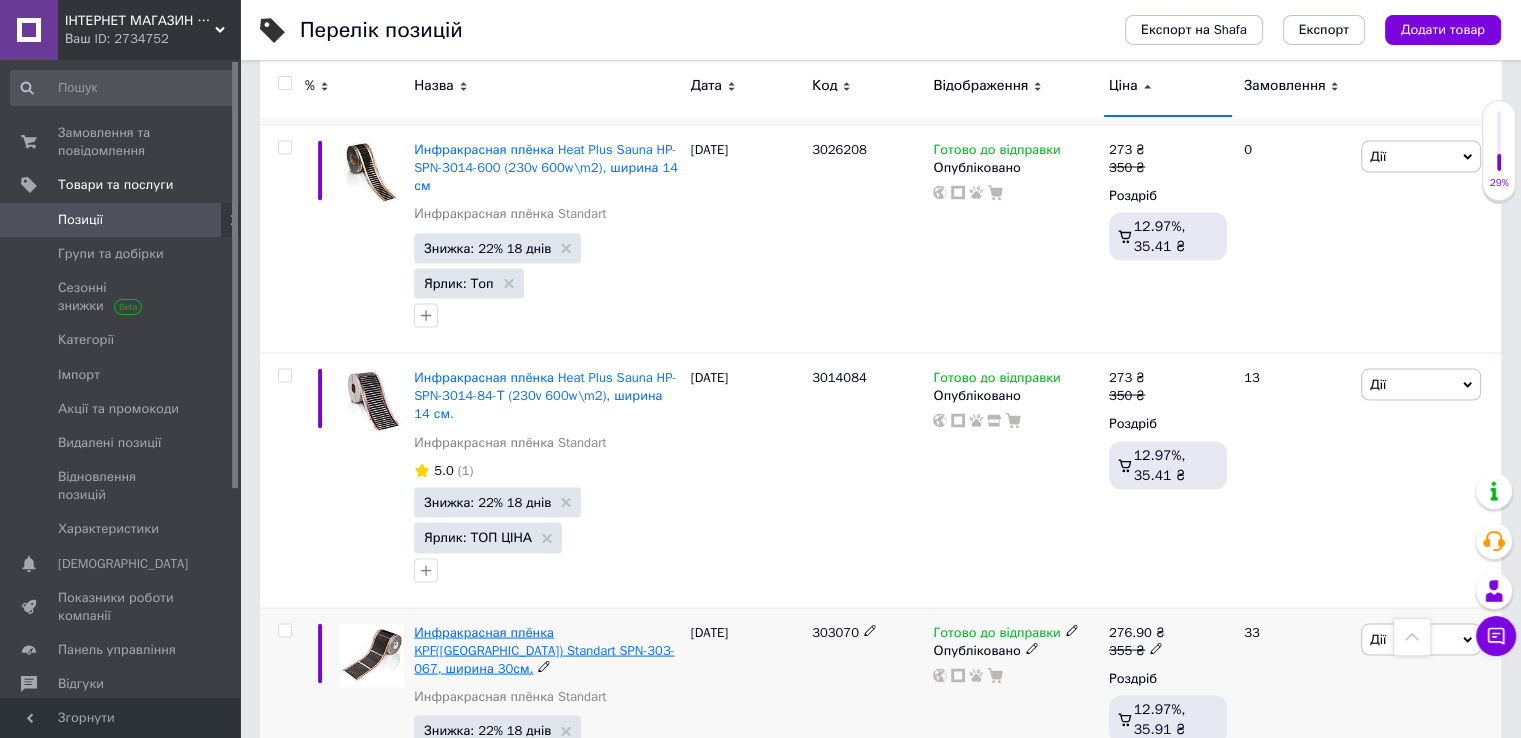 scroll, scrollTop: 3500, scrollLeft: 0, axis: vertical 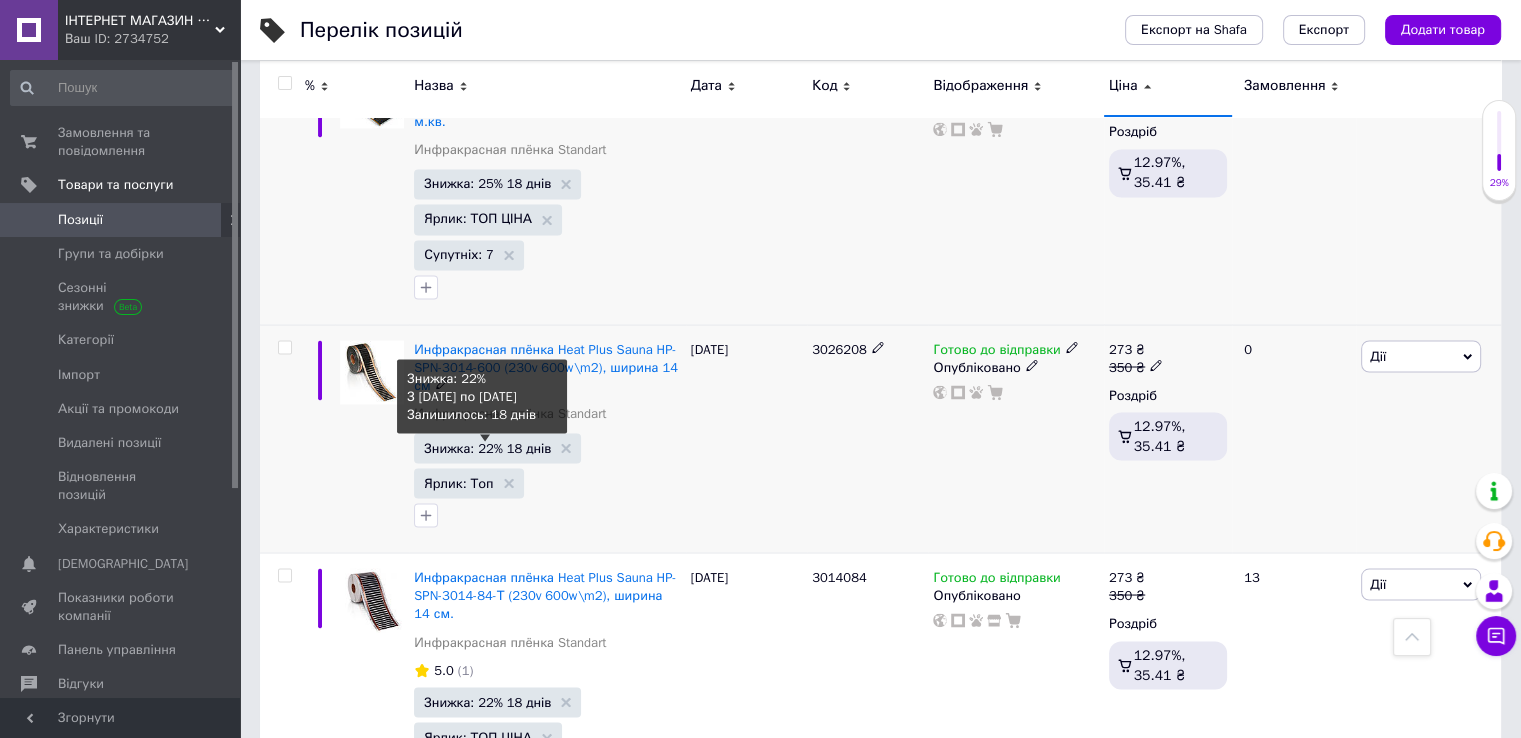 click on "Знижка: 22% 18 днів" at bounding box center [487, 447] 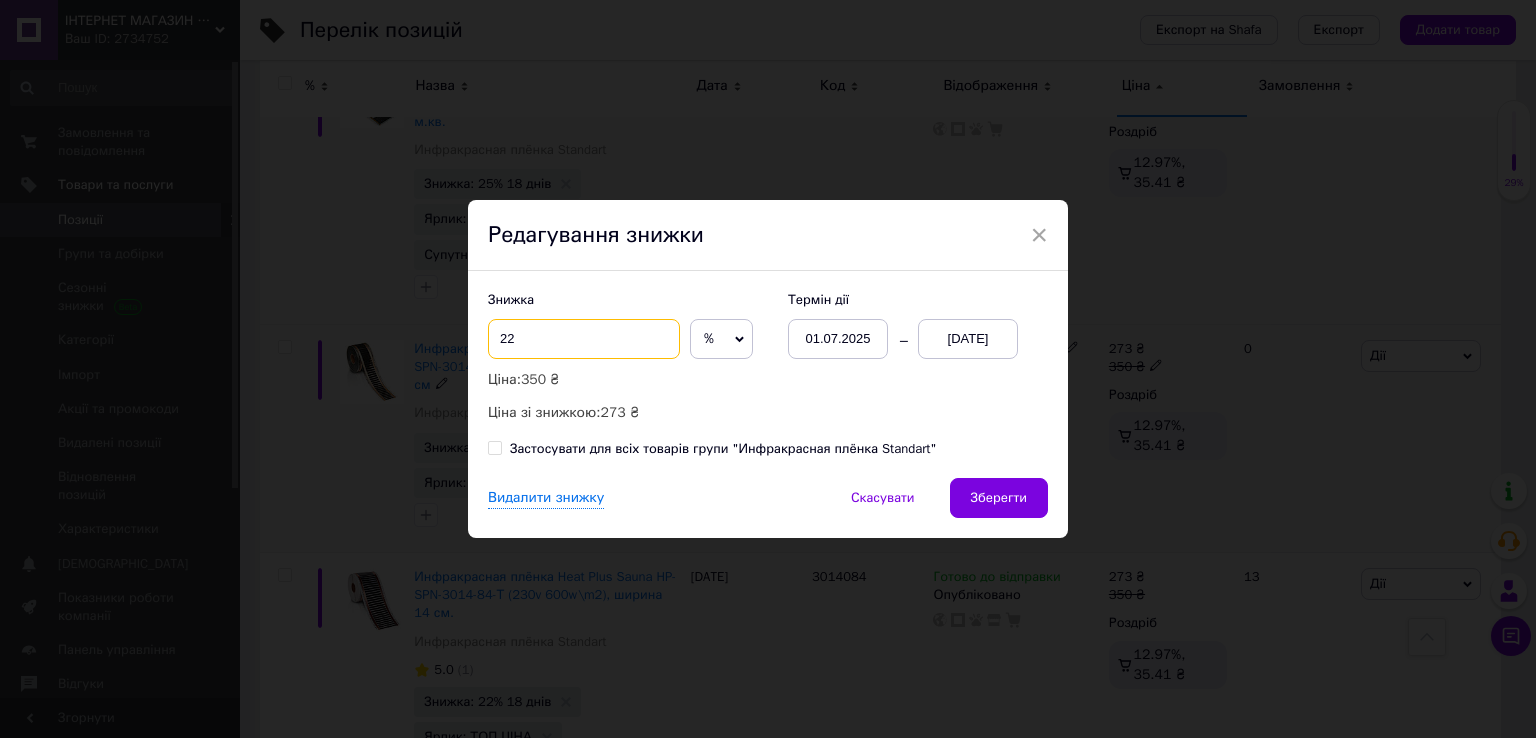 click on "22" at bounding box center [584, 339] 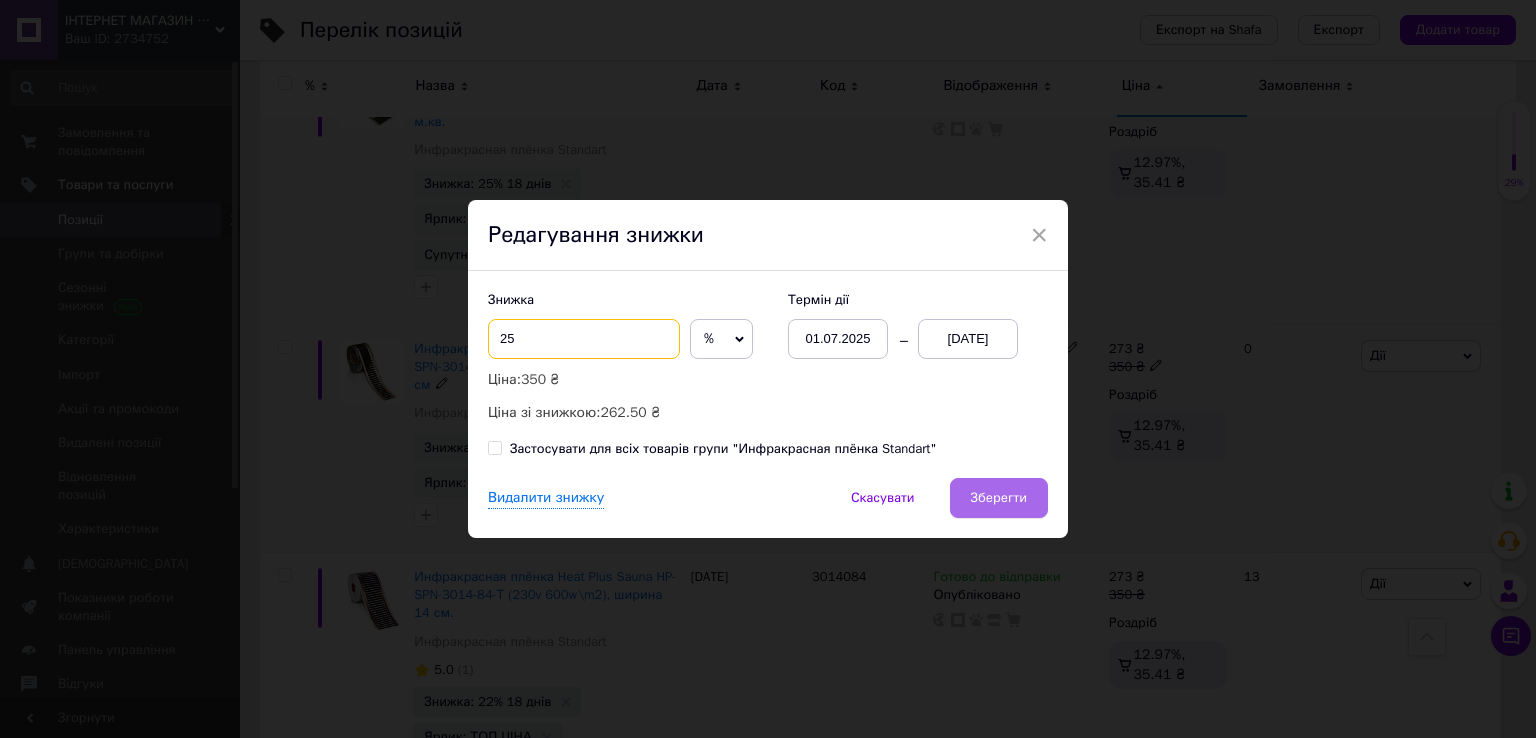 type on "25" 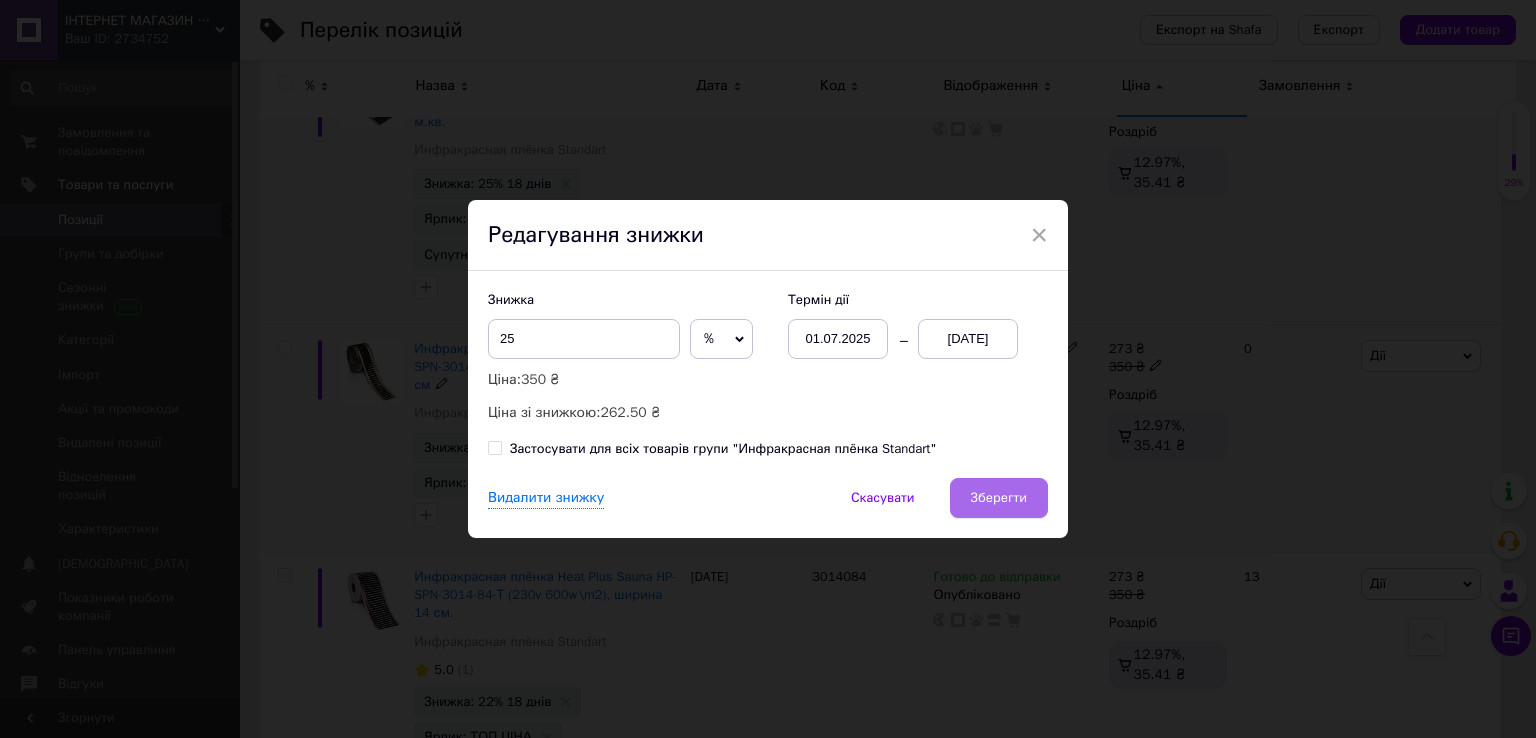 click on "Зберегти" at bounding box center (999, 498) 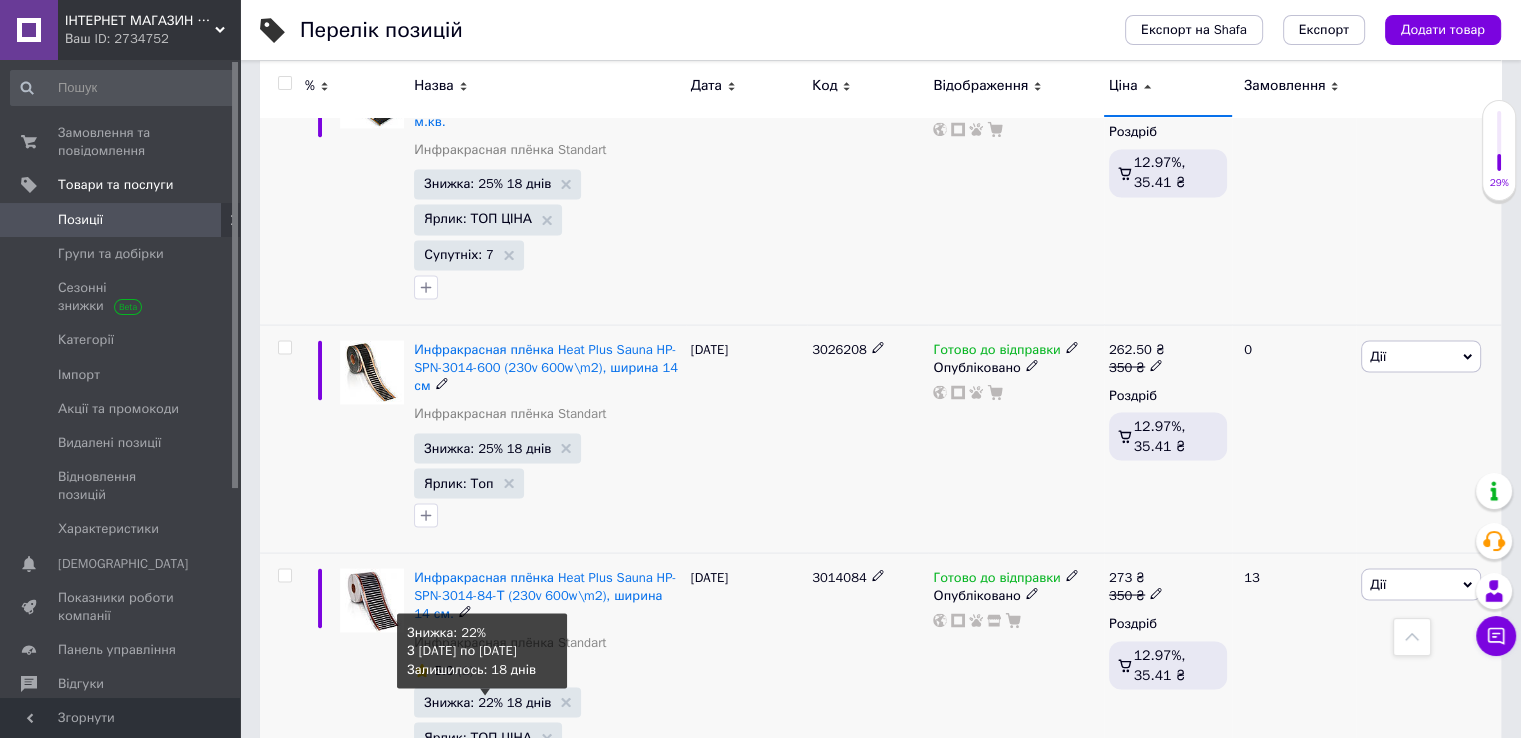 click on "Знижка: 22% 18 днів" at bounding box center (487, 701) 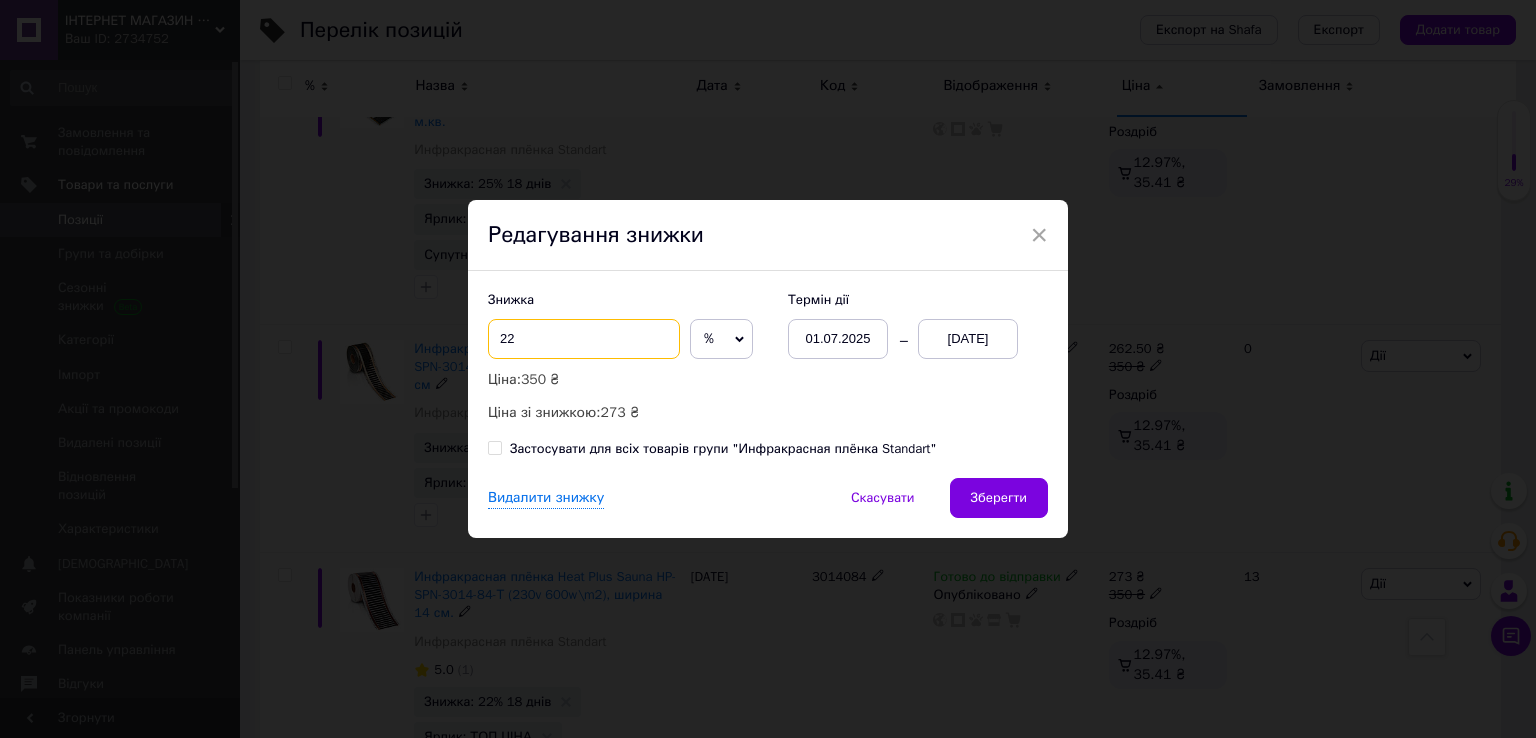 click on "22" at bounding box center [584, 339] 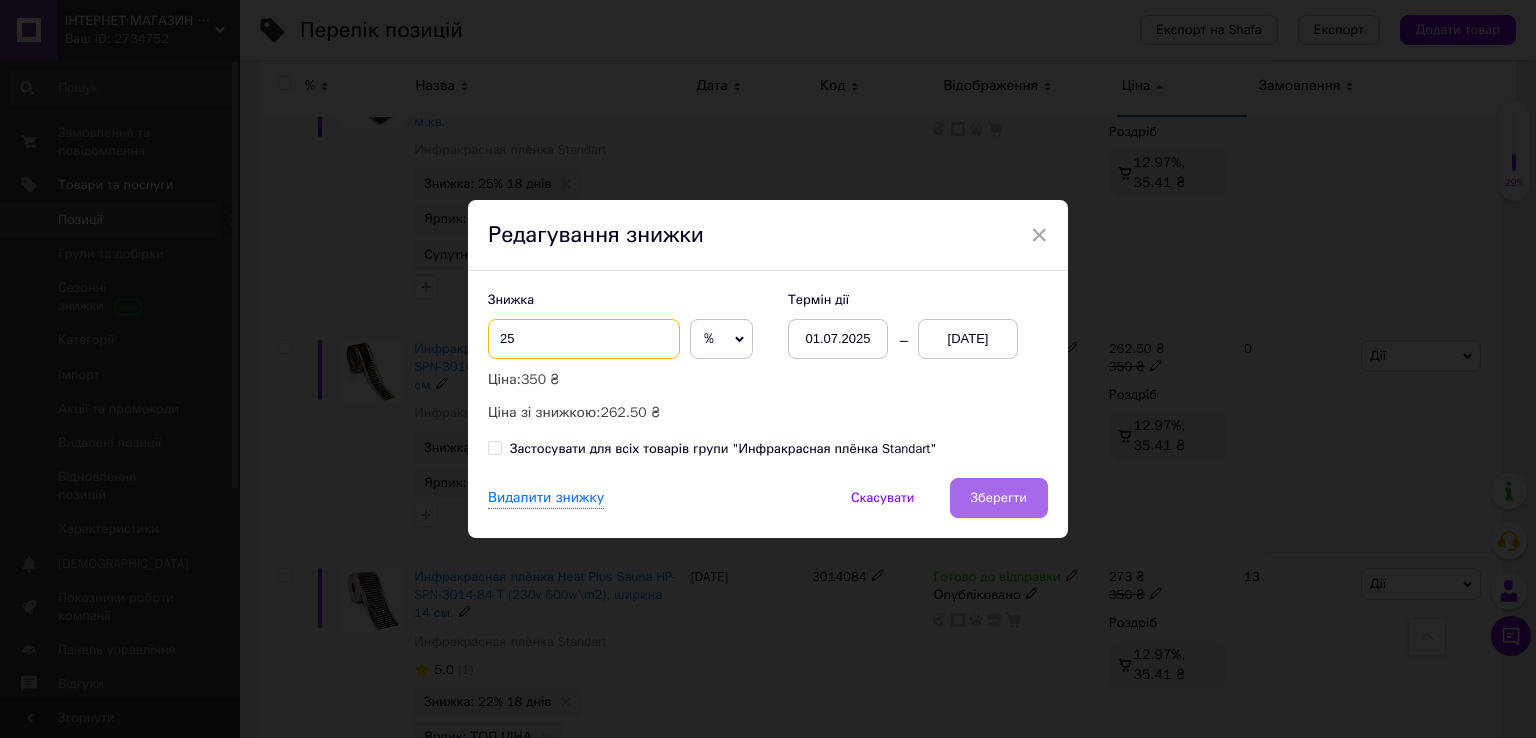 type on "25" 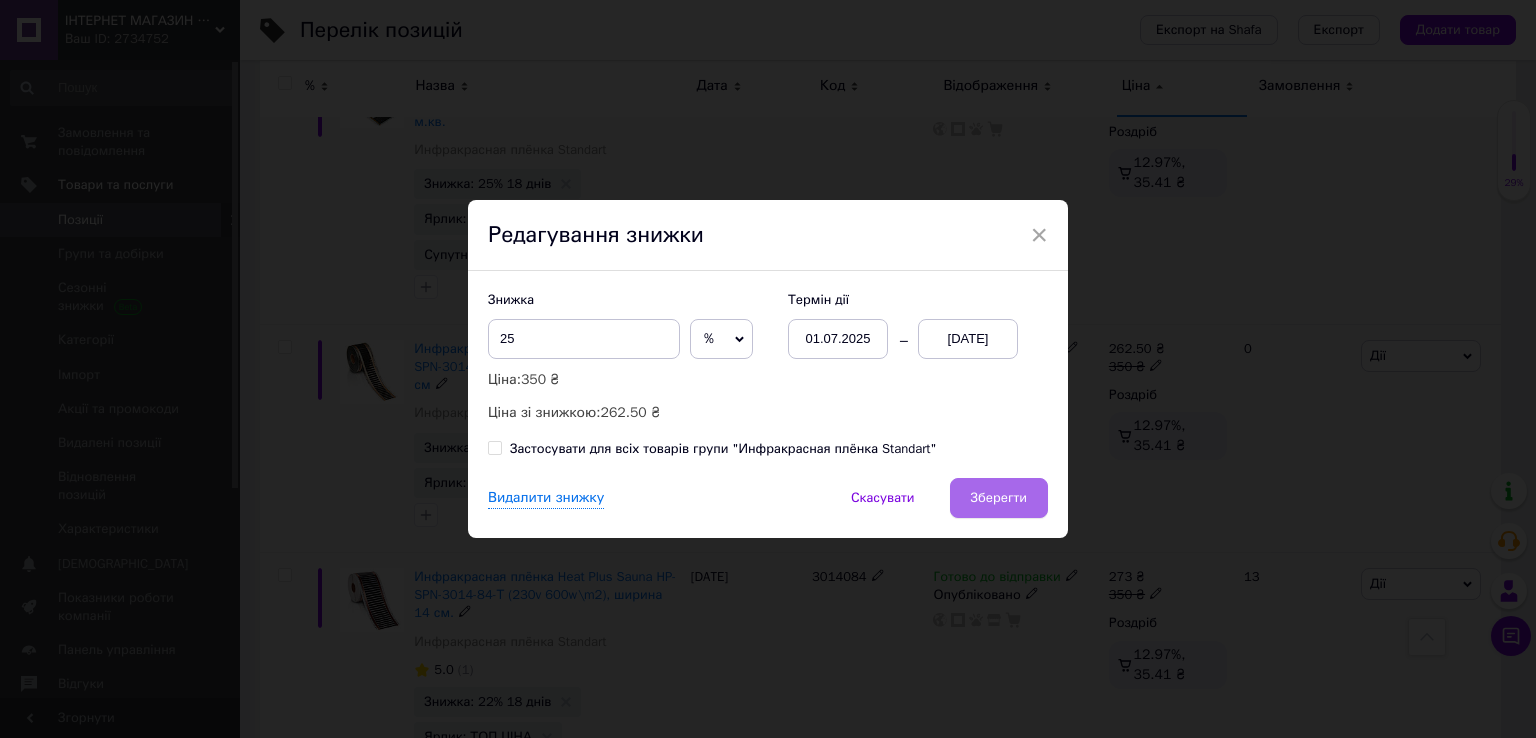 click on "Зберегти" at bounding box center (999, 498) 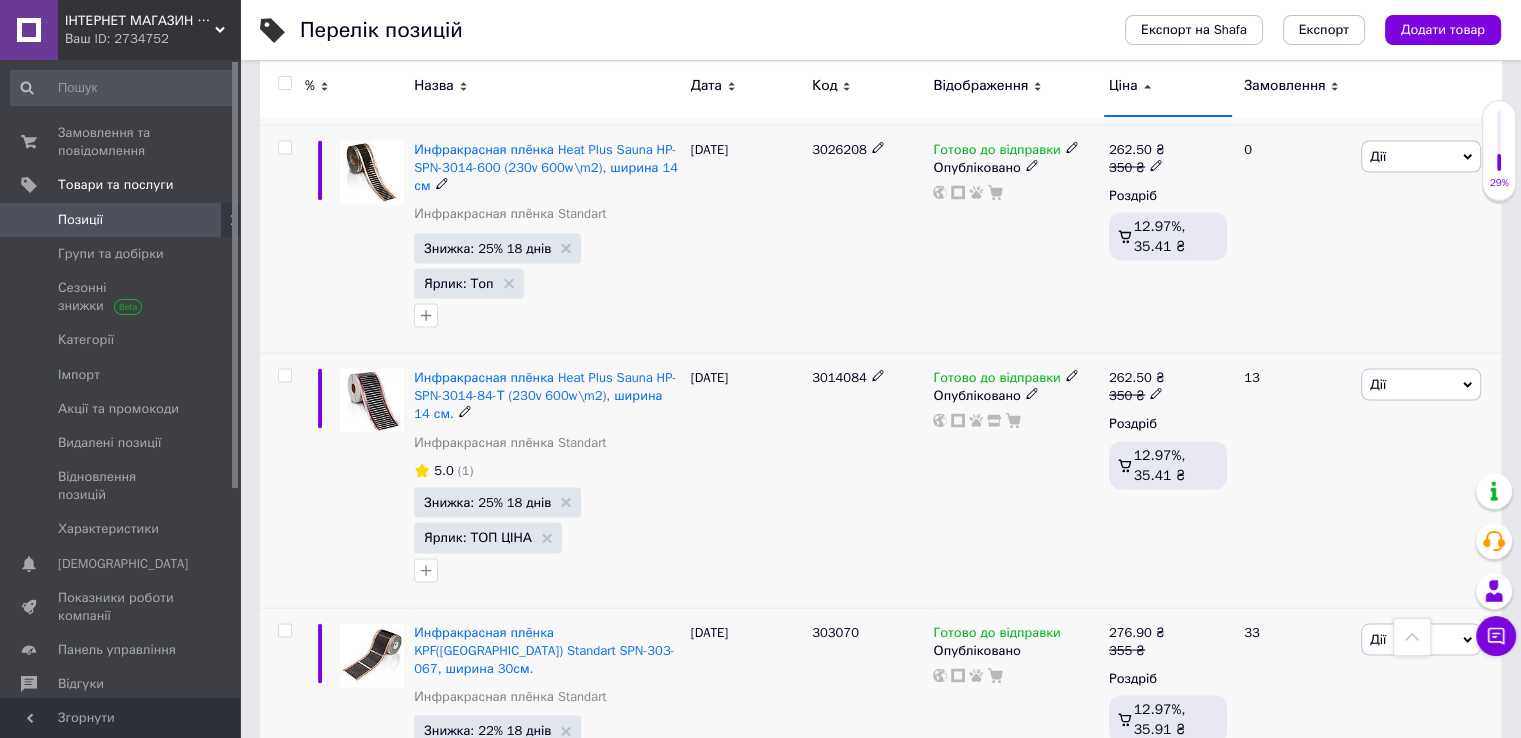 scroll, scrollTop: 3900, scrollLeft: 0, axis: vertical 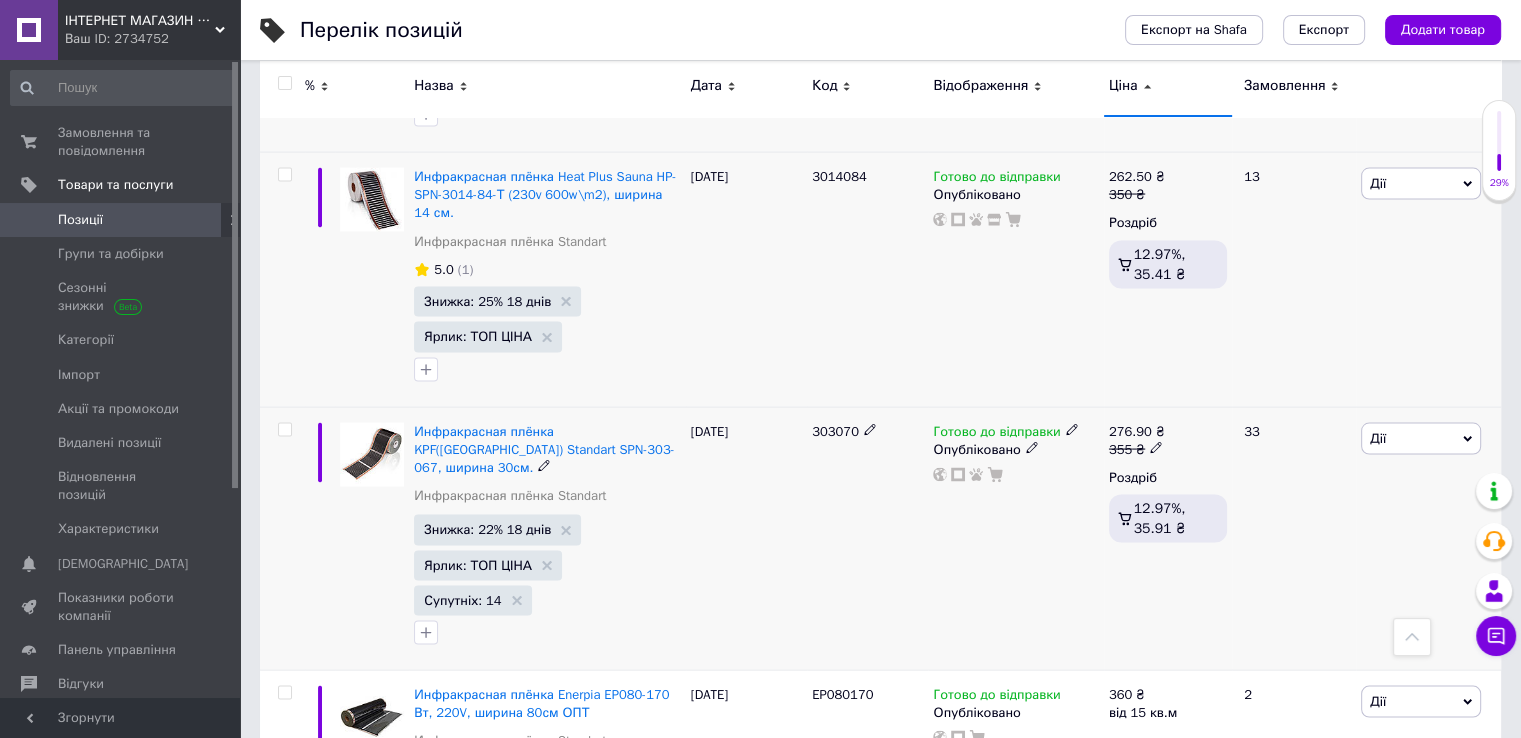 click 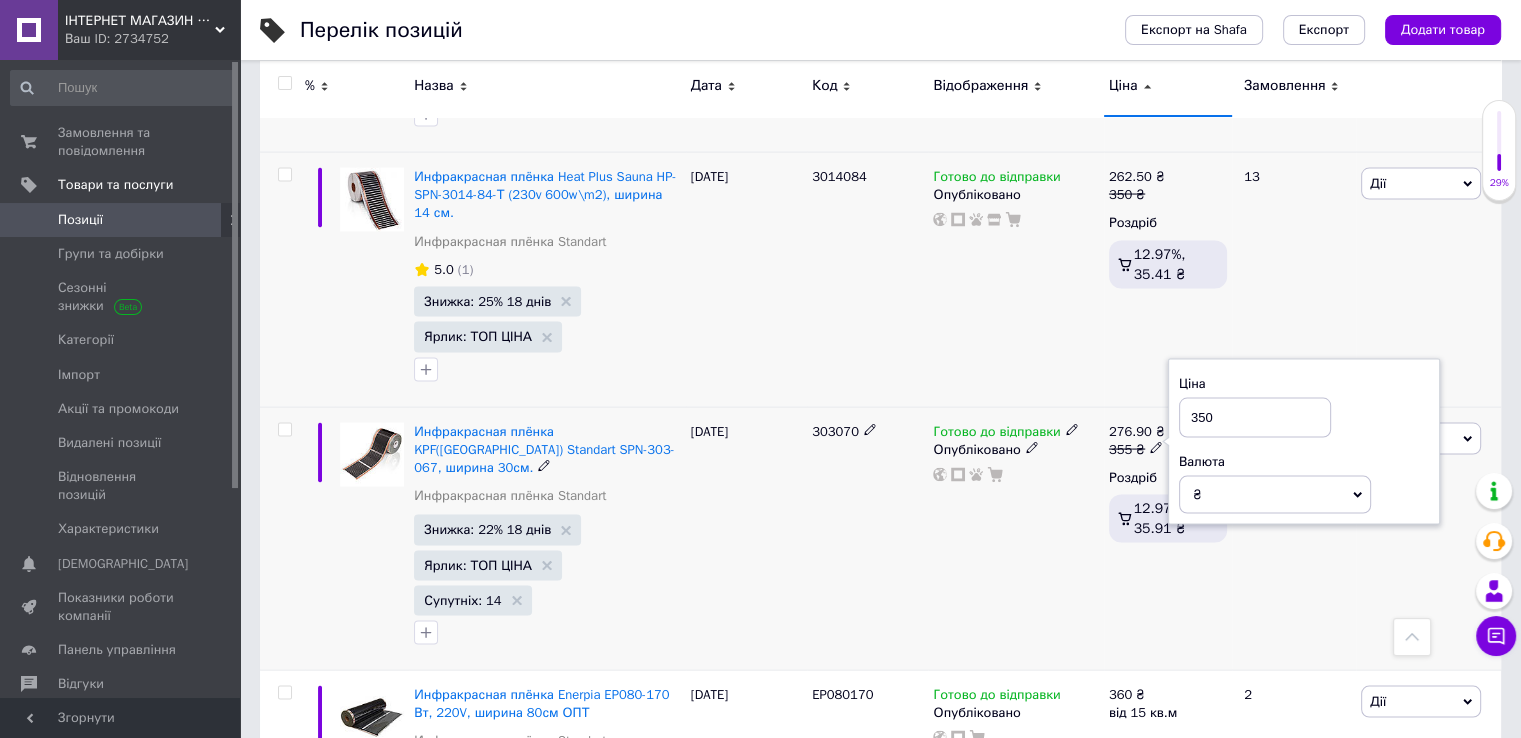 type on "350" 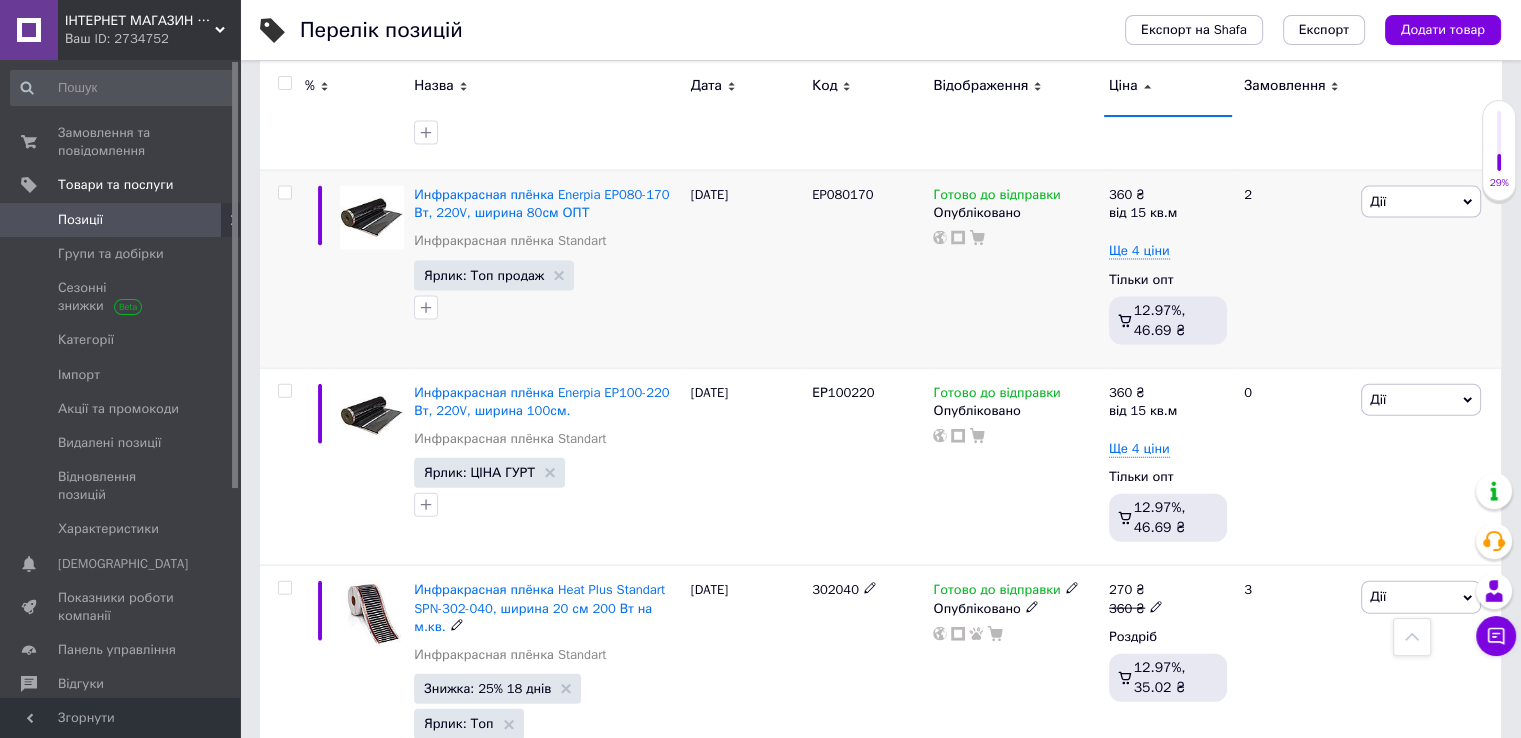 scroll, scrollTop: 4500, scrollLeft: 0, axis: vertical 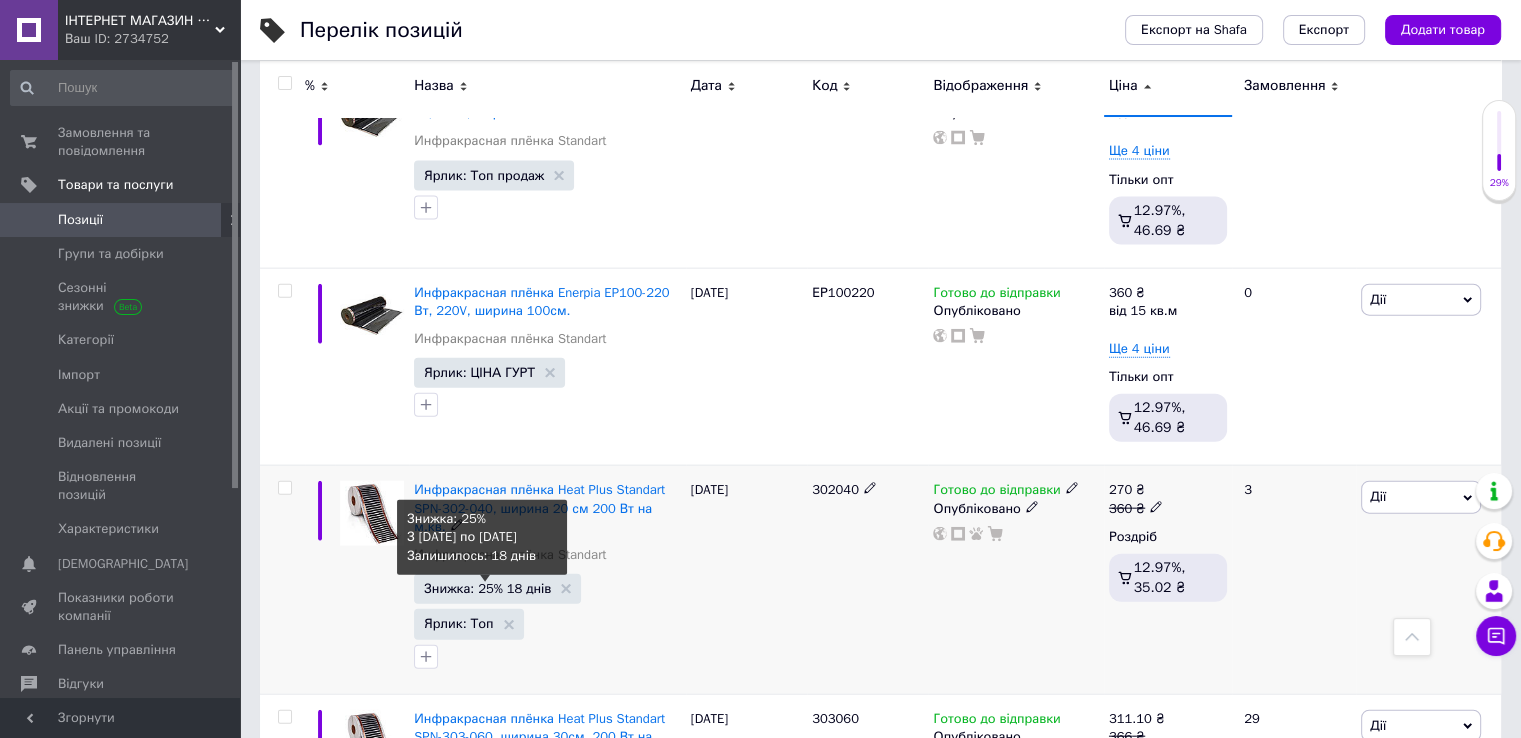 click on "Знижка: 25% 18 днів" at bounding box center (487, 588) 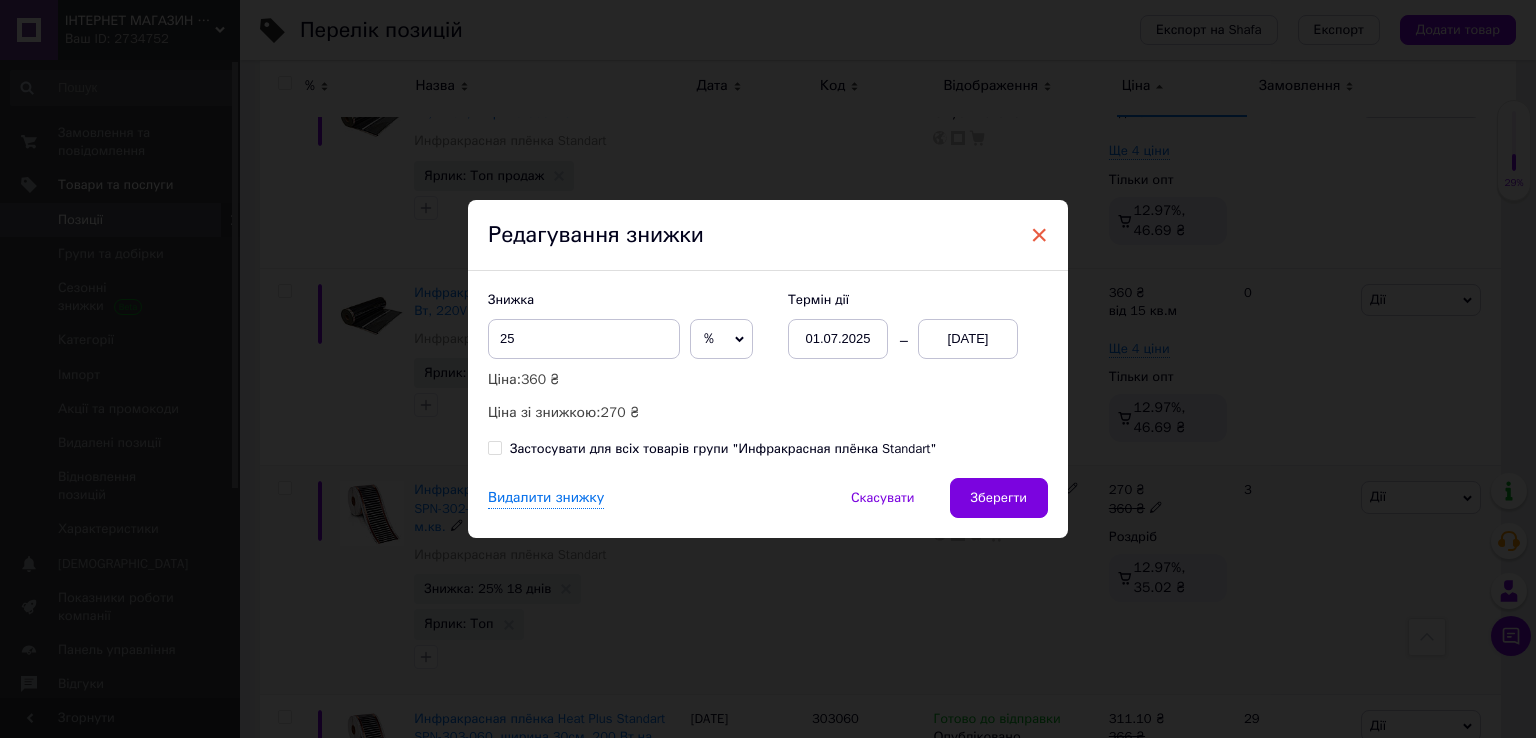 click on "×" at bounding box center [1039, 235] 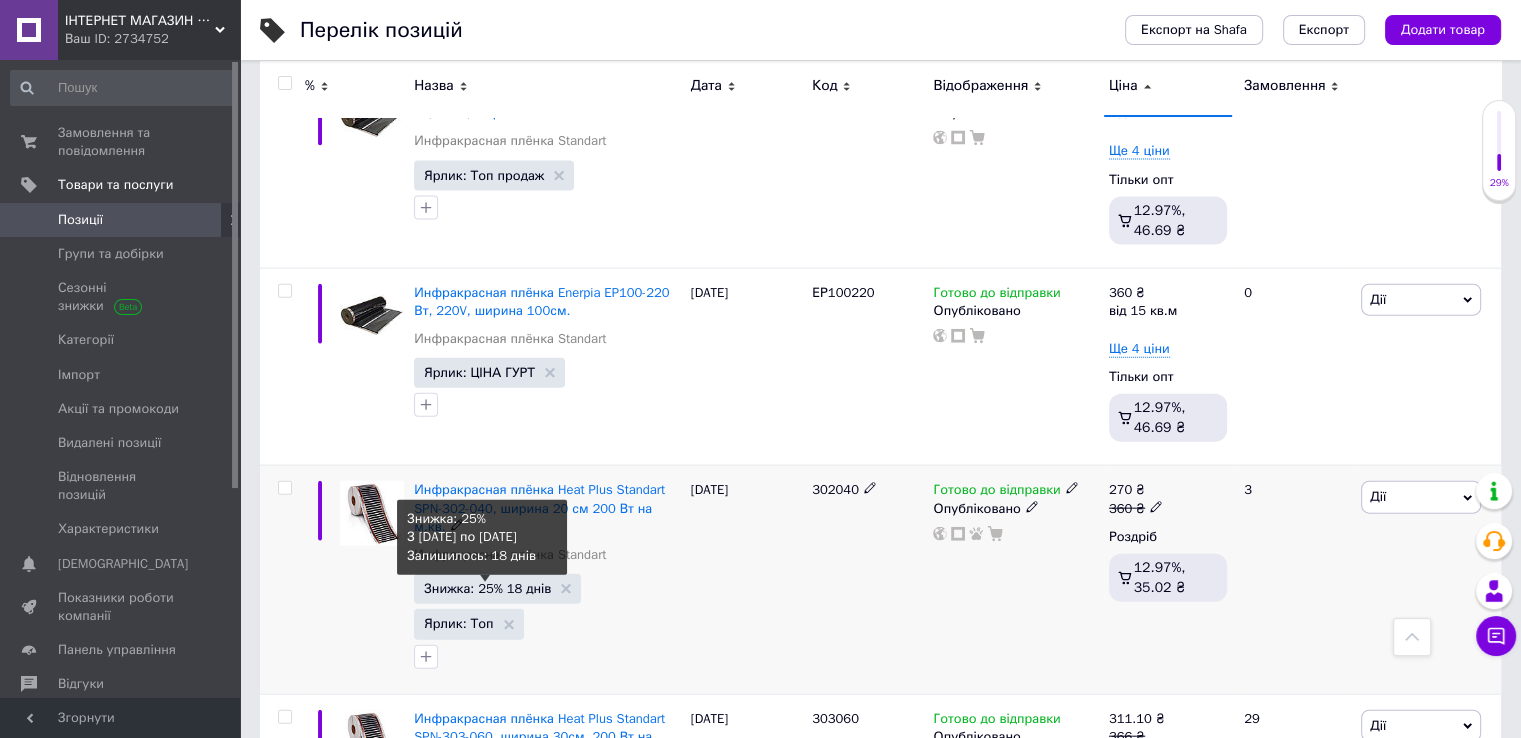 click on "Знижка: 25% 18 днів" at bounding box center (487, 588) 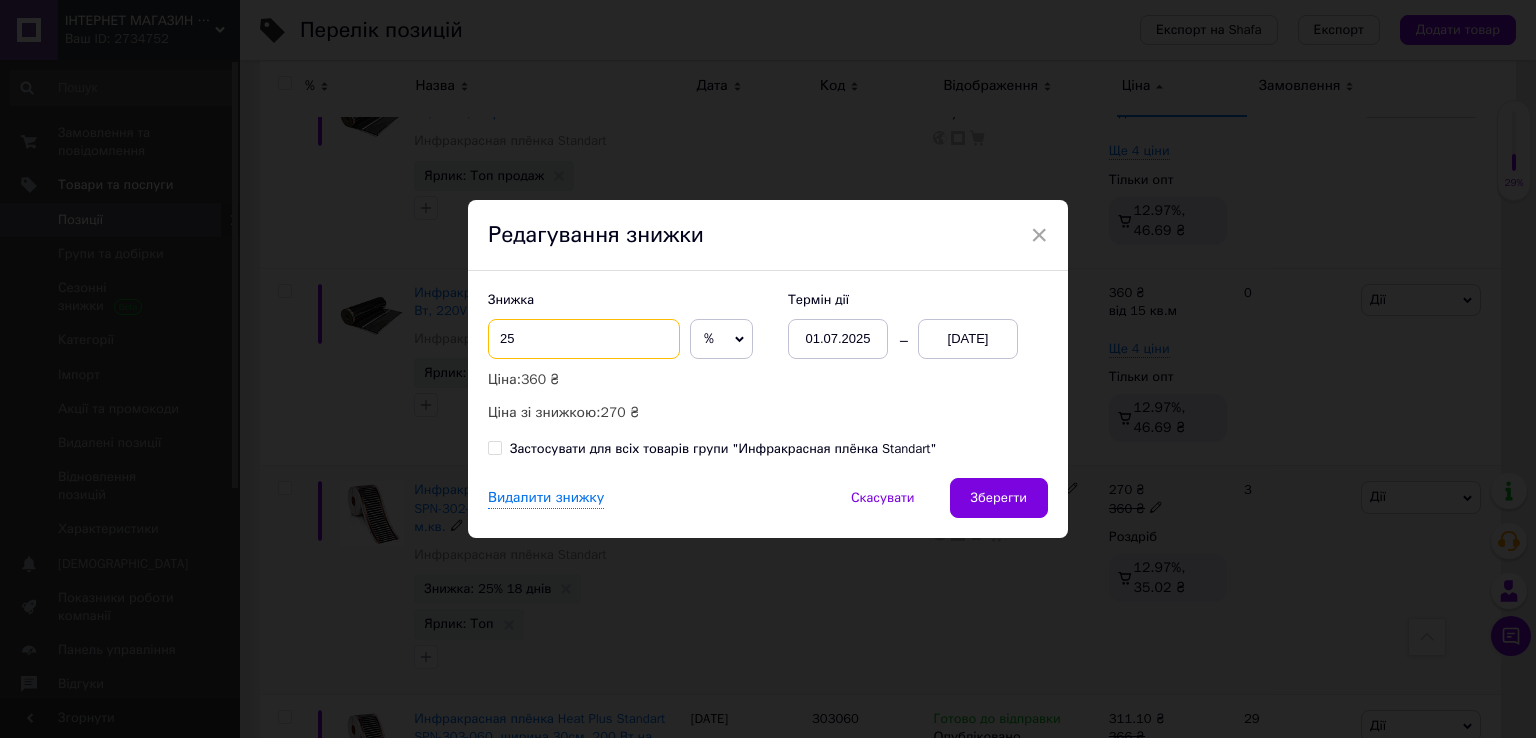 click on "25" at bounding box center [584, 339] 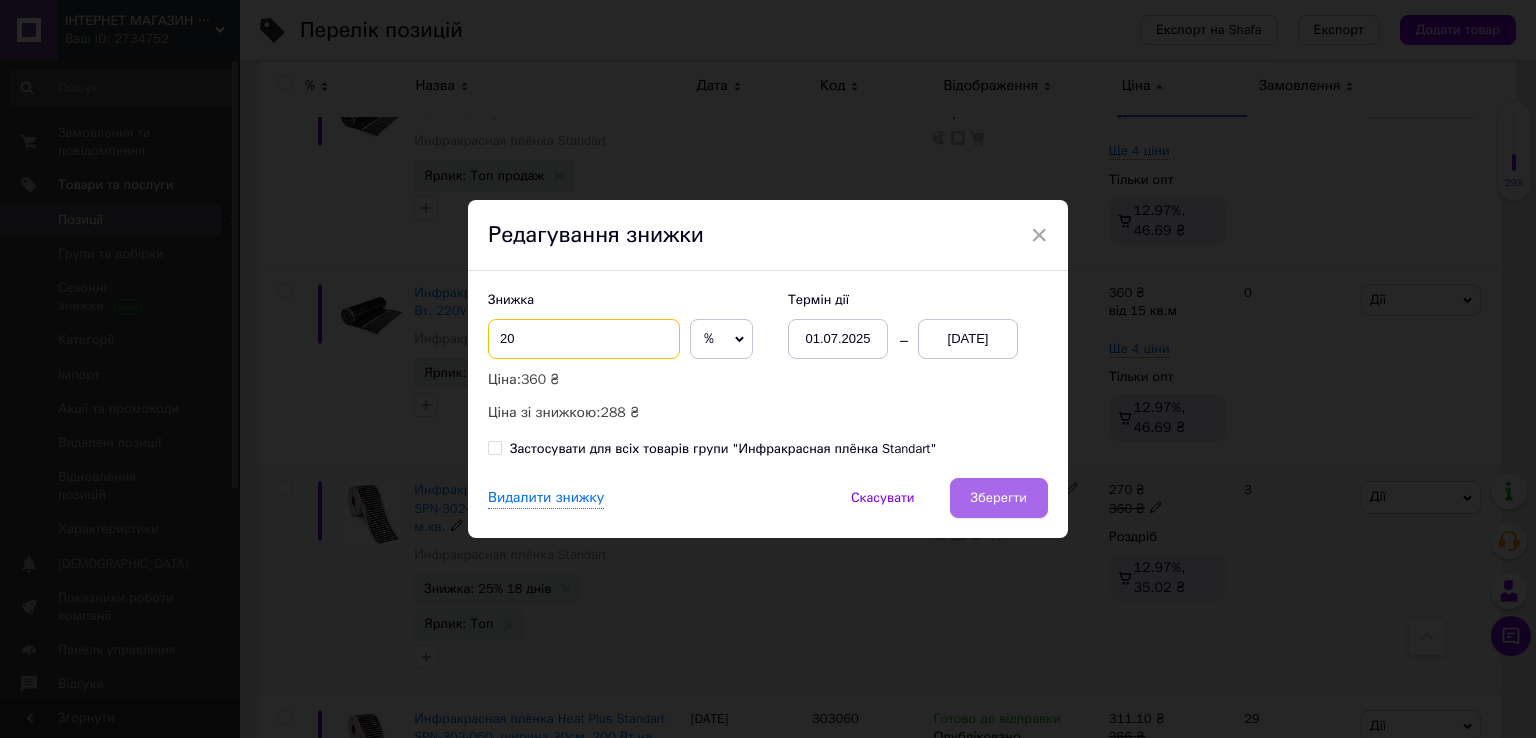 type on "20" 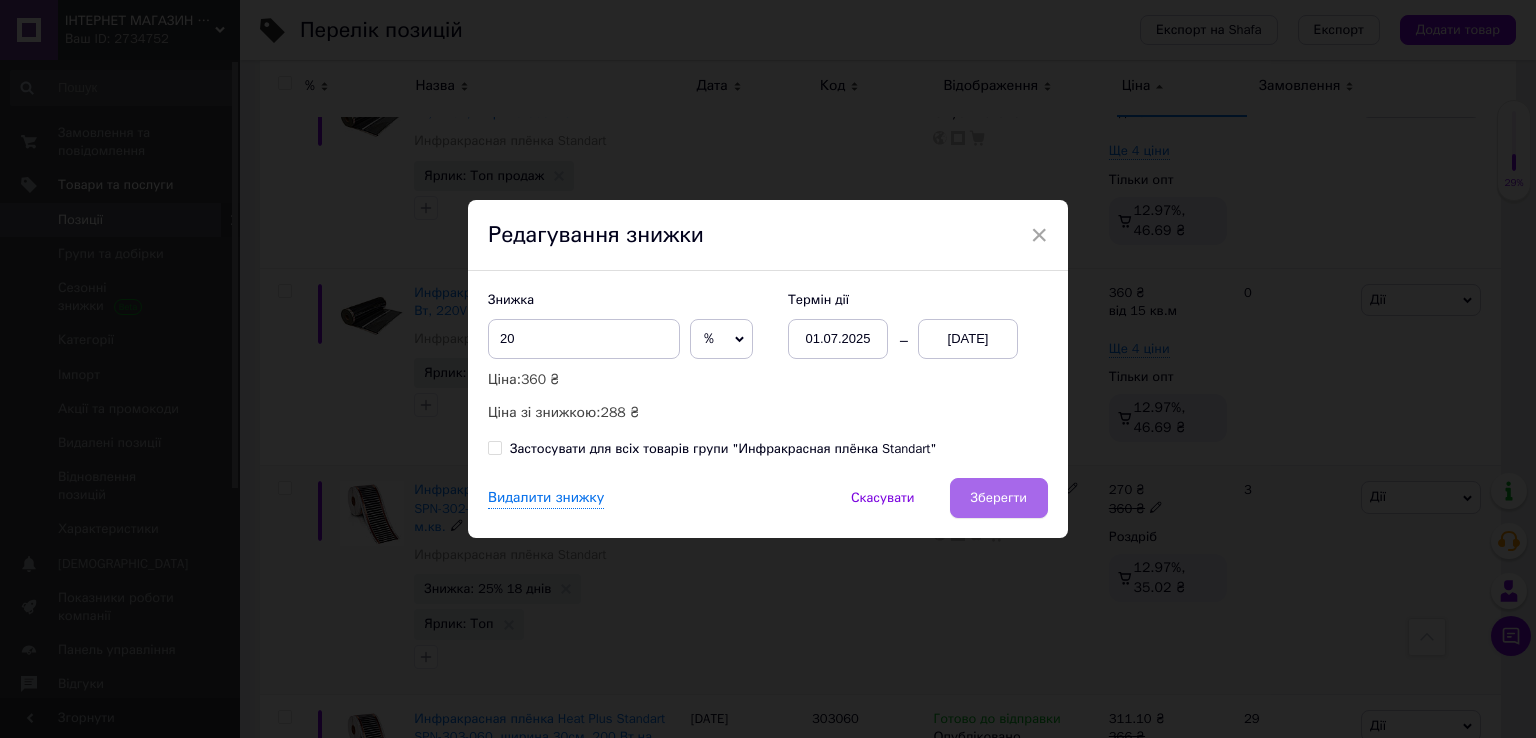 click on "Зберегти" at bounding box center [999, 498] 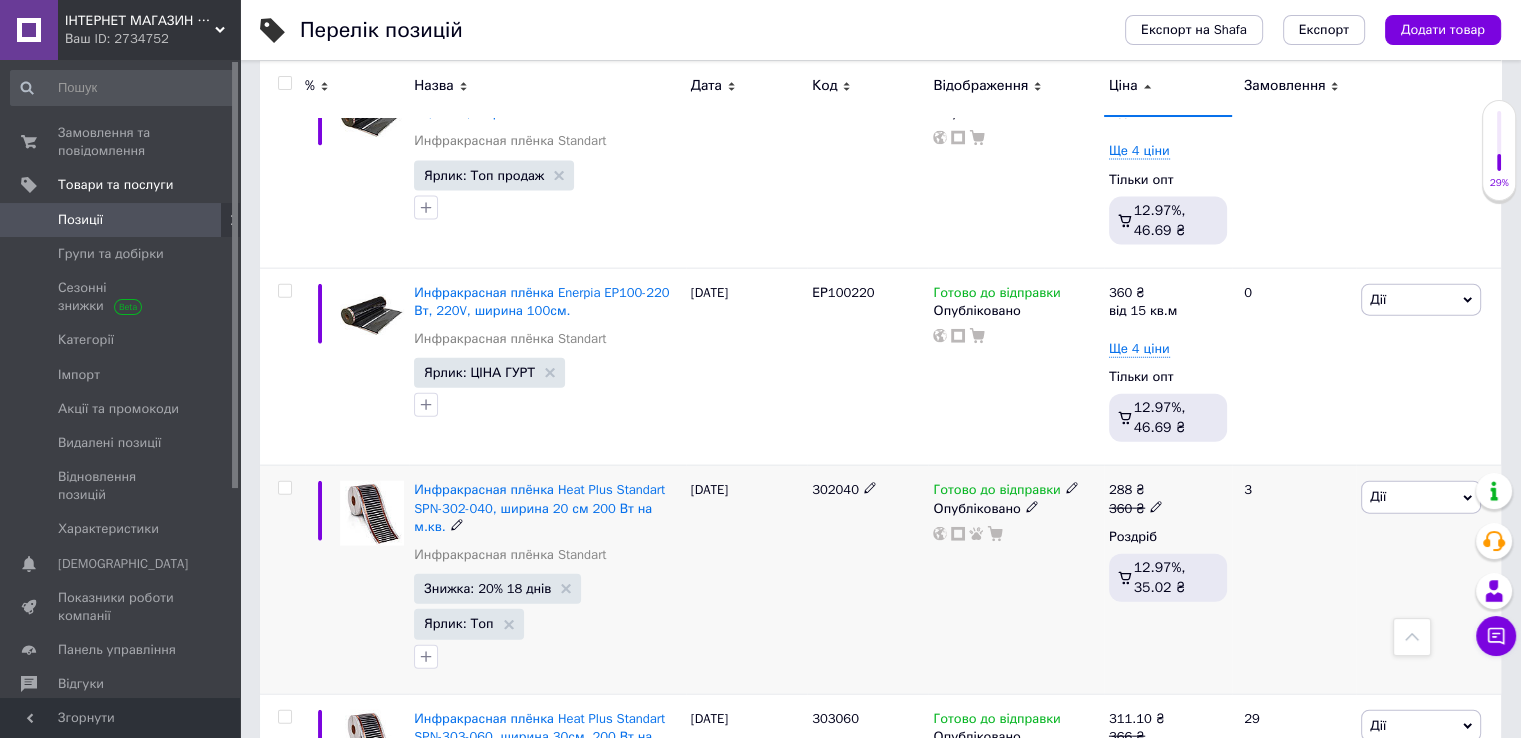 scroll, scrollTop: 4700, scrollLeft: 0, axis: vertical 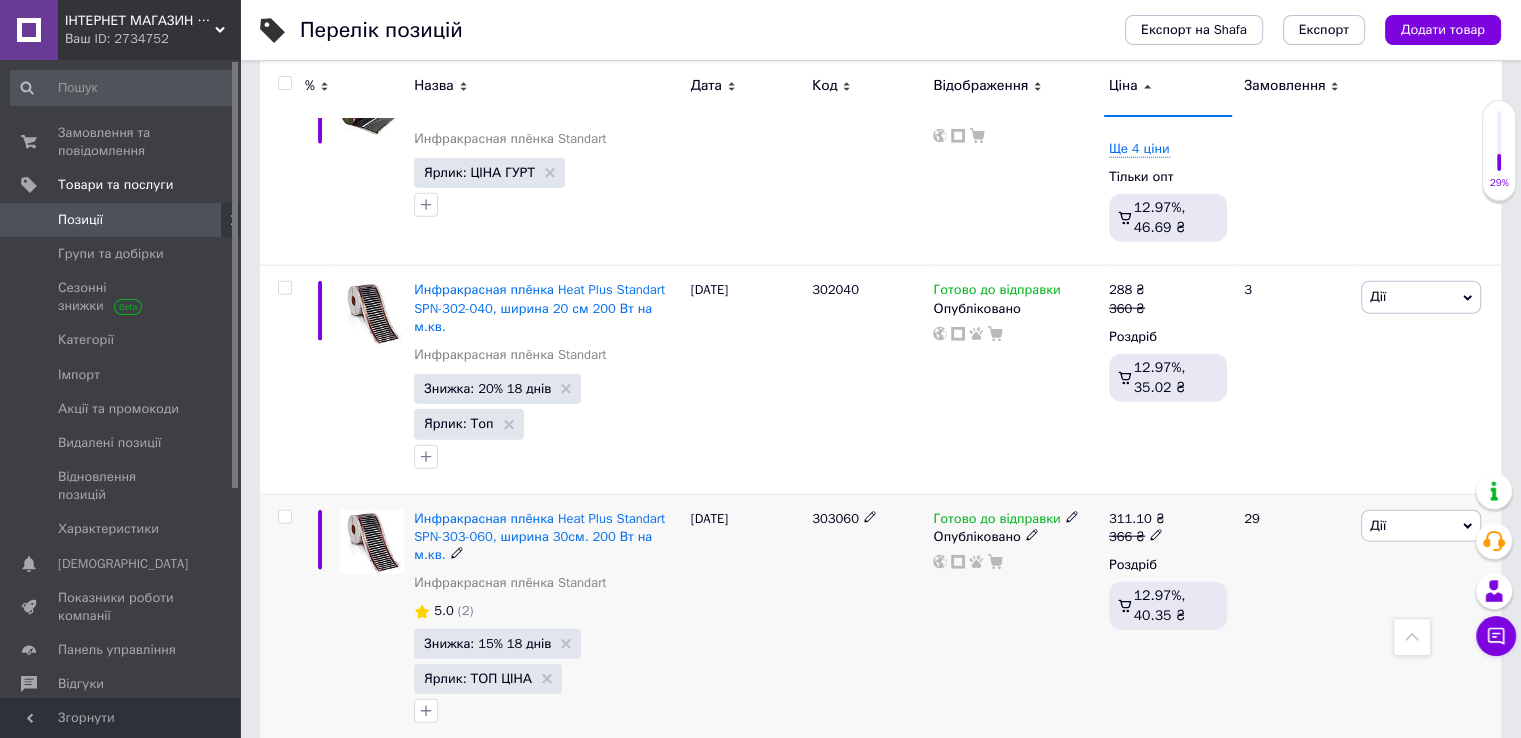 click 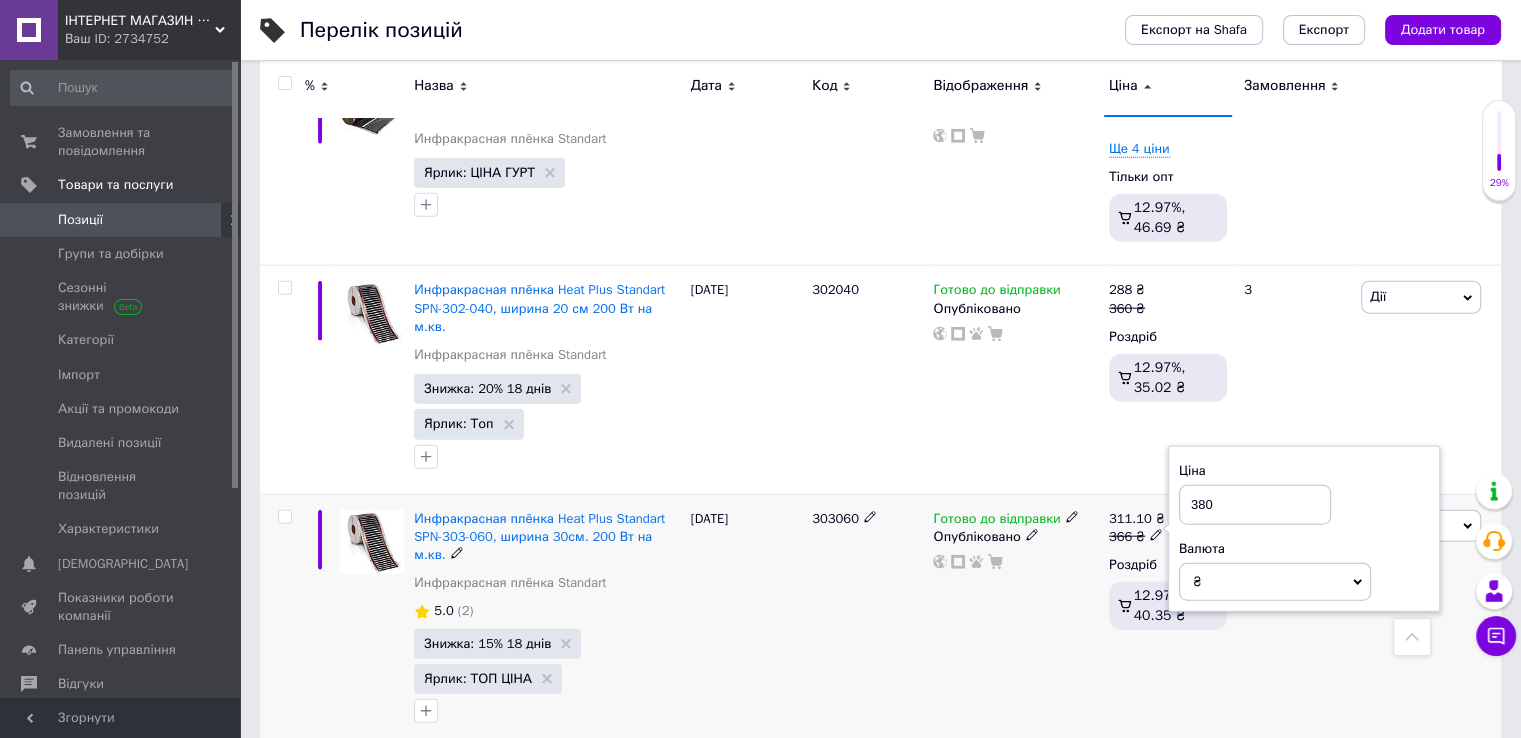 type on "380" 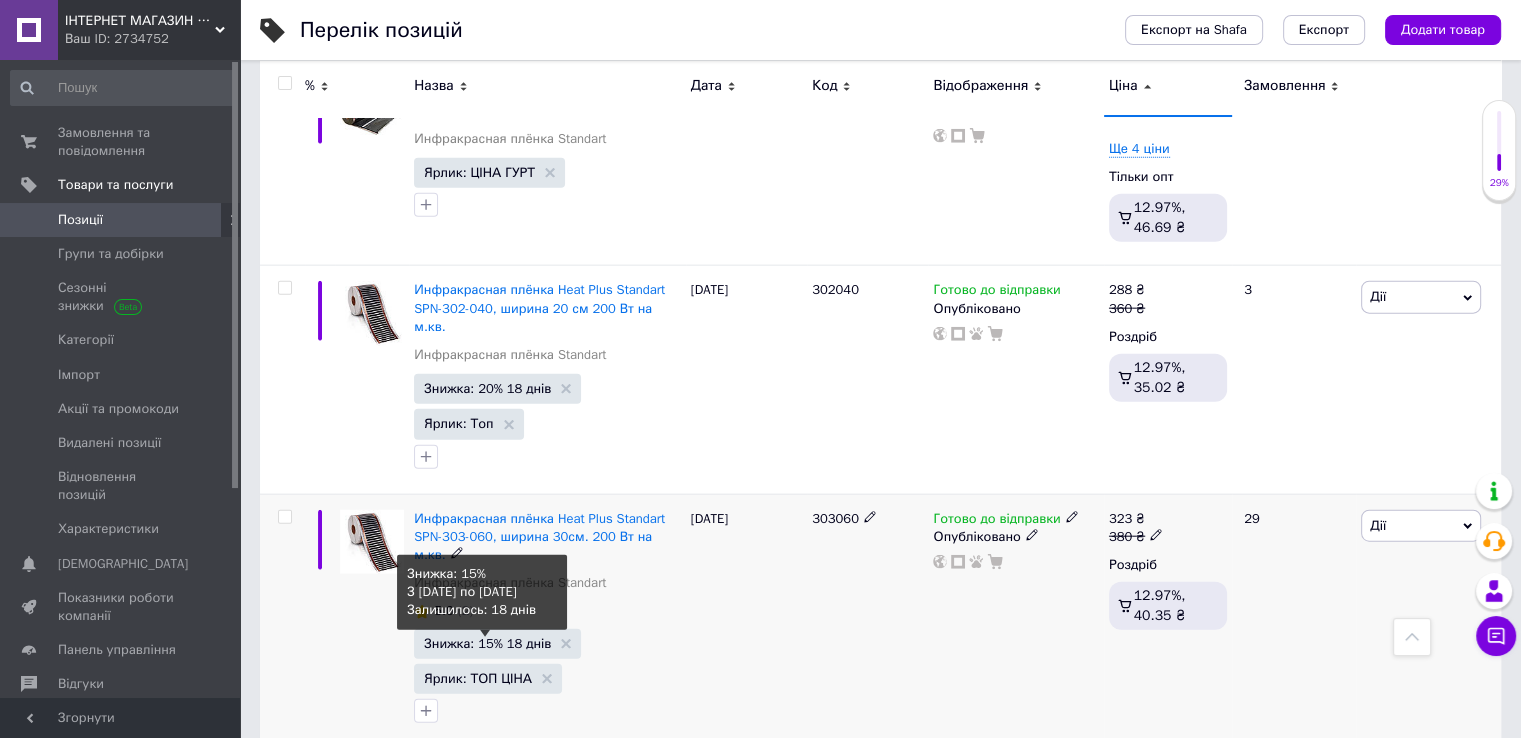click on "Знижка: 15% 18 днів" at bounding box center [487, 643] 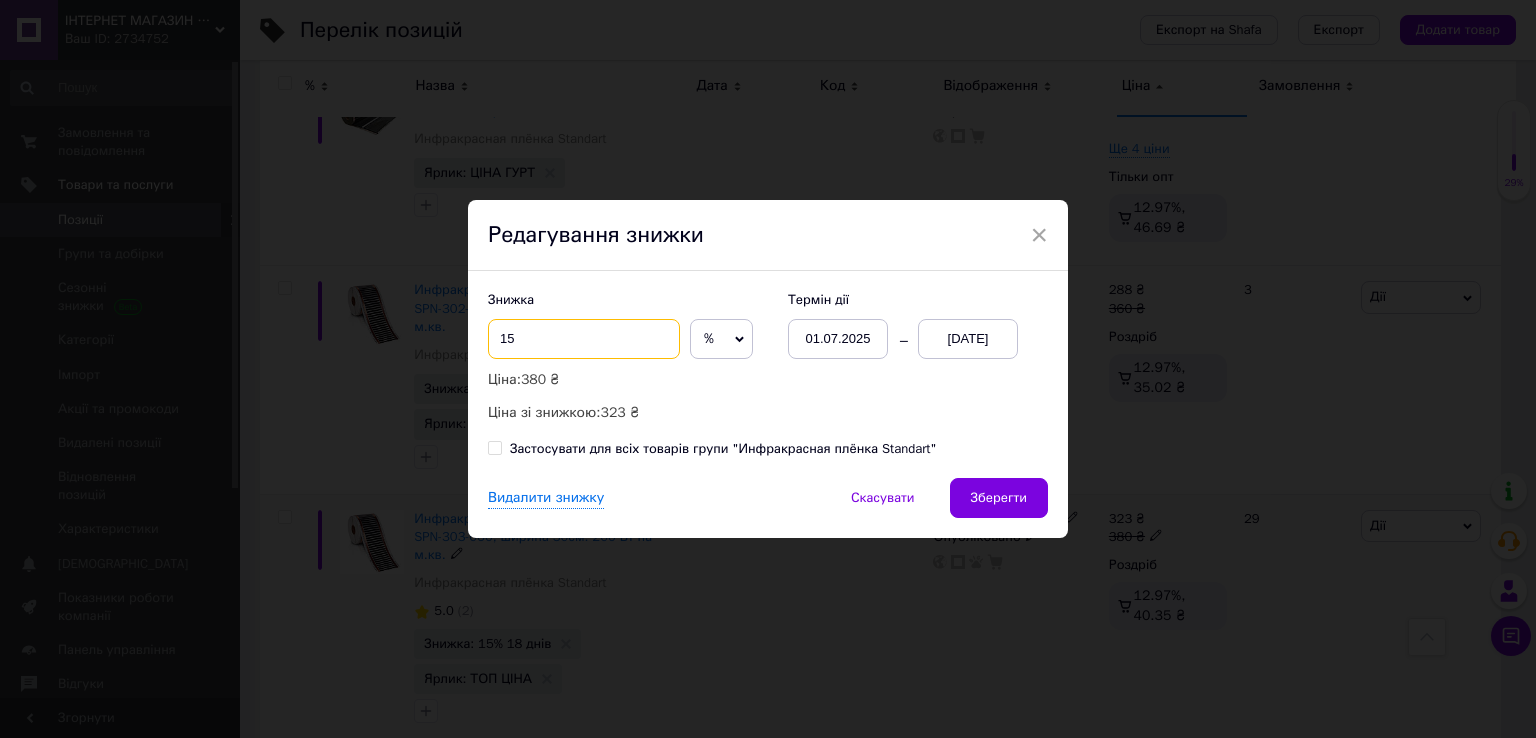 click on "15" at bounding box center (584, 339) 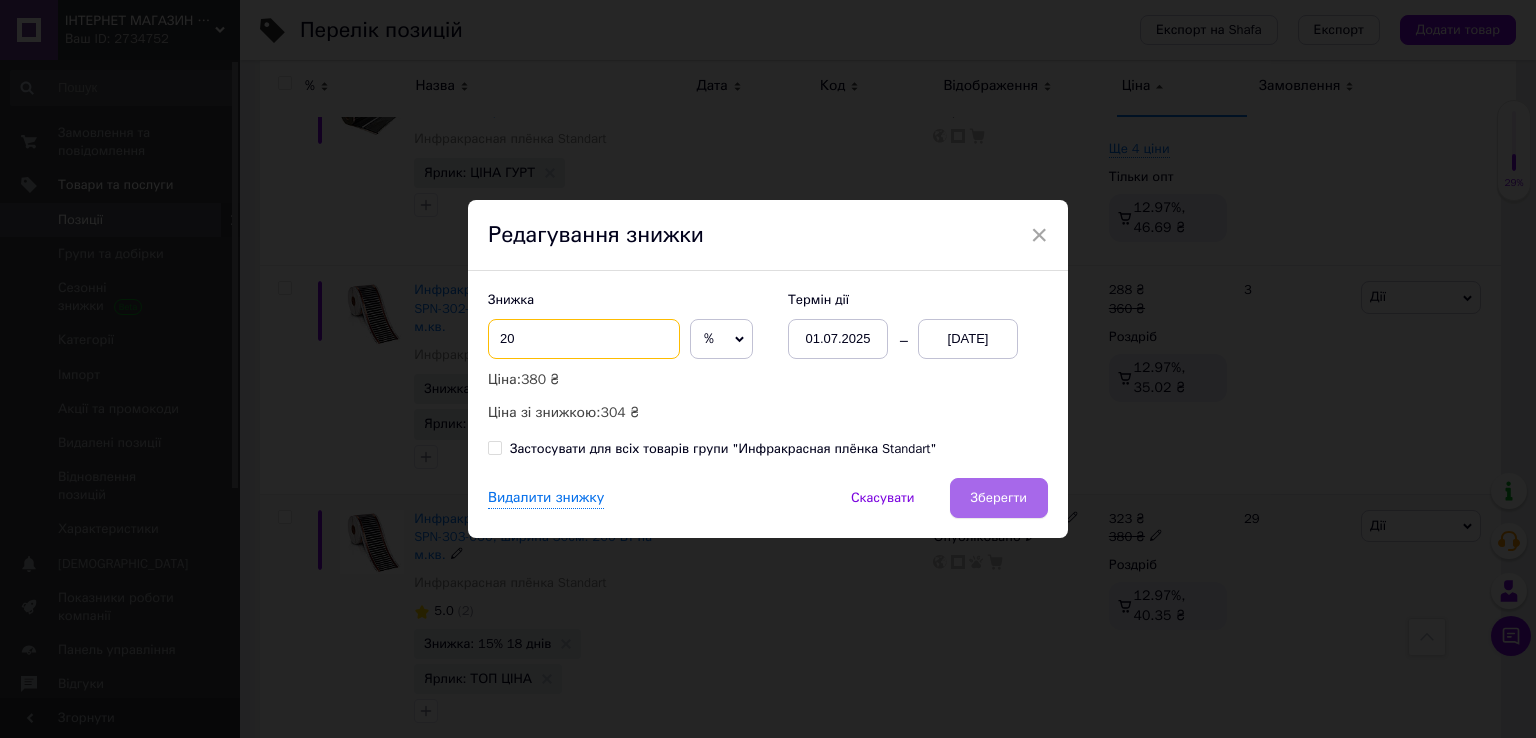 type on "20" 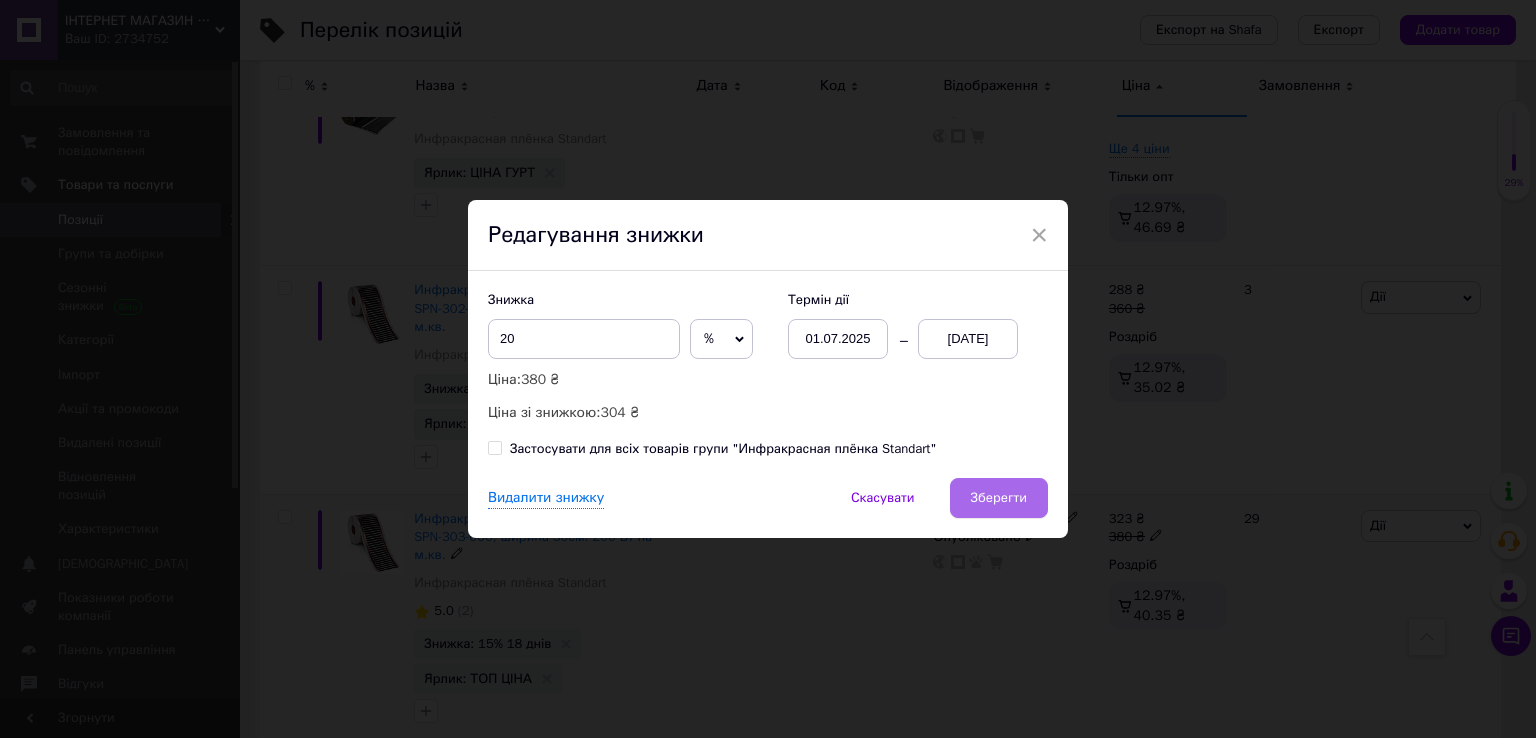 click on "Зберегти" at bounding box center [999, 498] 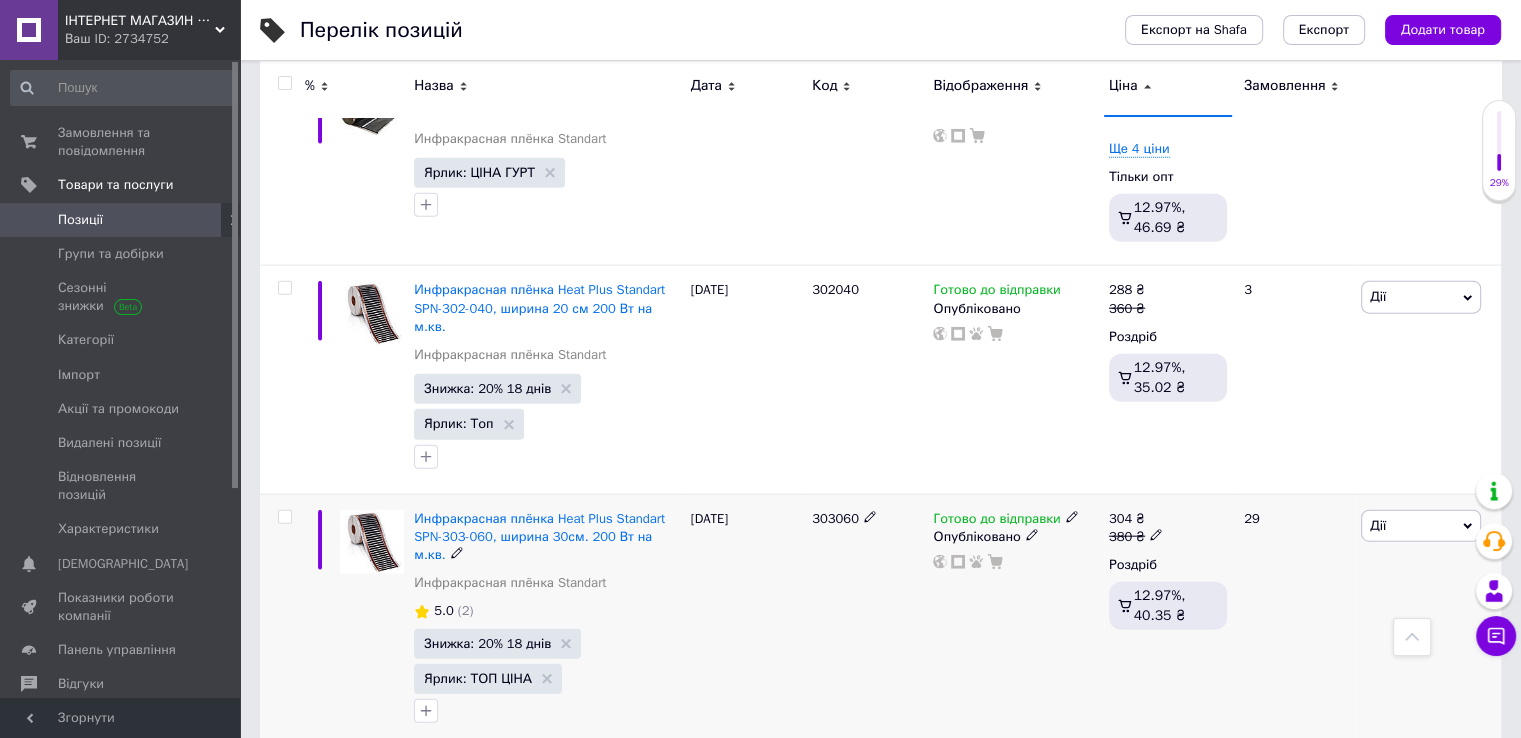 scroll, scrollTop: 5000, scrollLeft: 0, axis: vertical 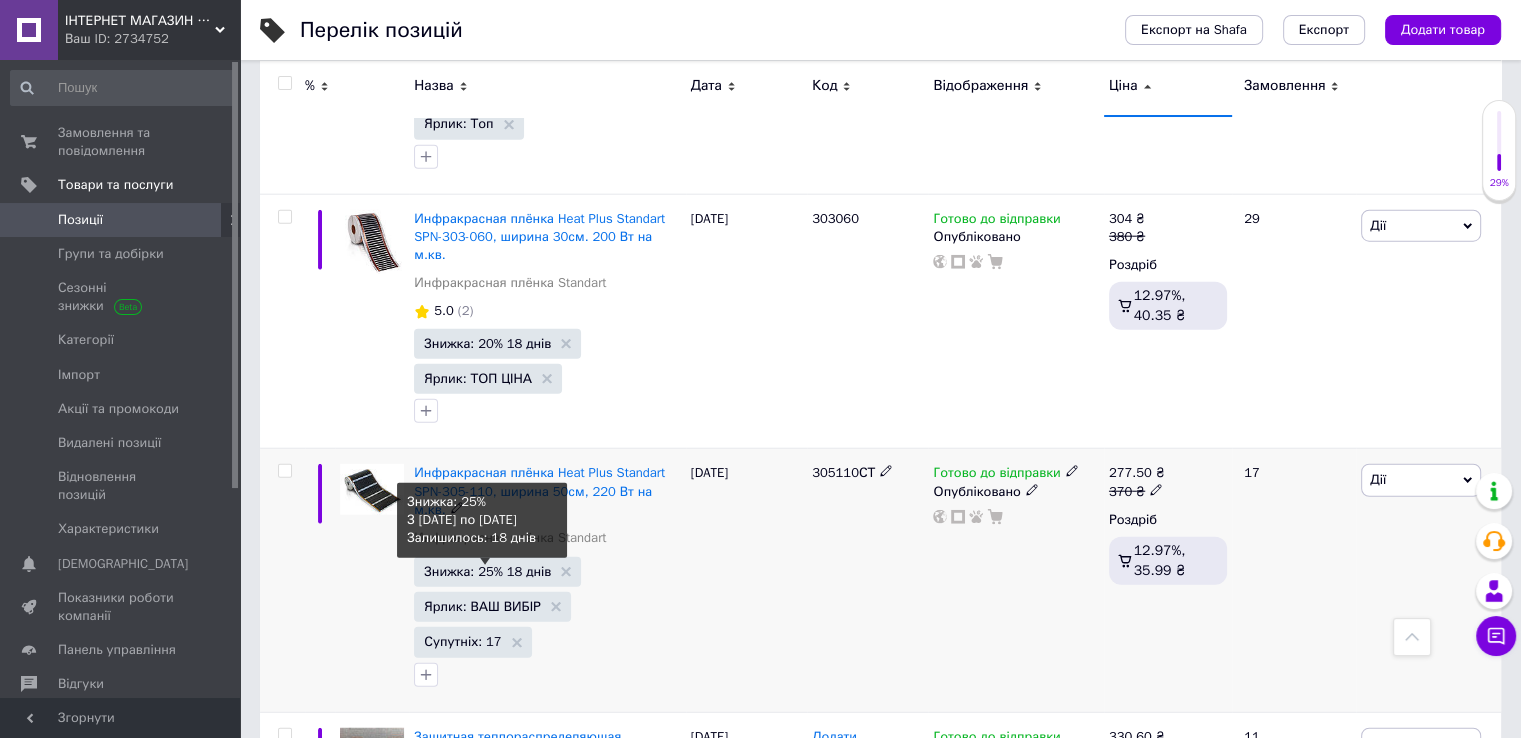 click on "Знижка: 25% 18 днів" at bounding box center (487, 571) 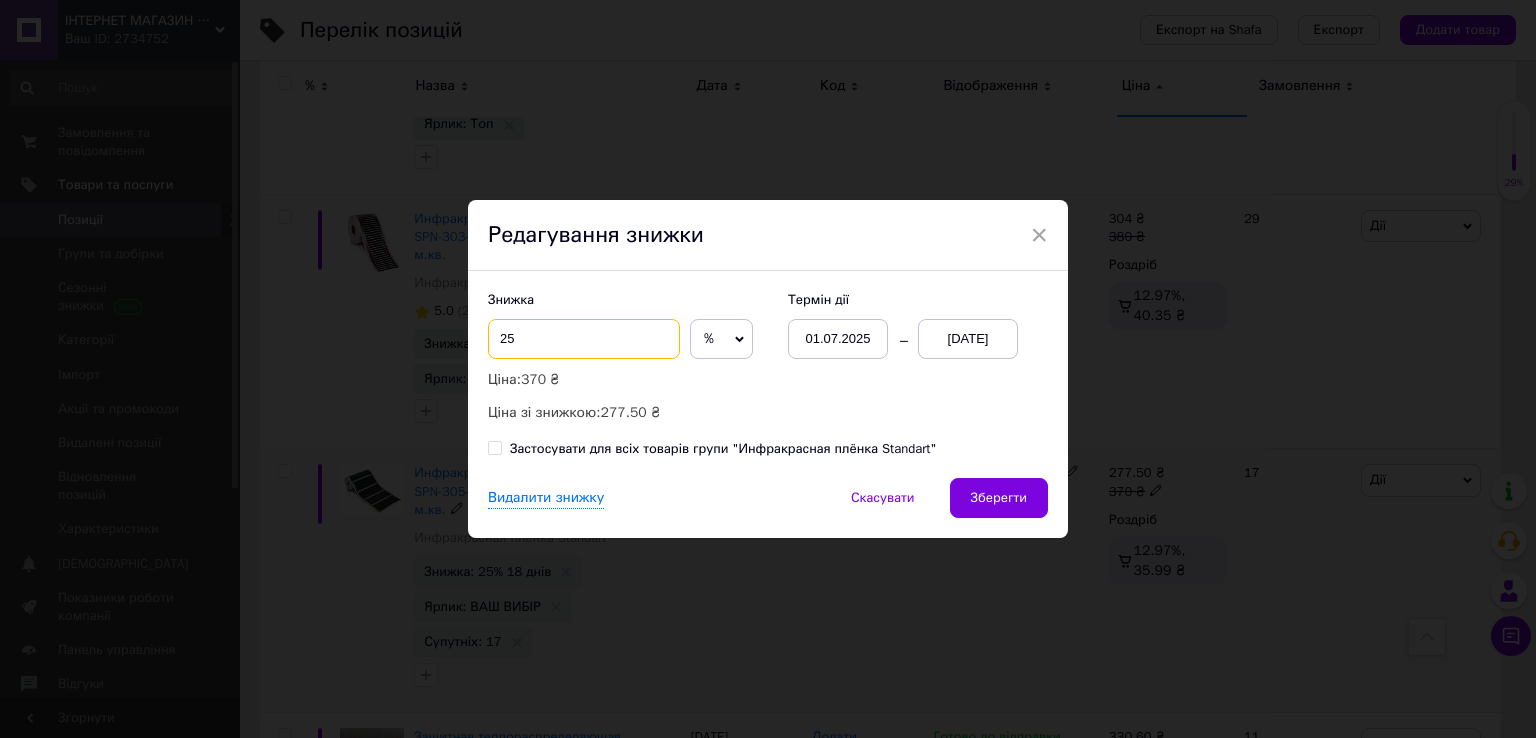 click on "25" at bounding box center [584, 339] 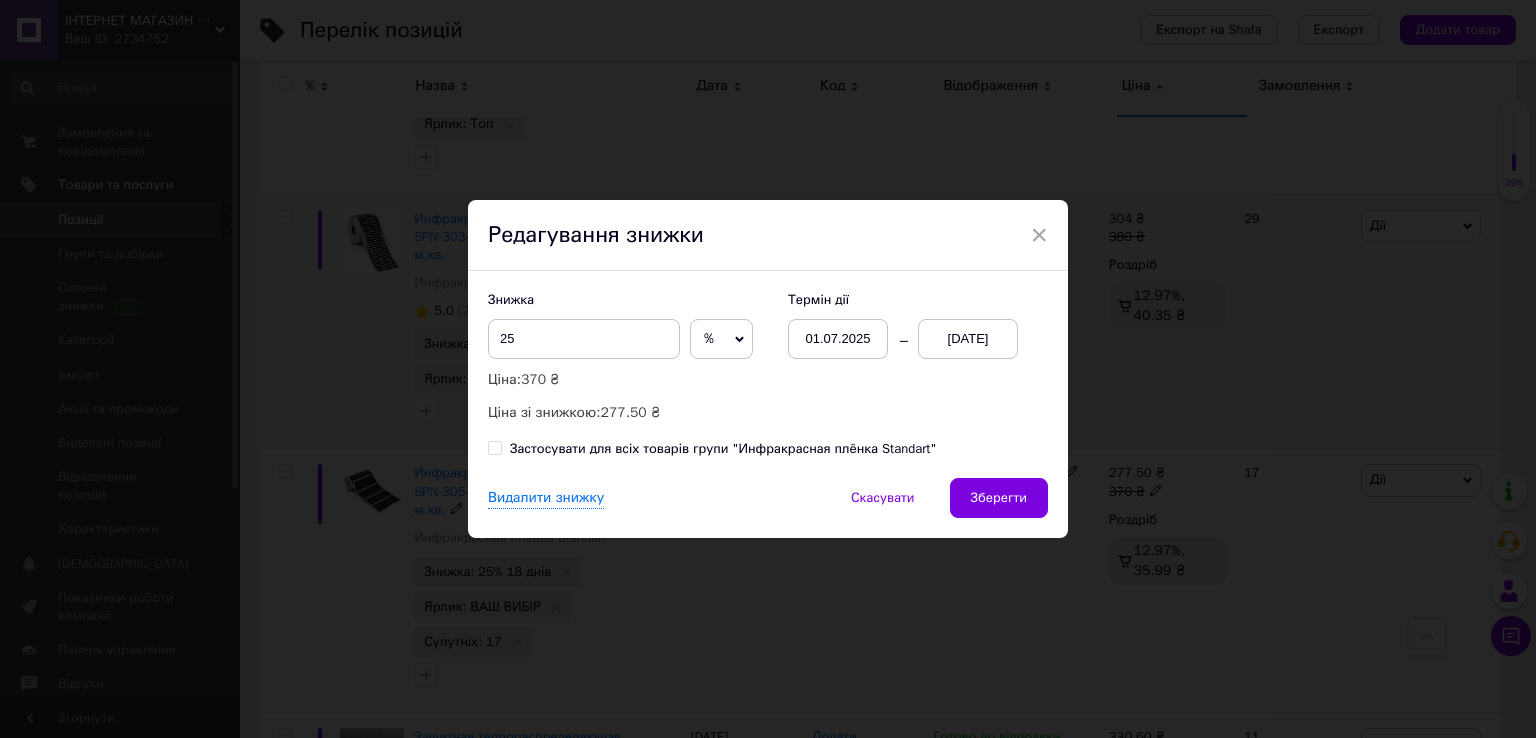 click on "×" at bounding box center [1039, 235] 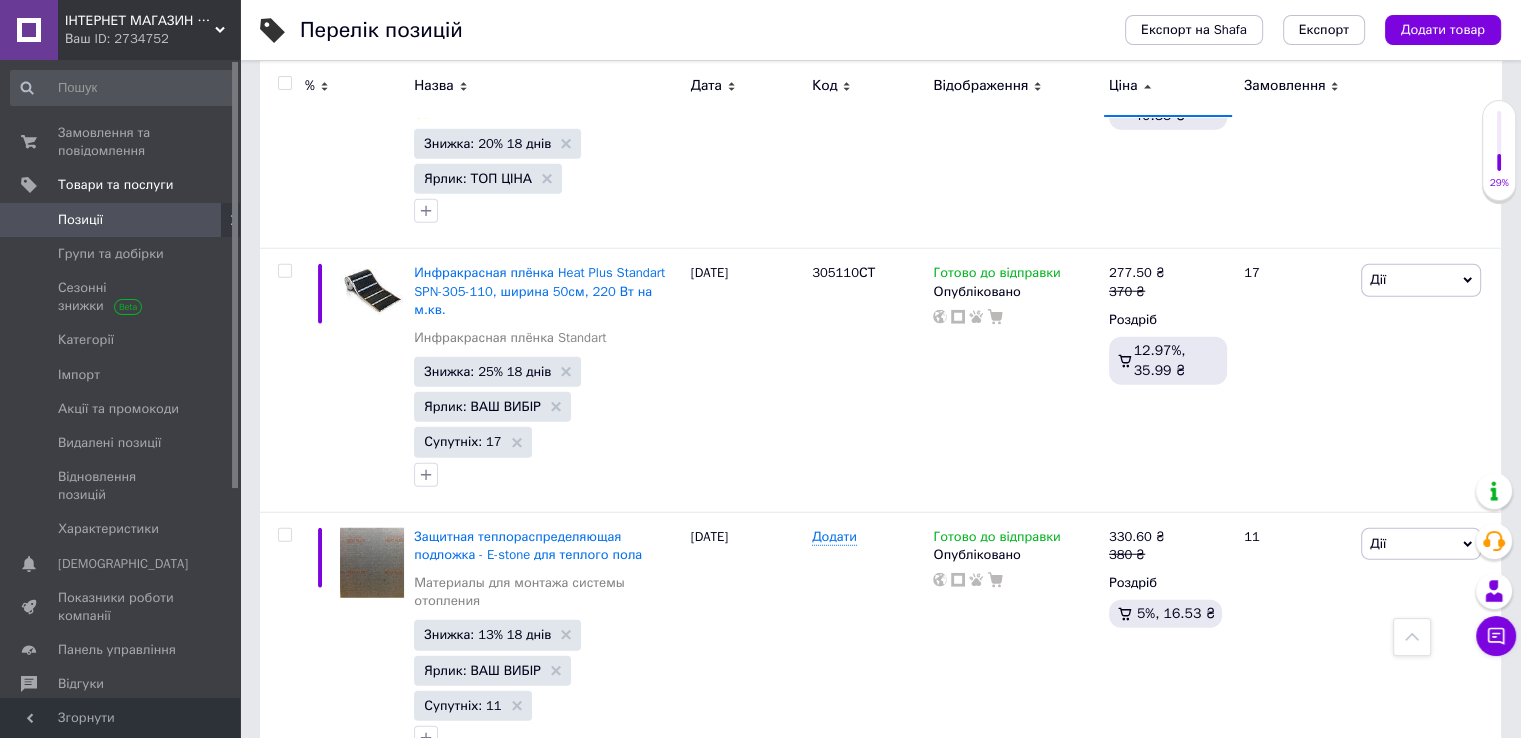 scroll, scrollTop: 5300, scrollLeft: 0, axis: vertical 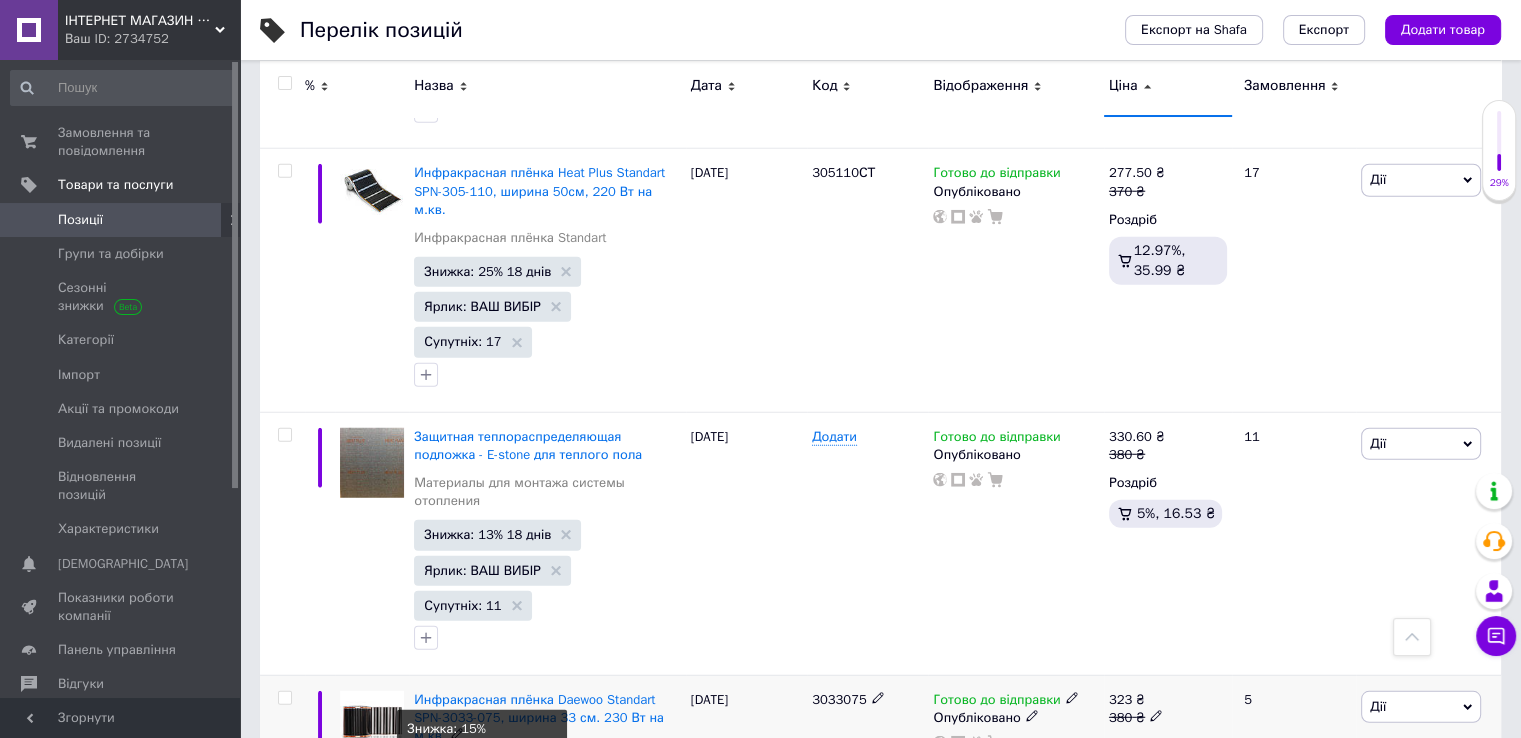 click on "Знижка: 15% 18 днів" at bounding box center [487, 798] 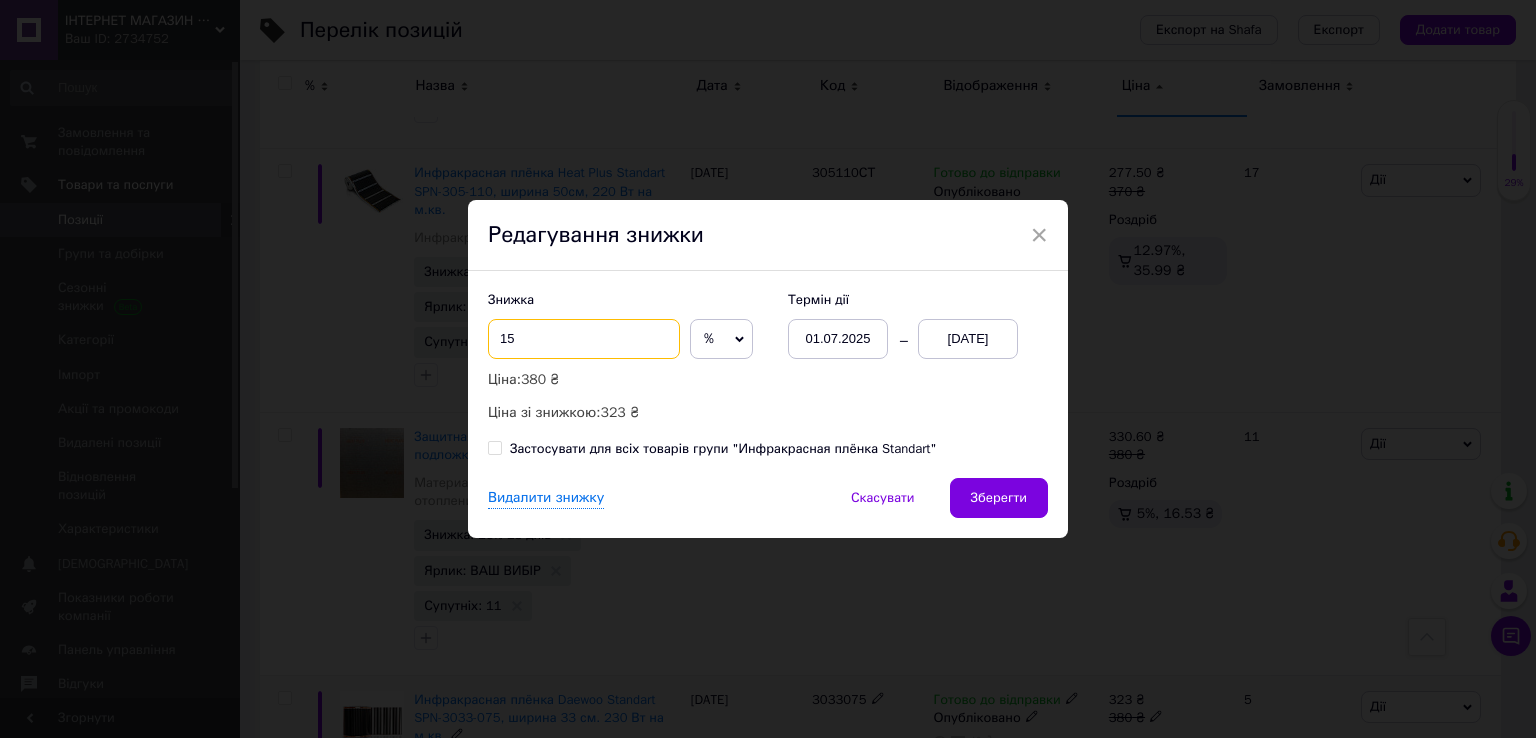 click on "15" at bounding box center (584, 339) 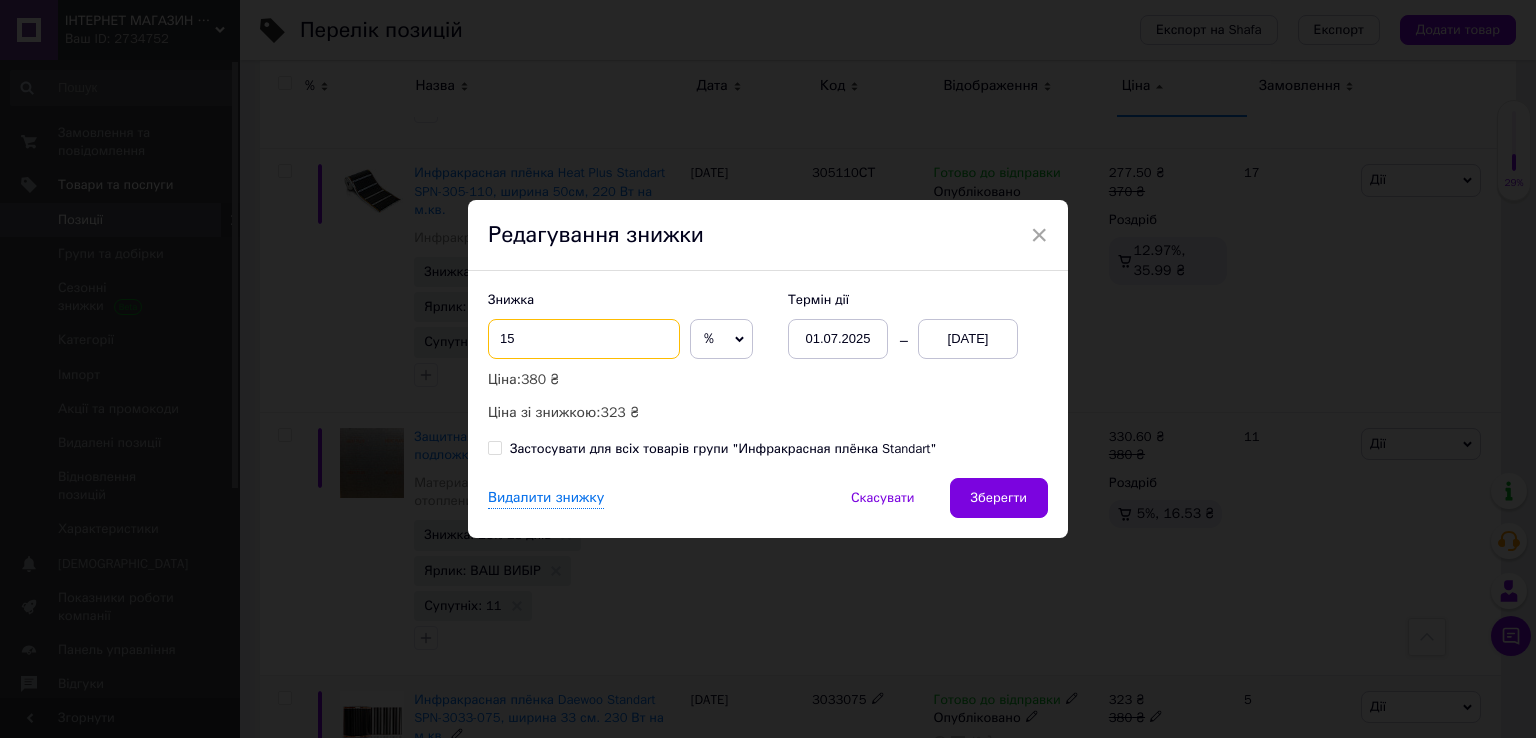 type on "1" 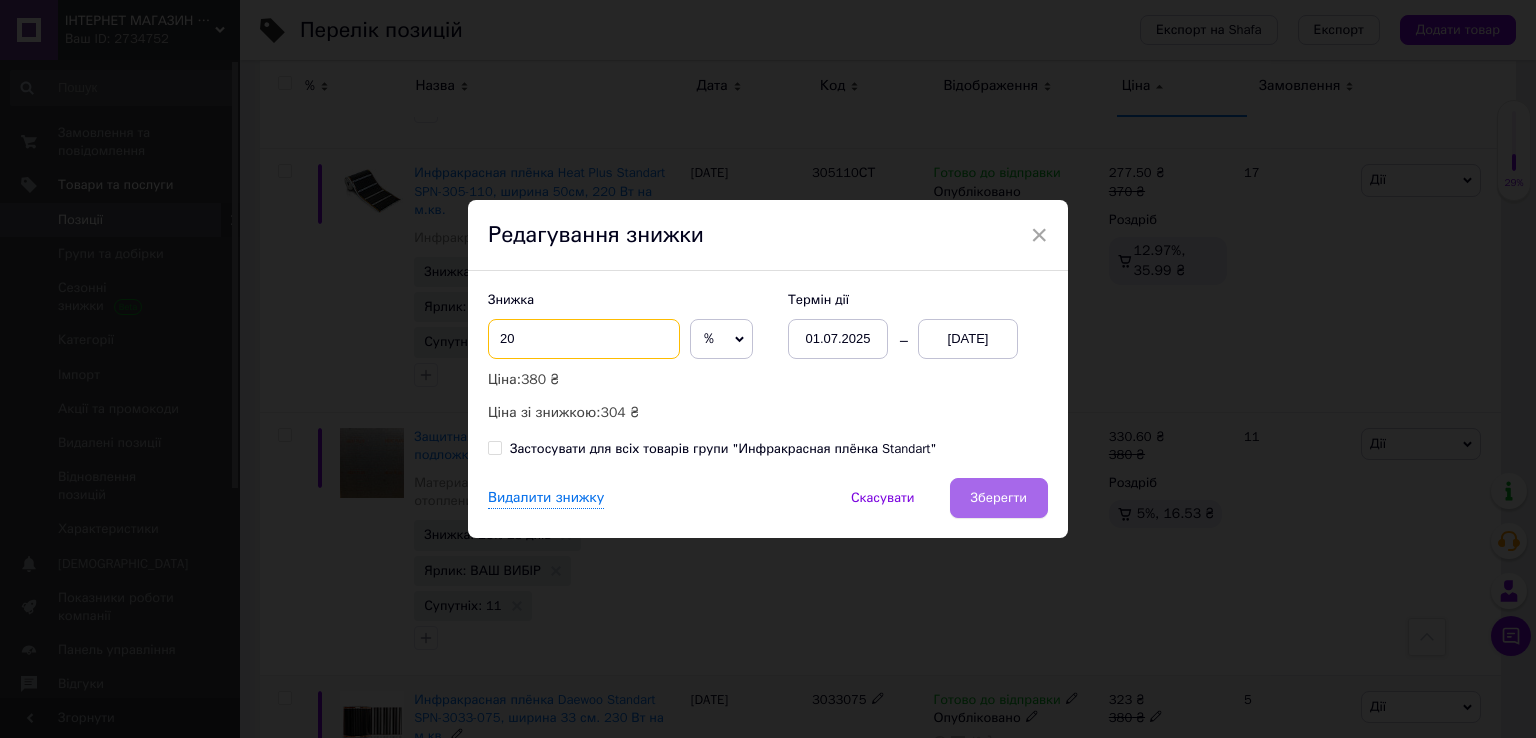 type on "20" 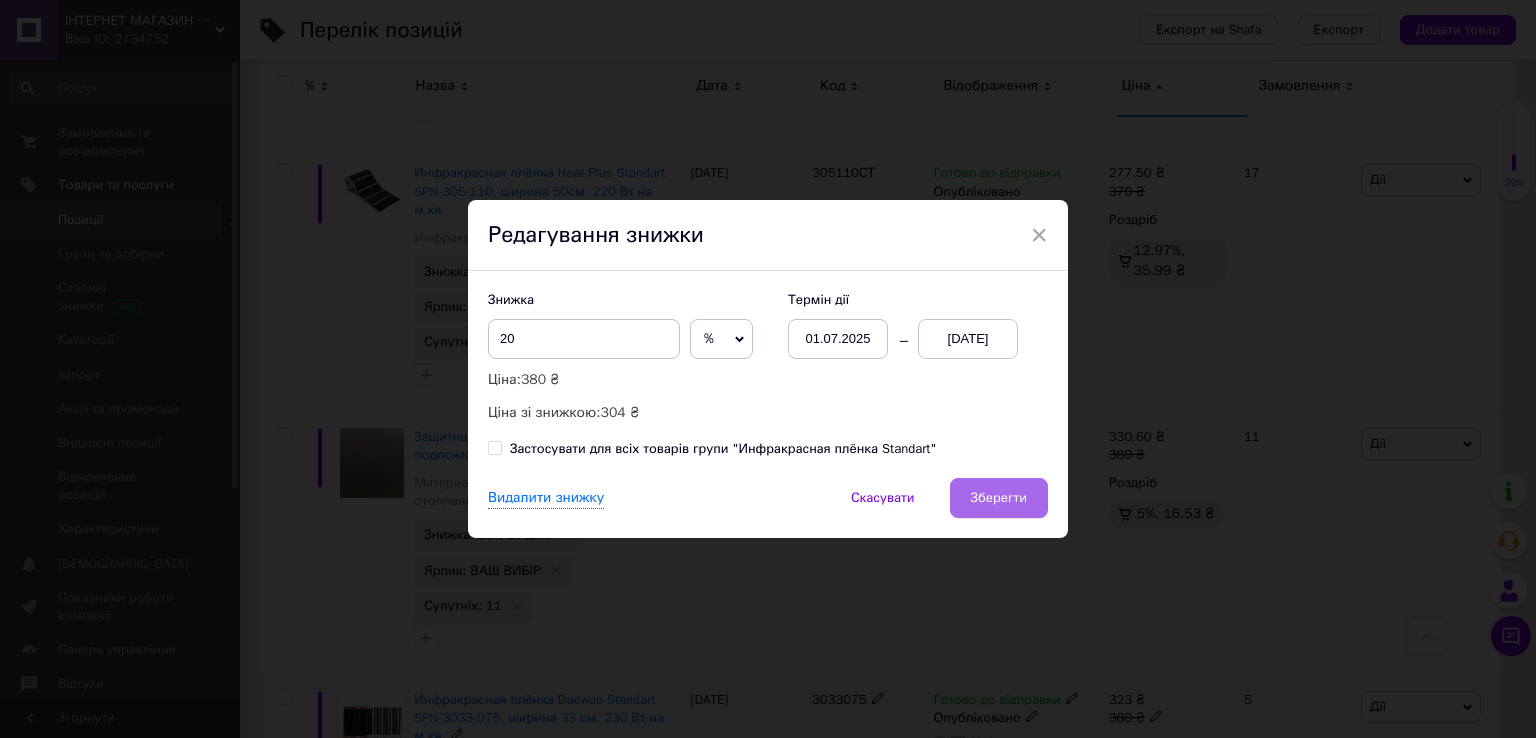 click on "Зберегти" at bounding box center [999, 498] 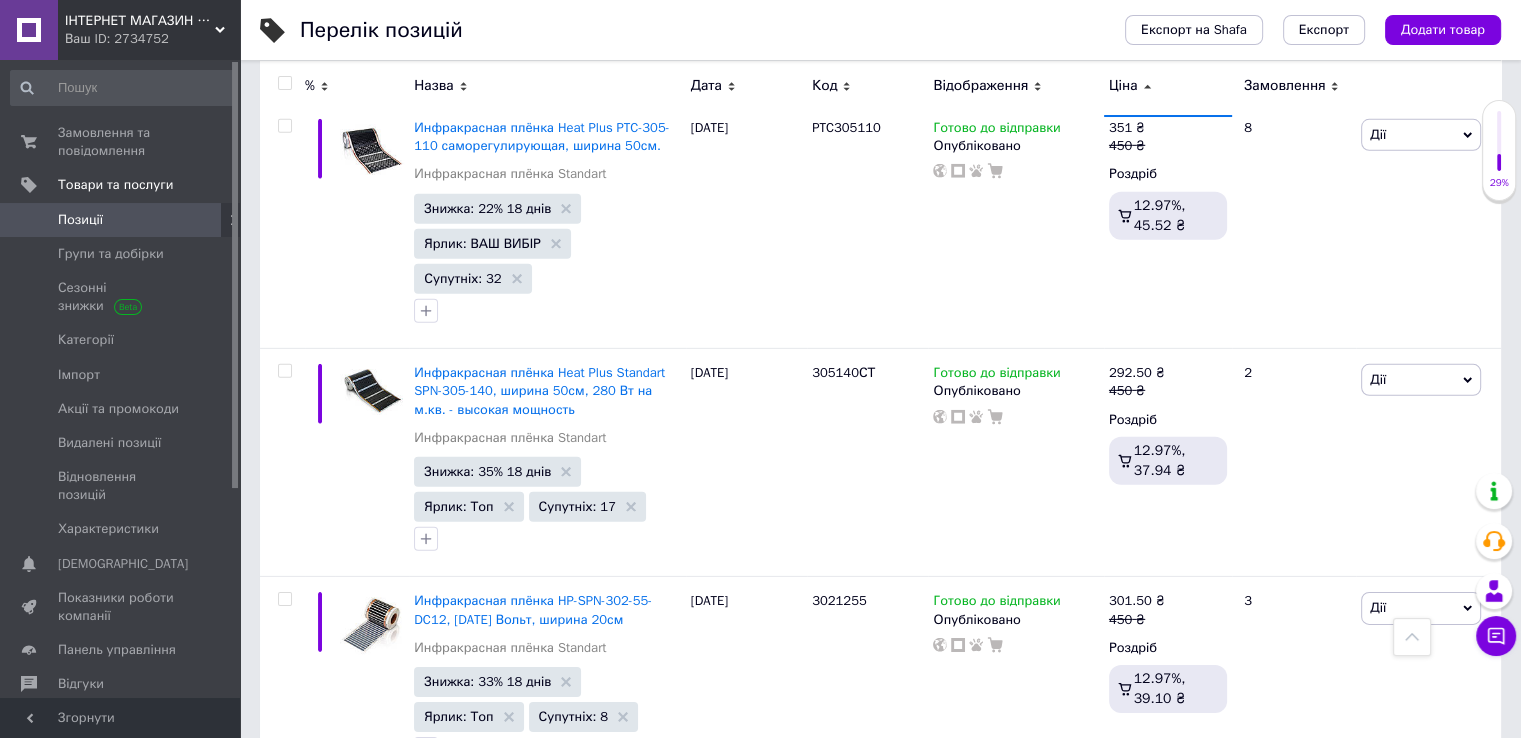scroll, scrollTop: 6200, scrollLeft: 0, axis: vertical 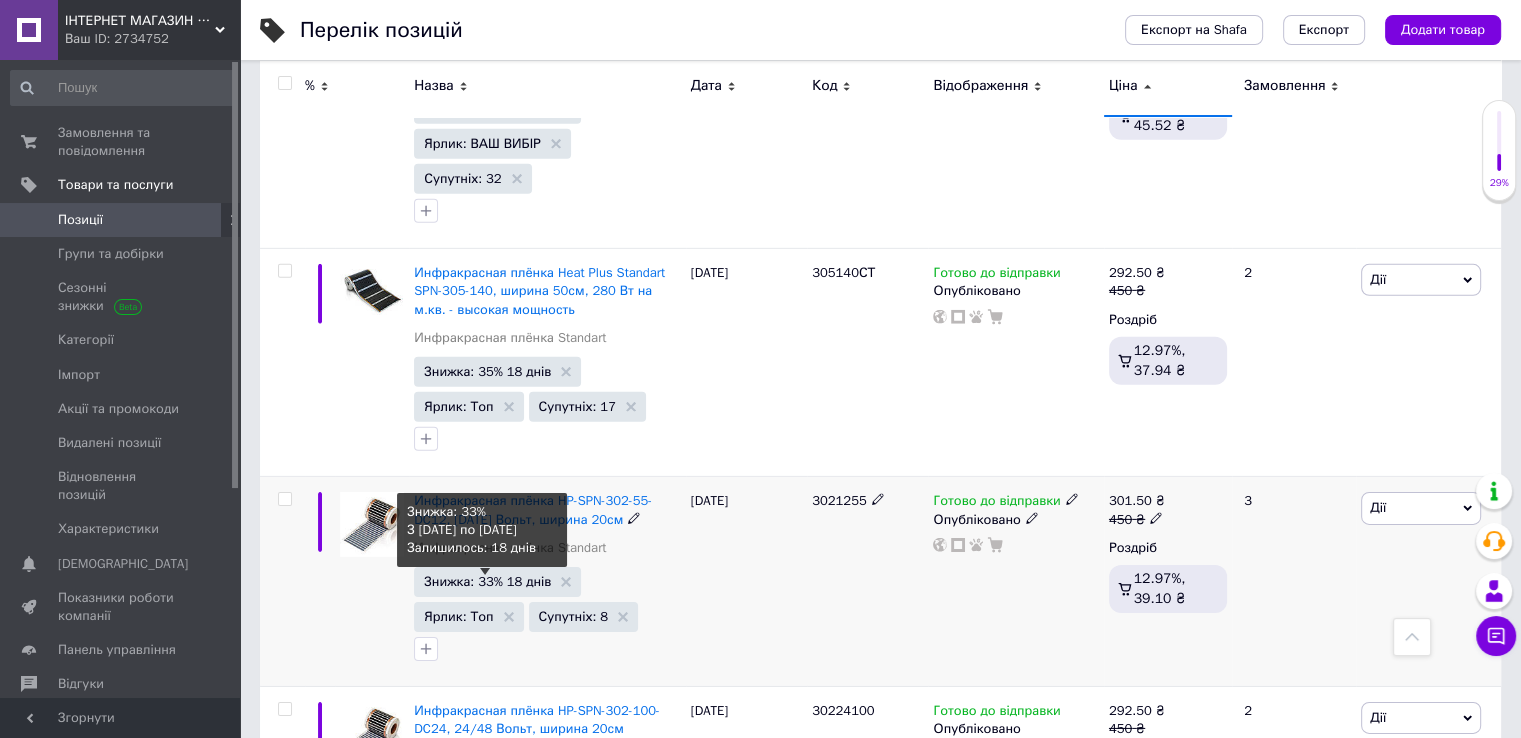 click on "Знижка: 33% 18 днів" at bounding box center [487, 581] 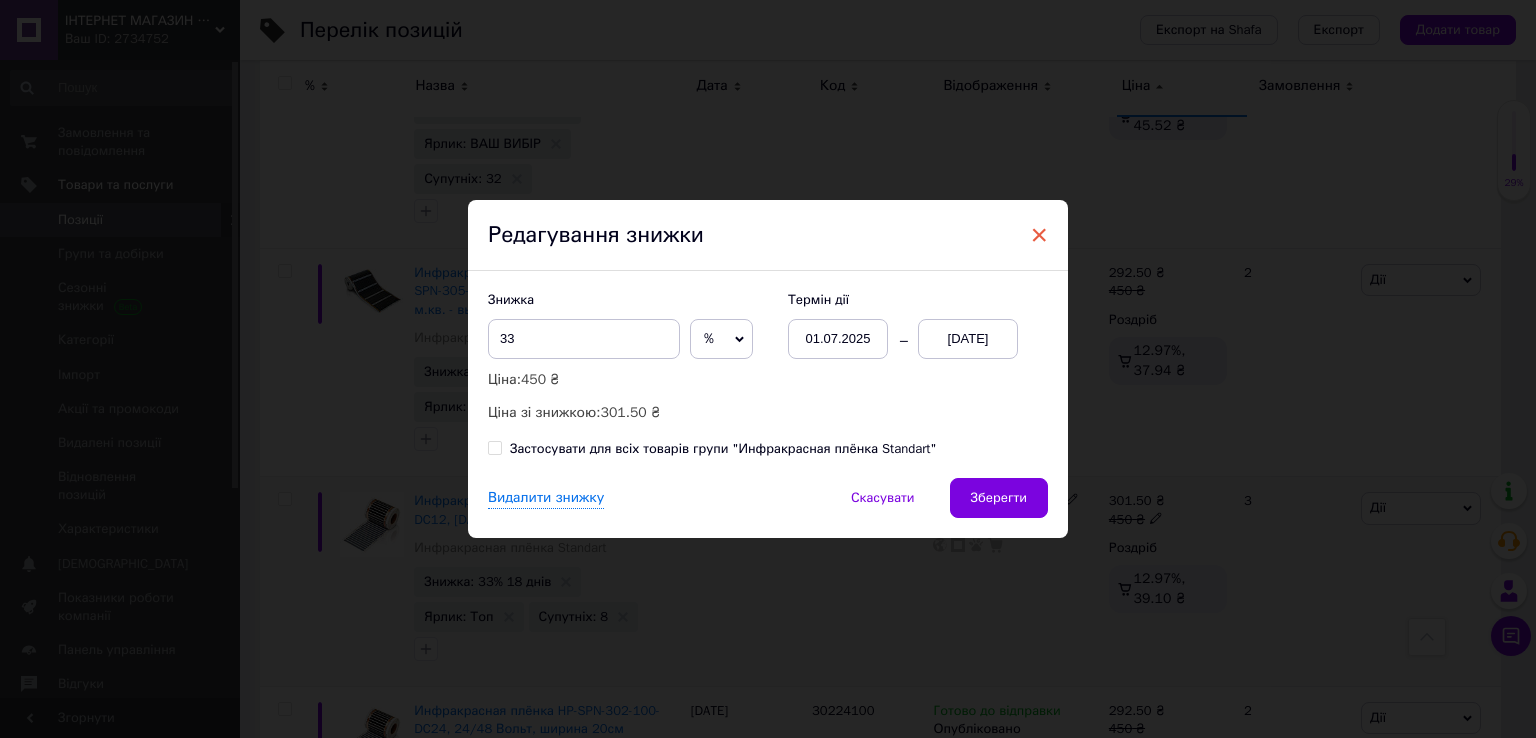 click on "×" at bounding box center (1039, 235) 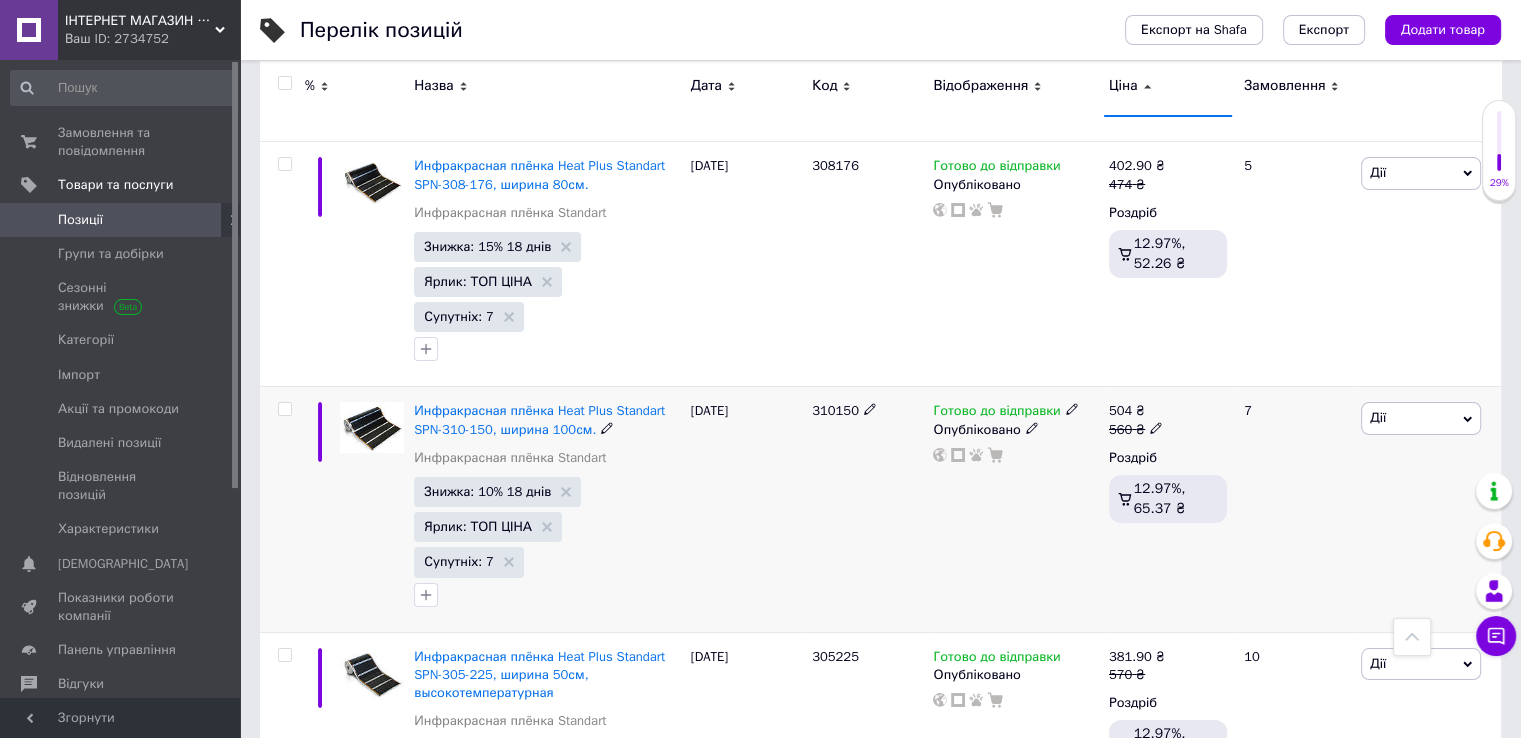 scroll, scrollTop: 7300, scrollLeft: 0, axis: vertical 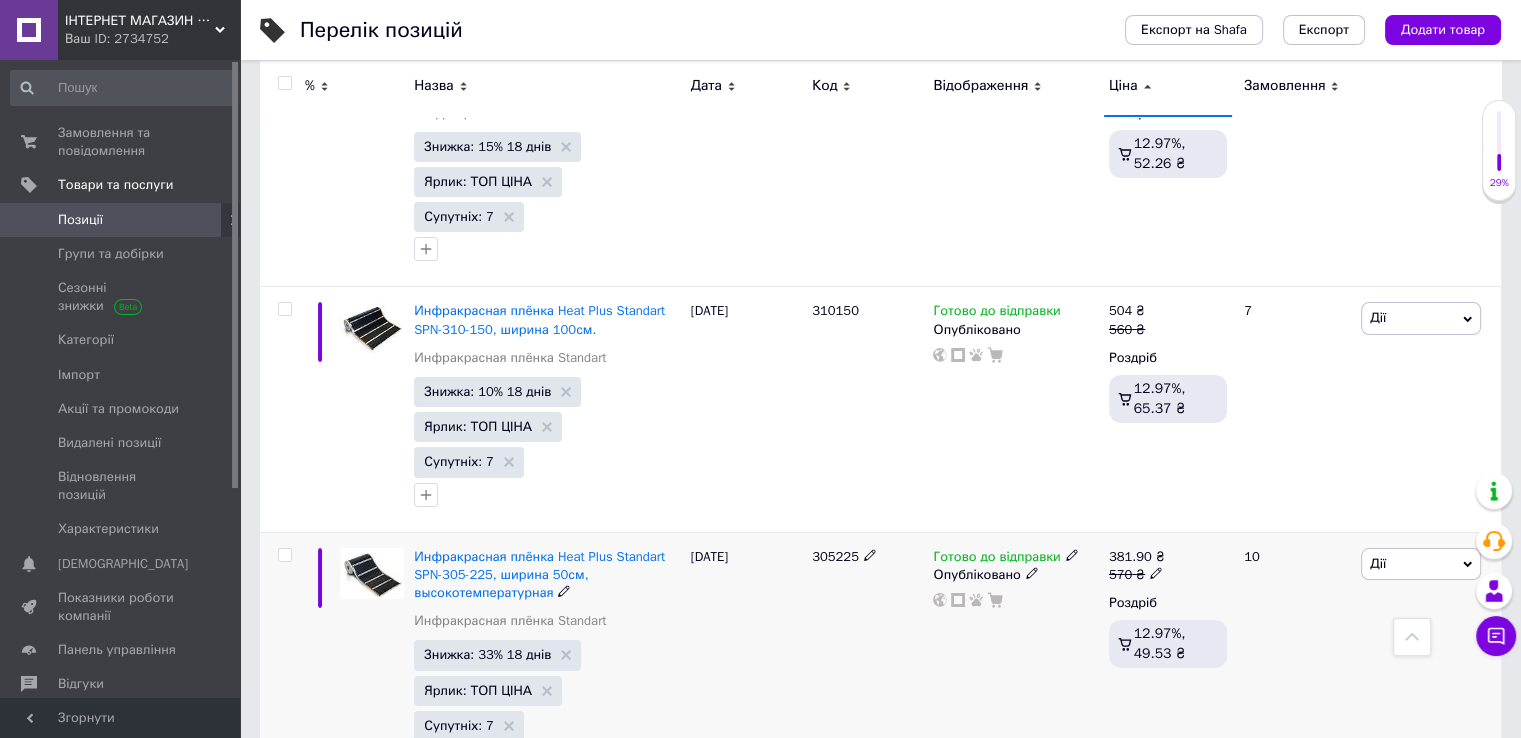 click 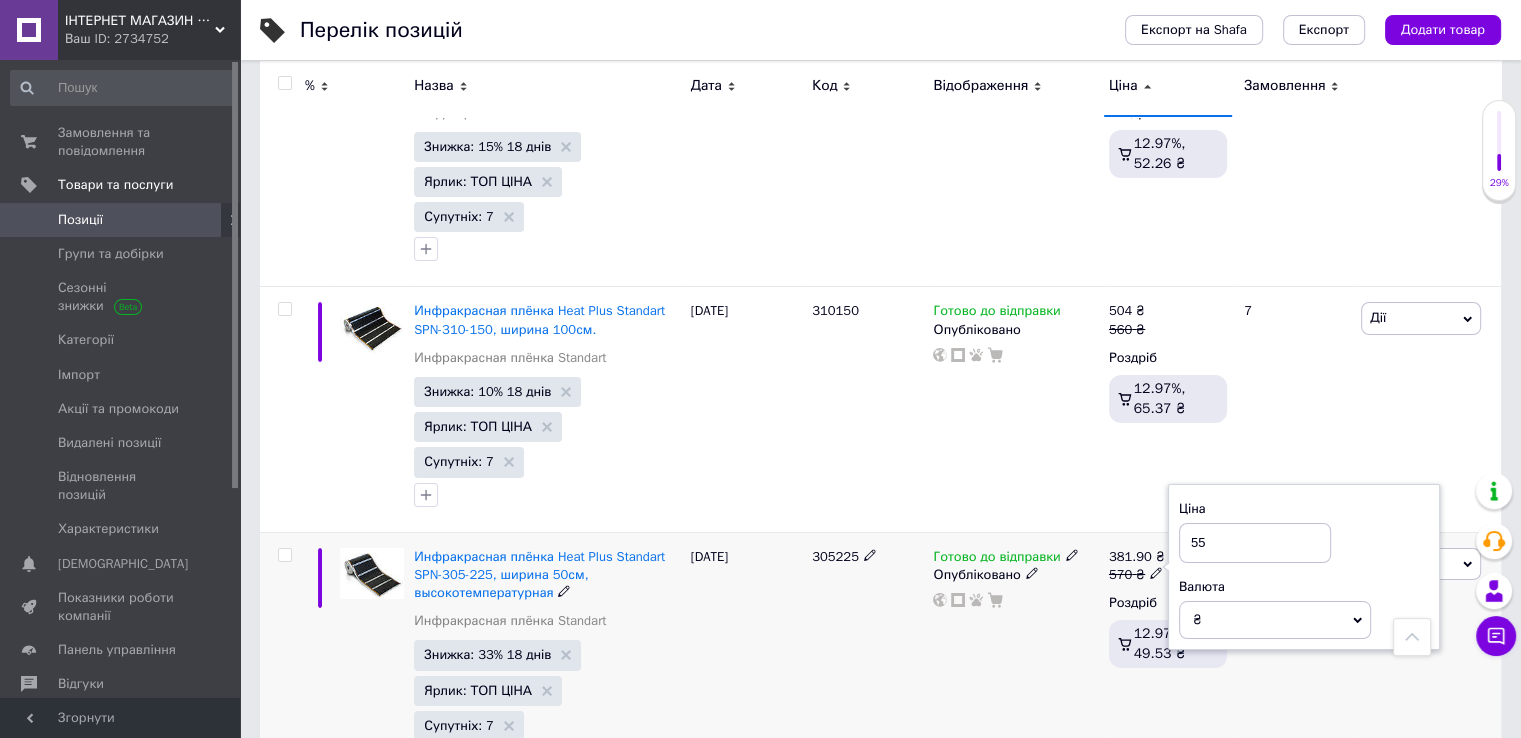 type on "550" 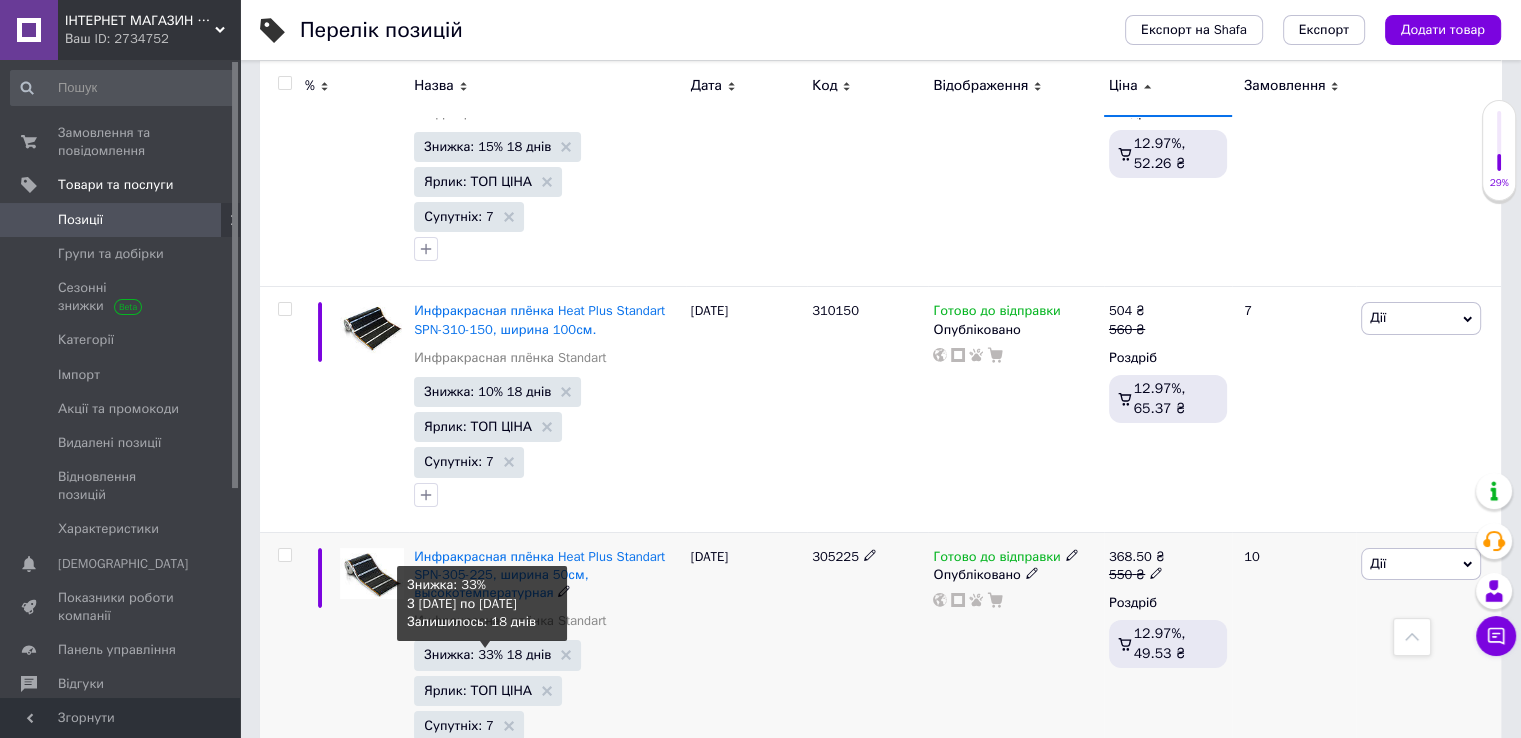 click on "Знижка: 33% 18 днів" at bounding box center (487, 654) 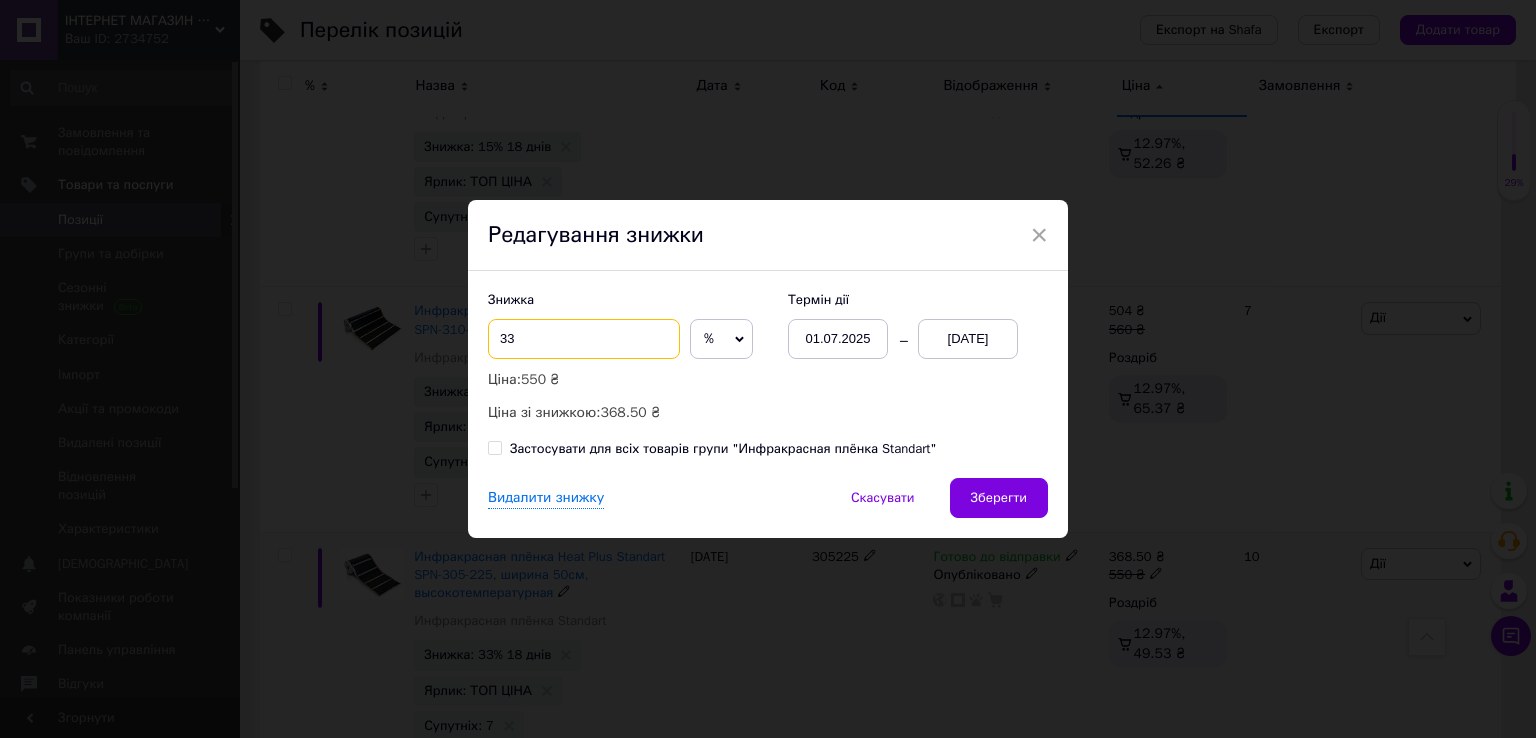 click on "33" at bounding box center (584, 339) 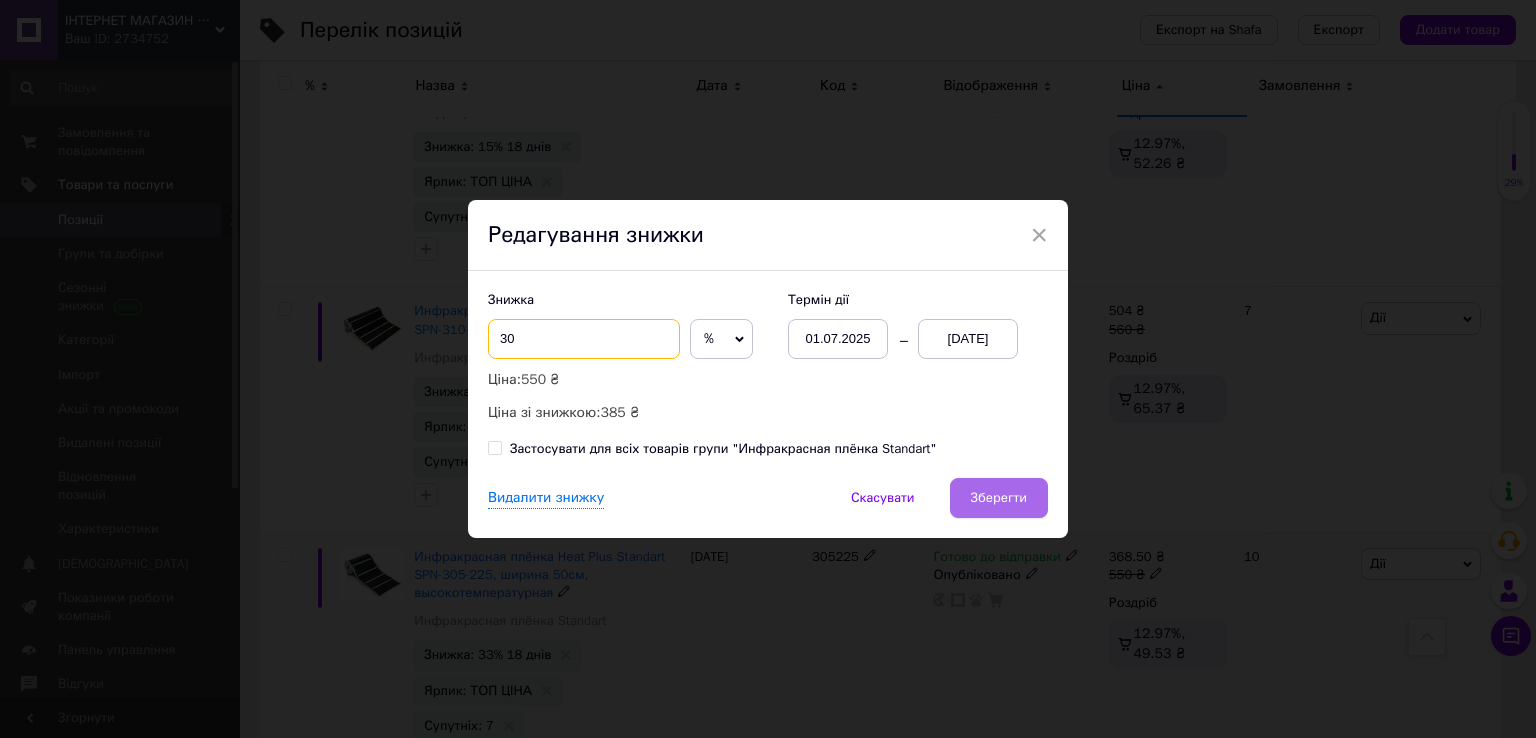 type on "30" 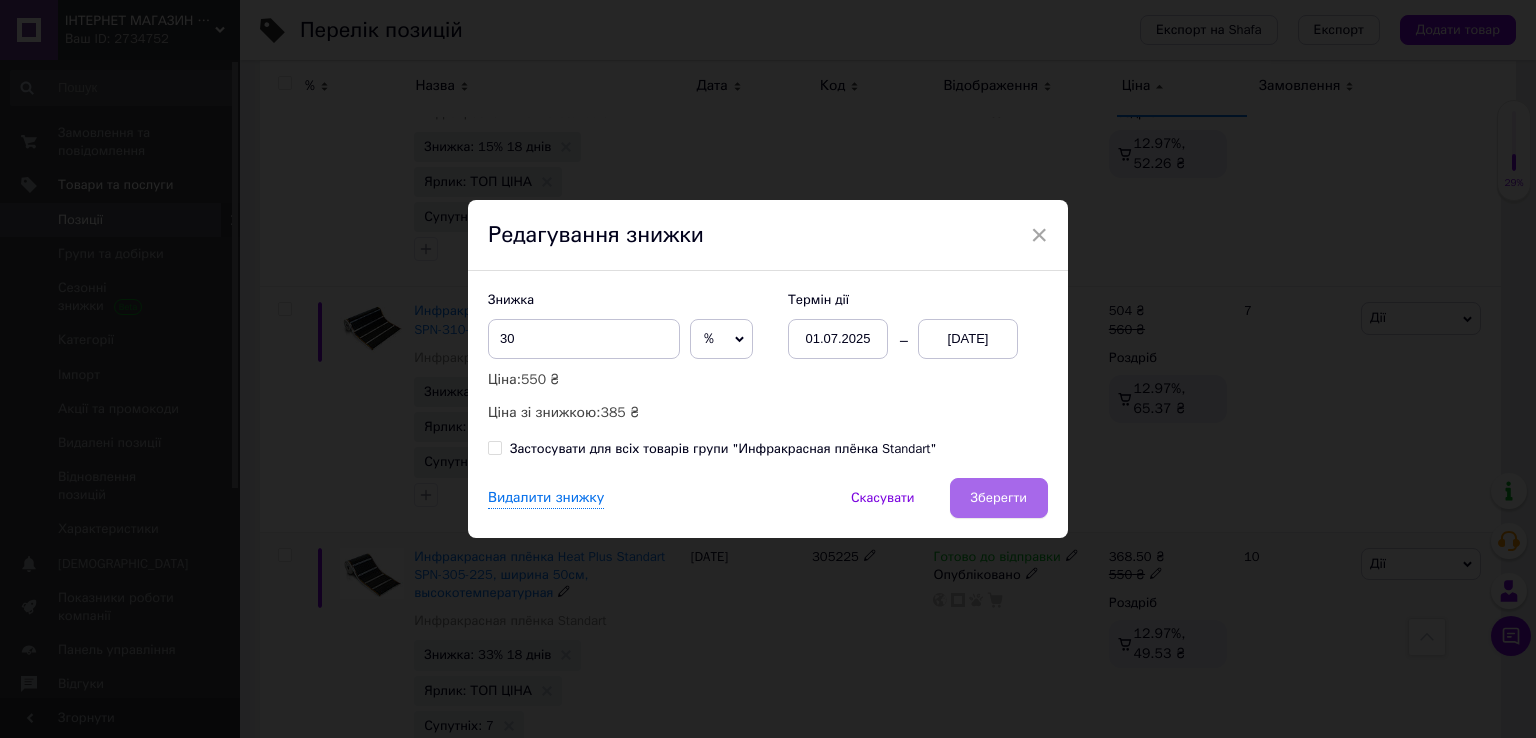 click on "Зберегти" at bounding box center (999, 498) 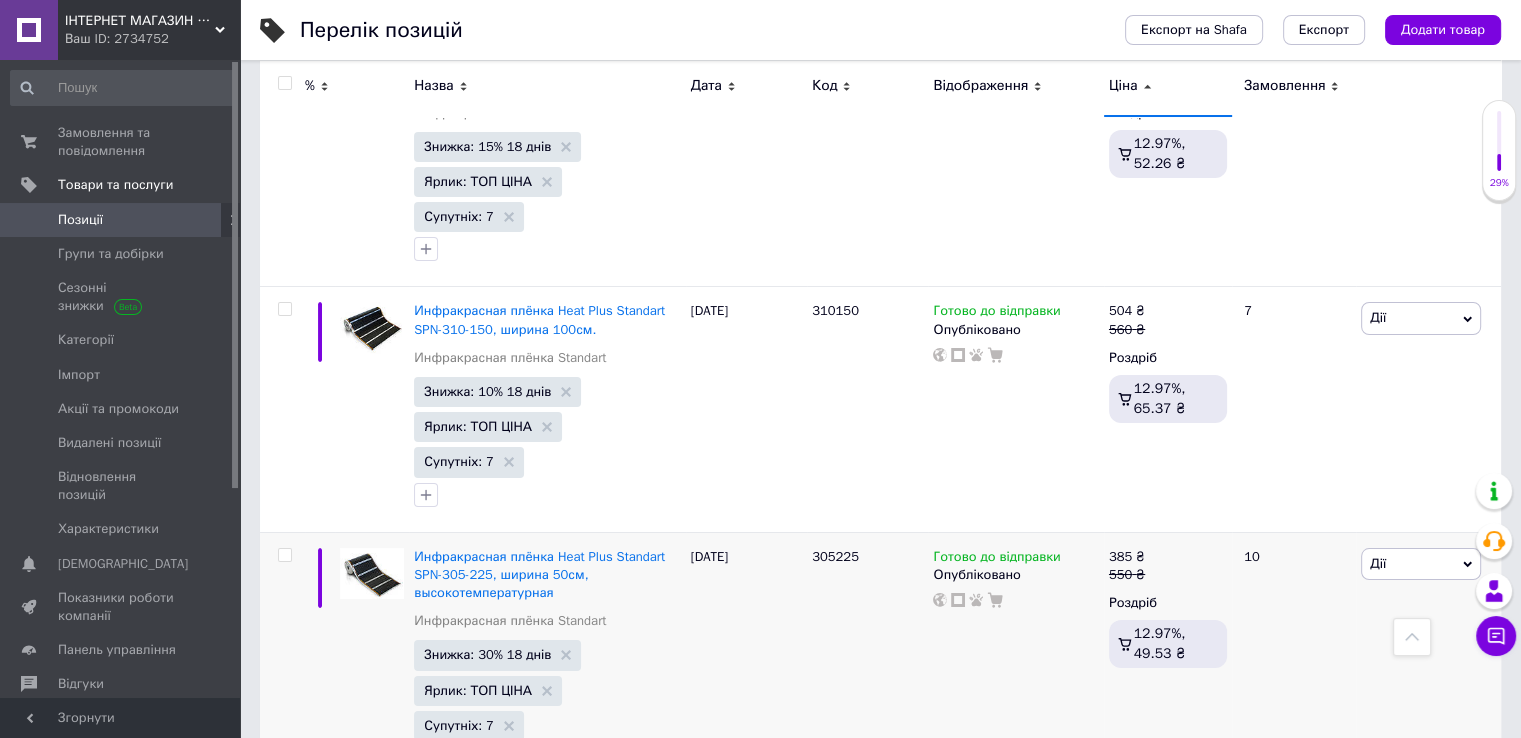 click 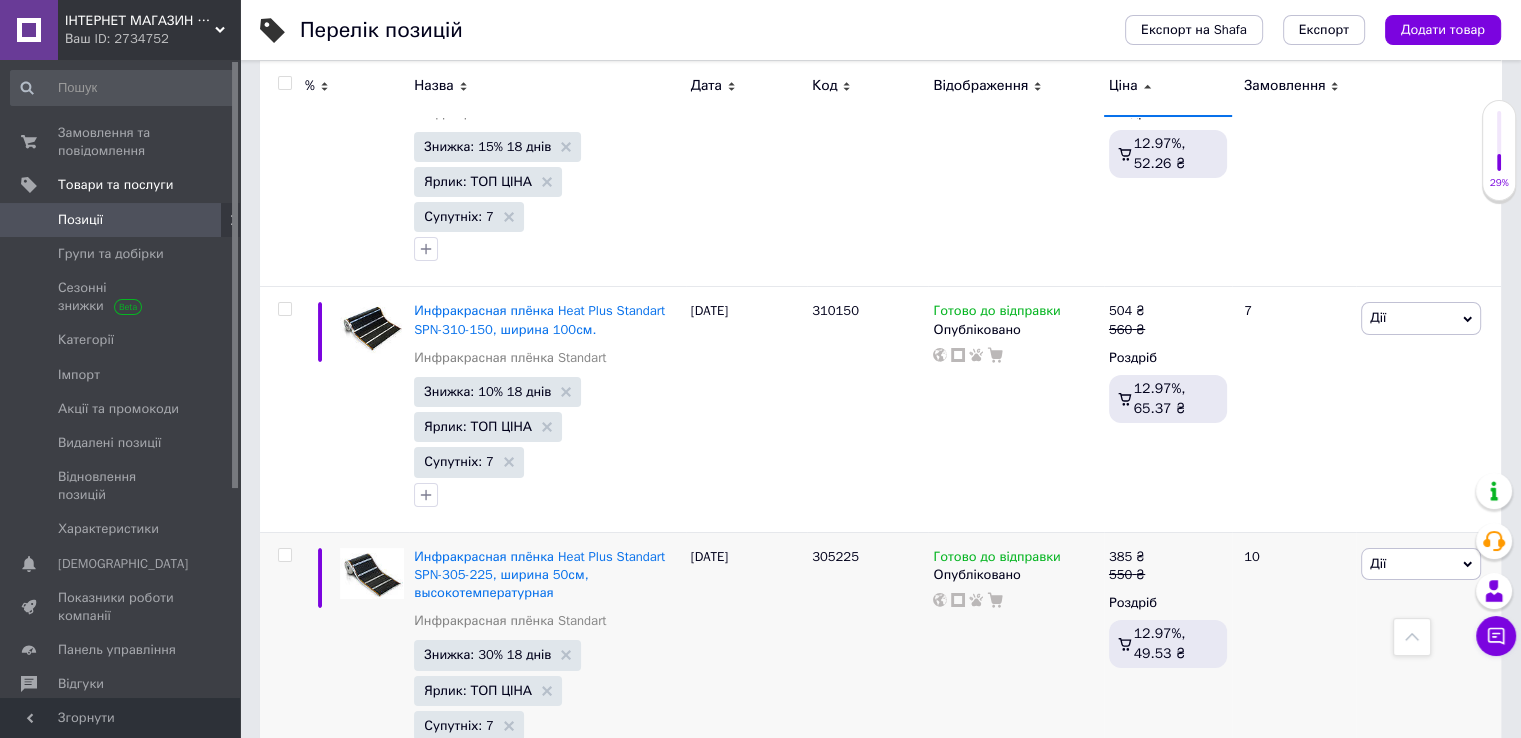 click on "570" at bounding box center [1255, 806] 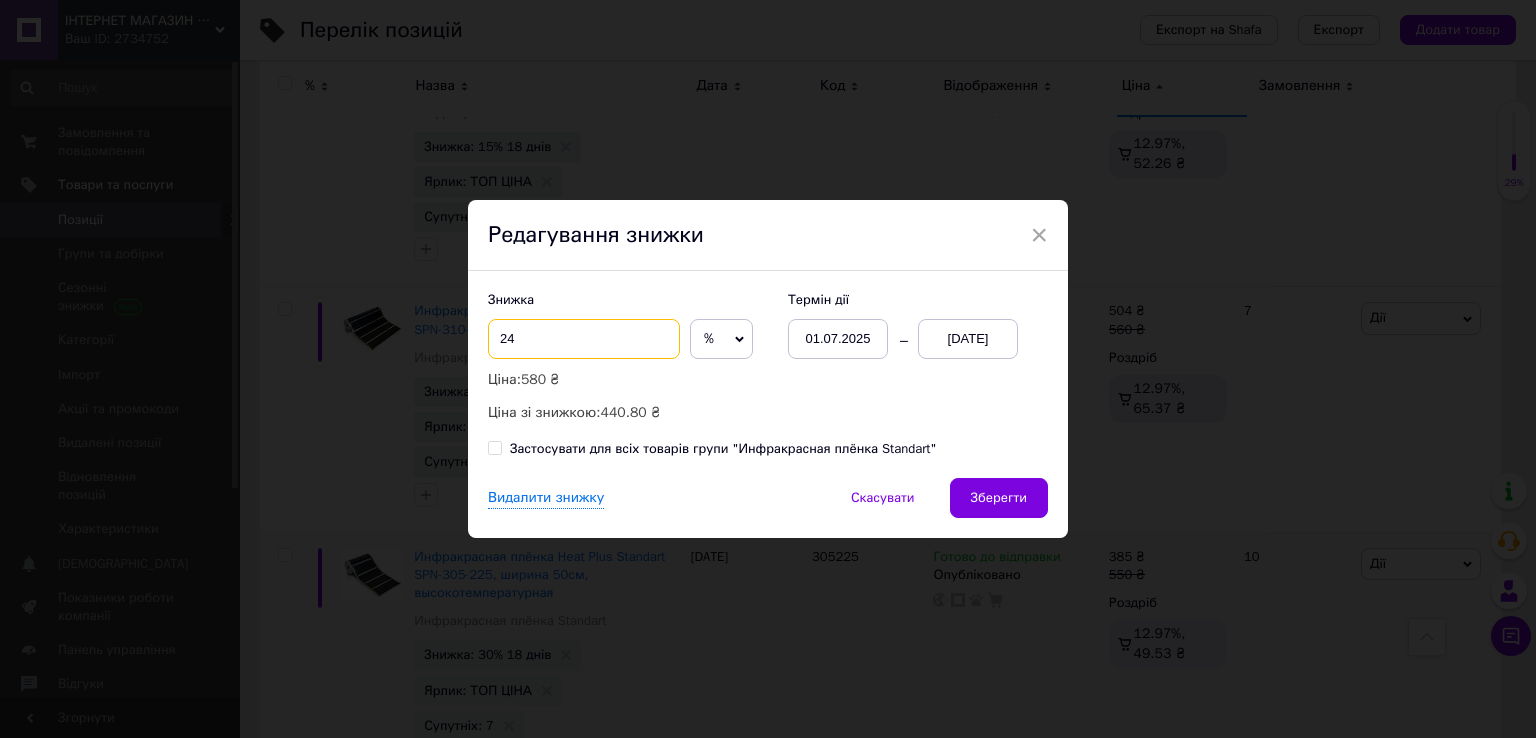 click on "24" at bounding box center [584, 339] 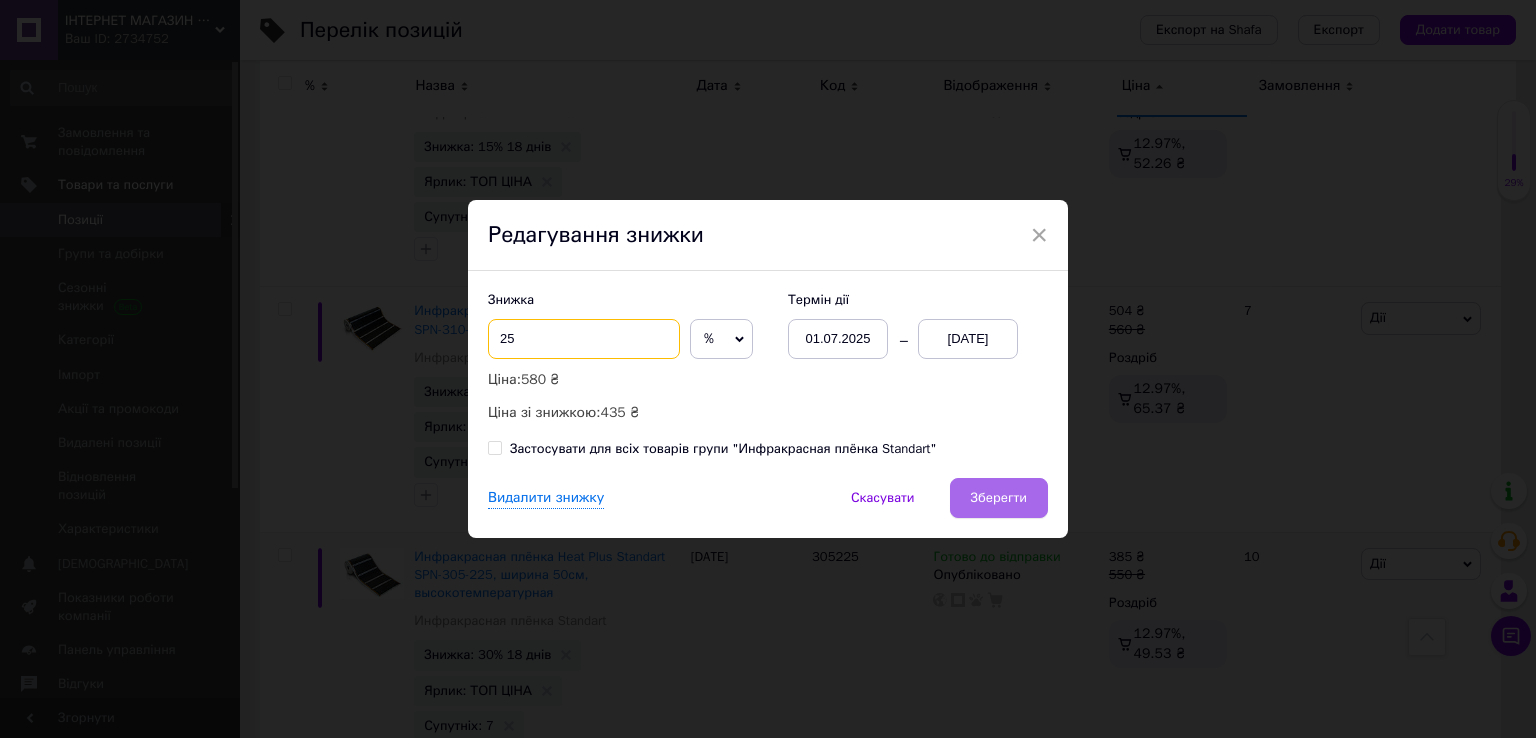 type on "25" 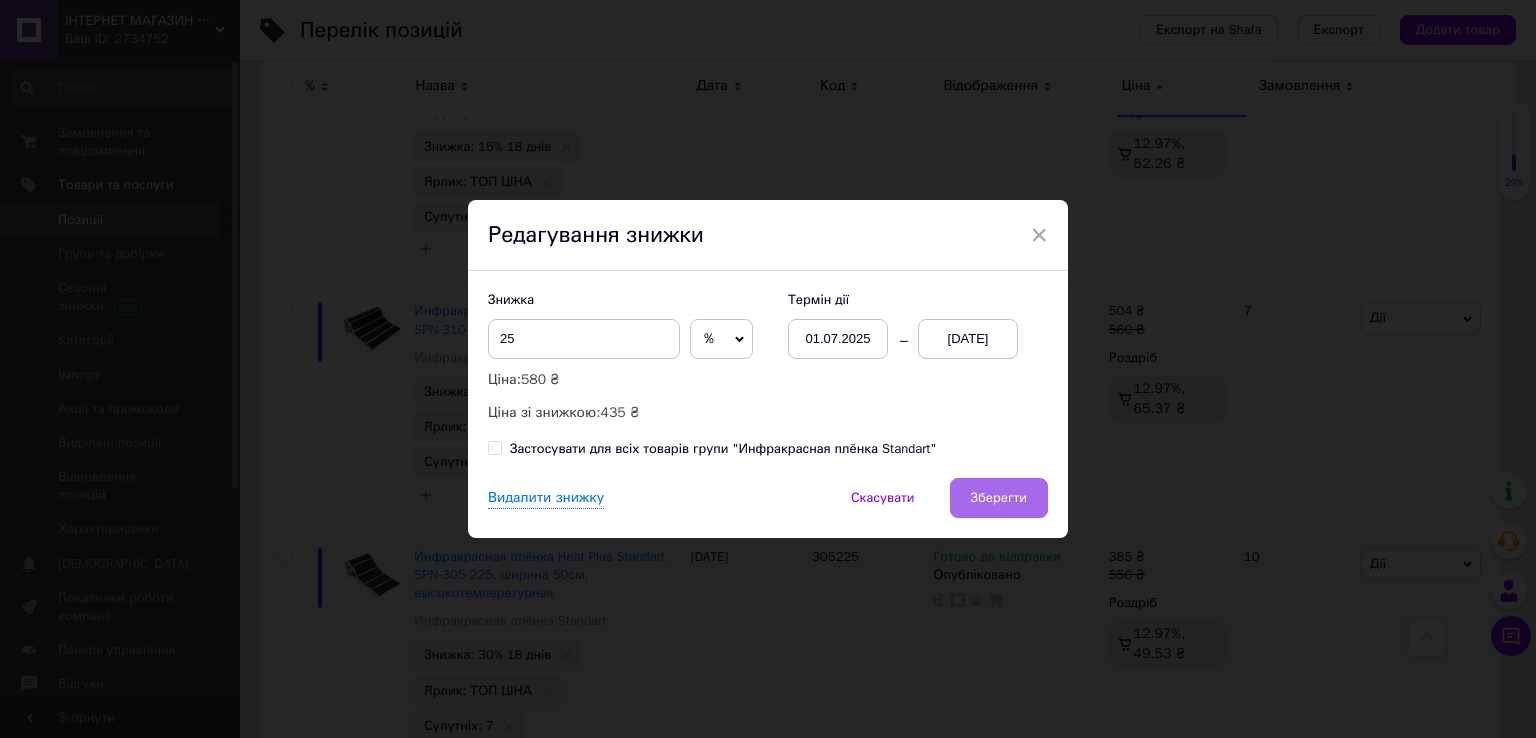 click on "Зберегти" at bounding box center (999, 498) 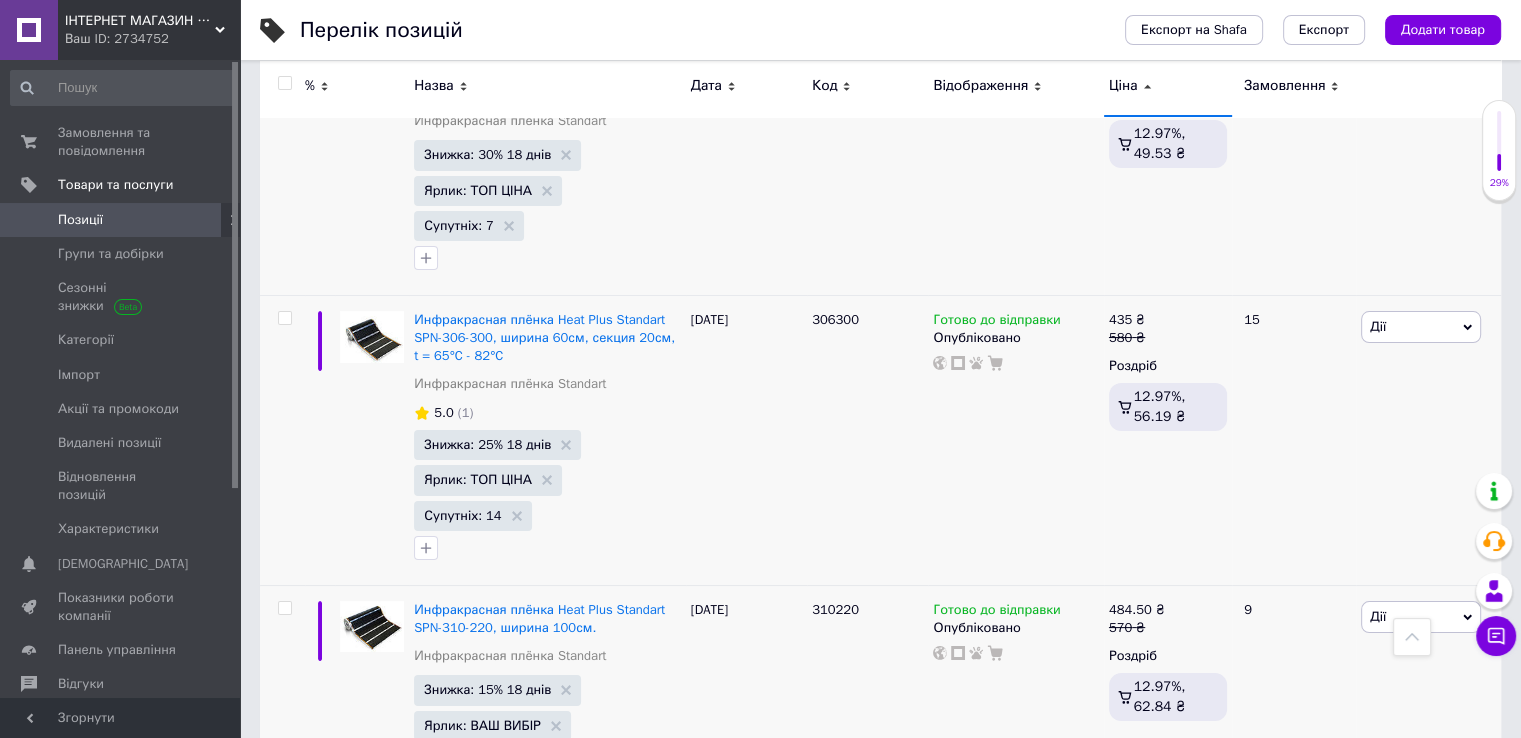 scroll, scrollTop: 7900, scrollLeft: 0, axis: vertical 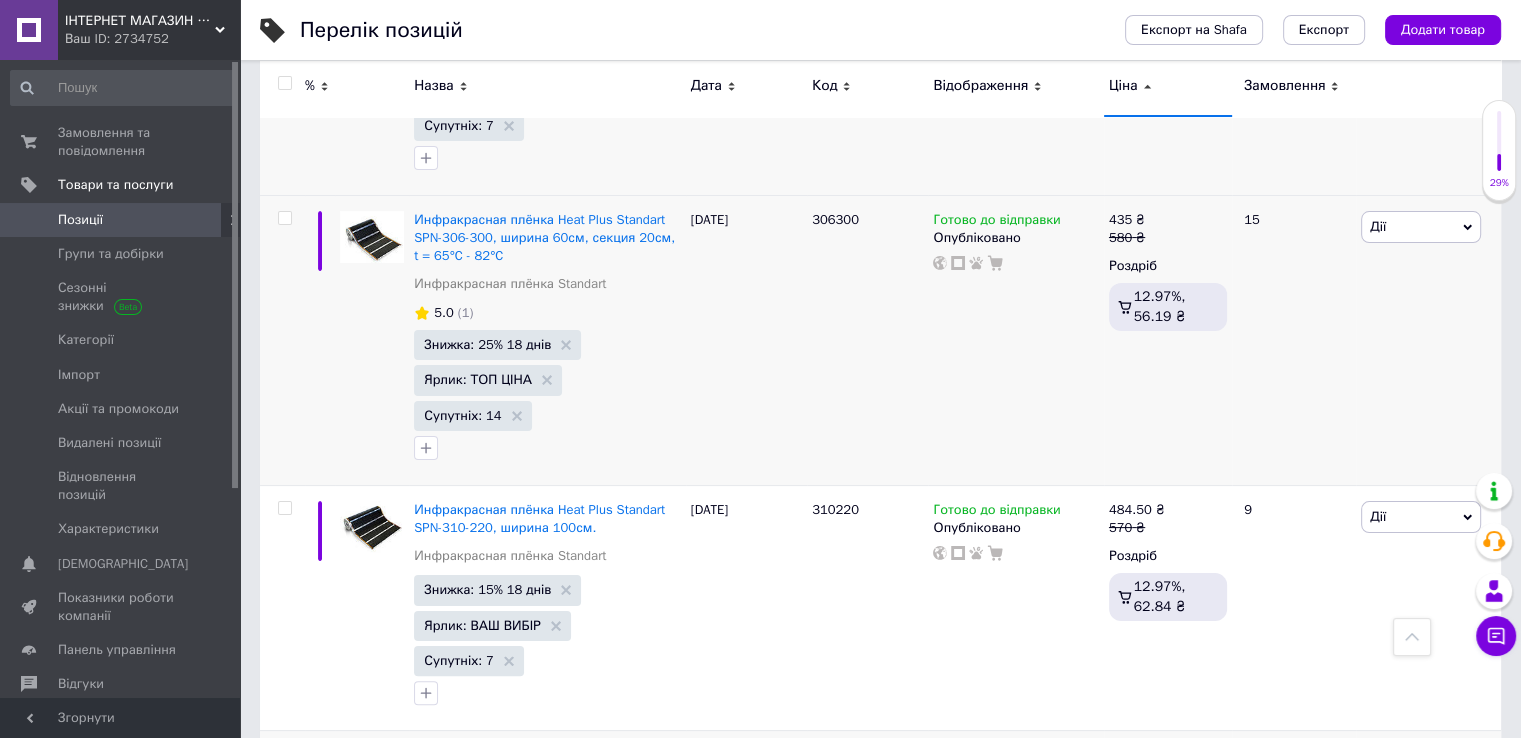 click 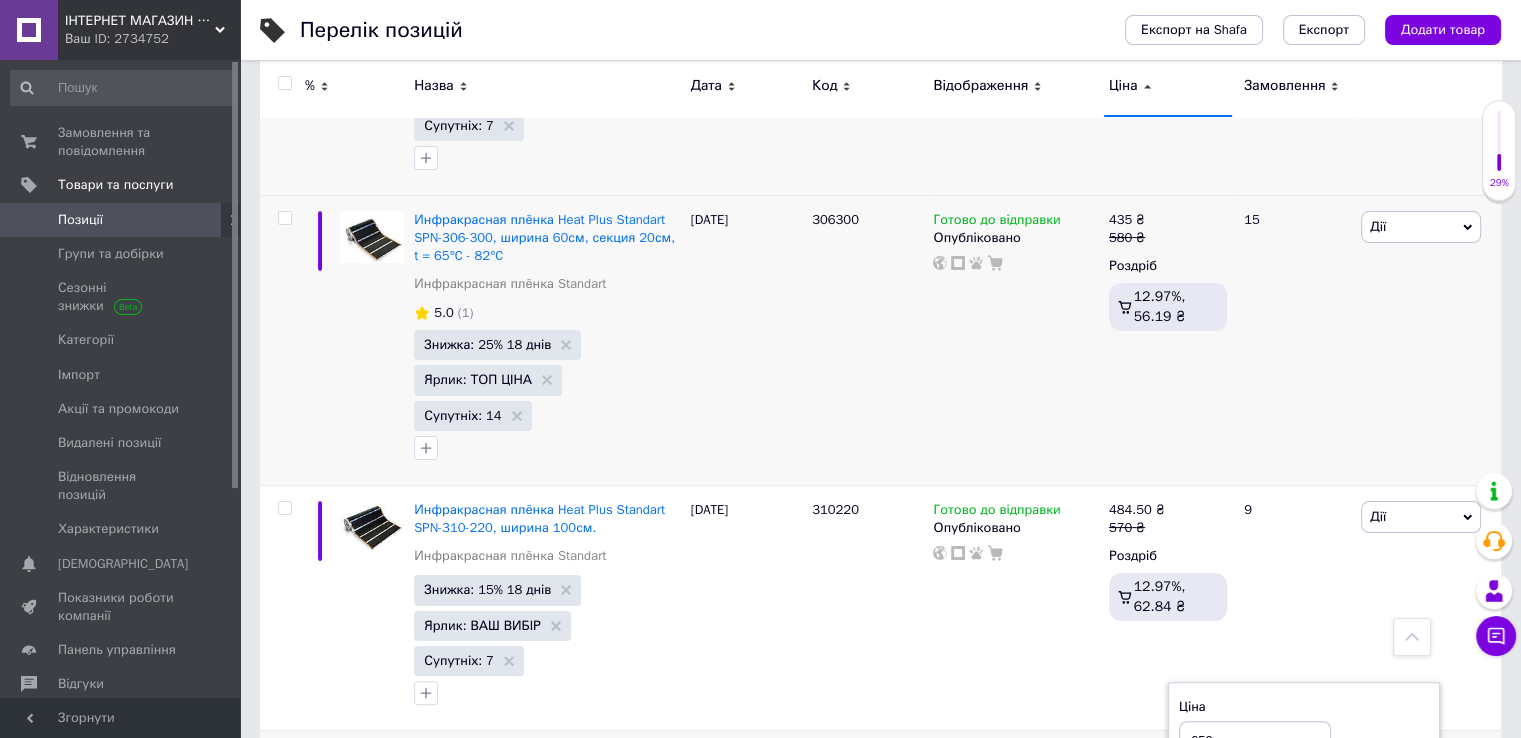 click on "650" at bounding box center (1255, 741) 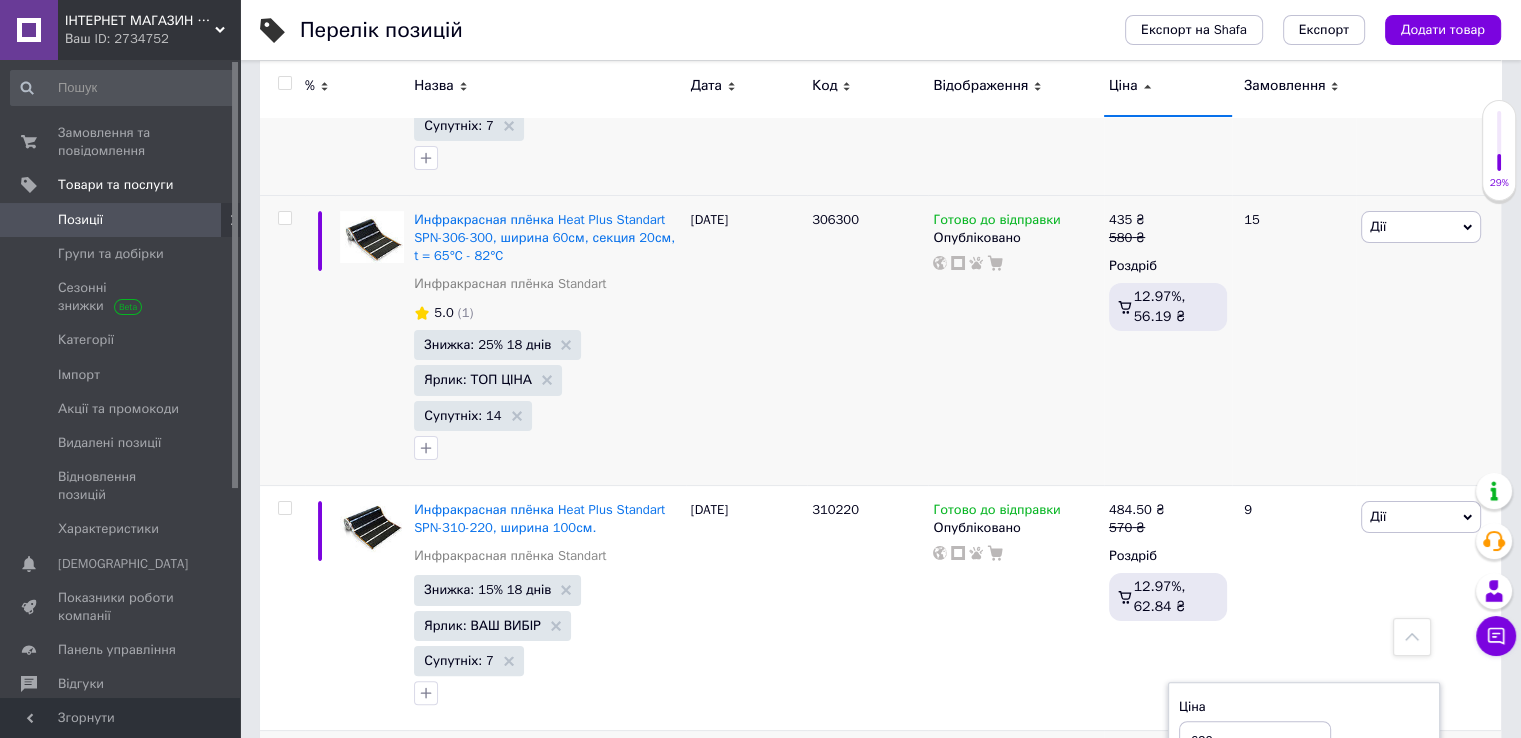 type on "630" 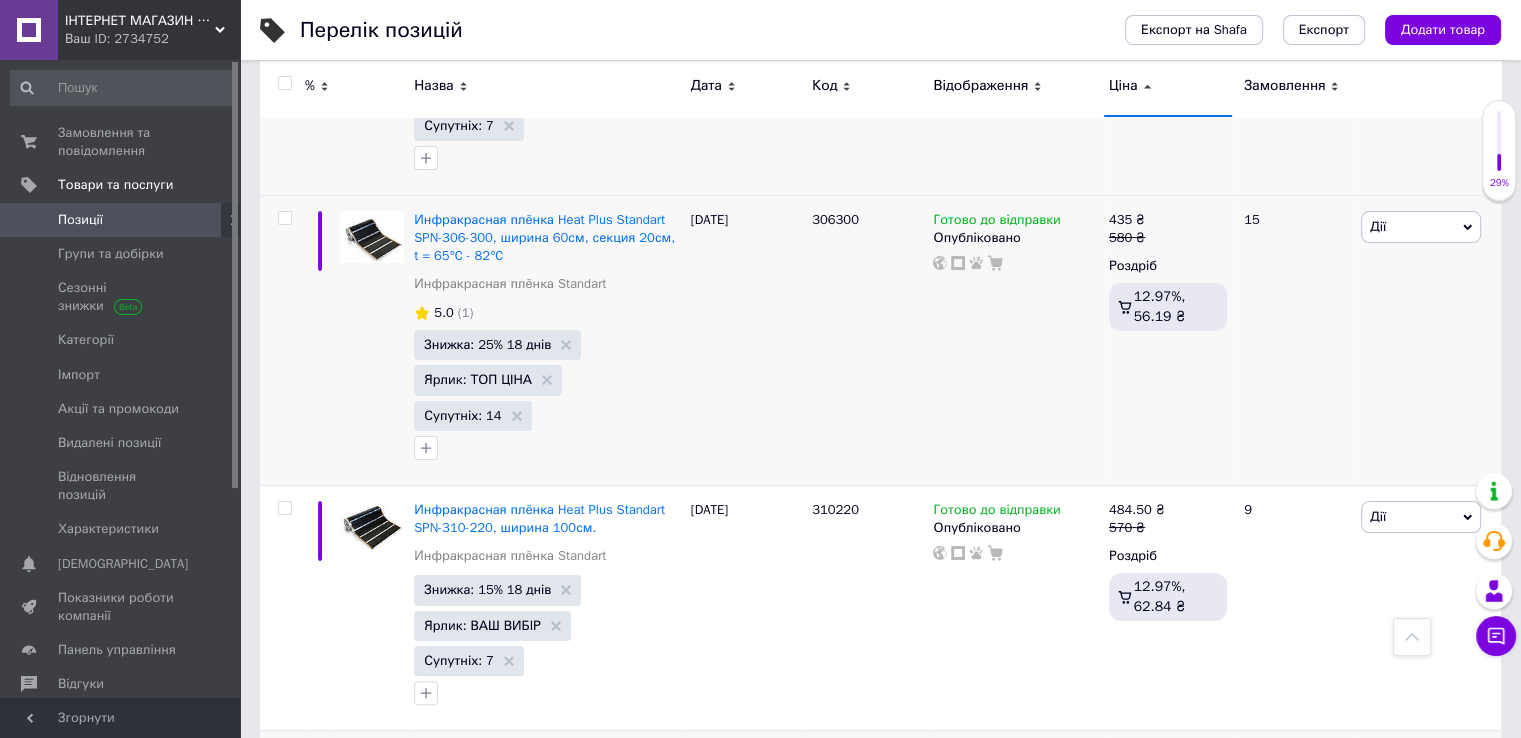 click 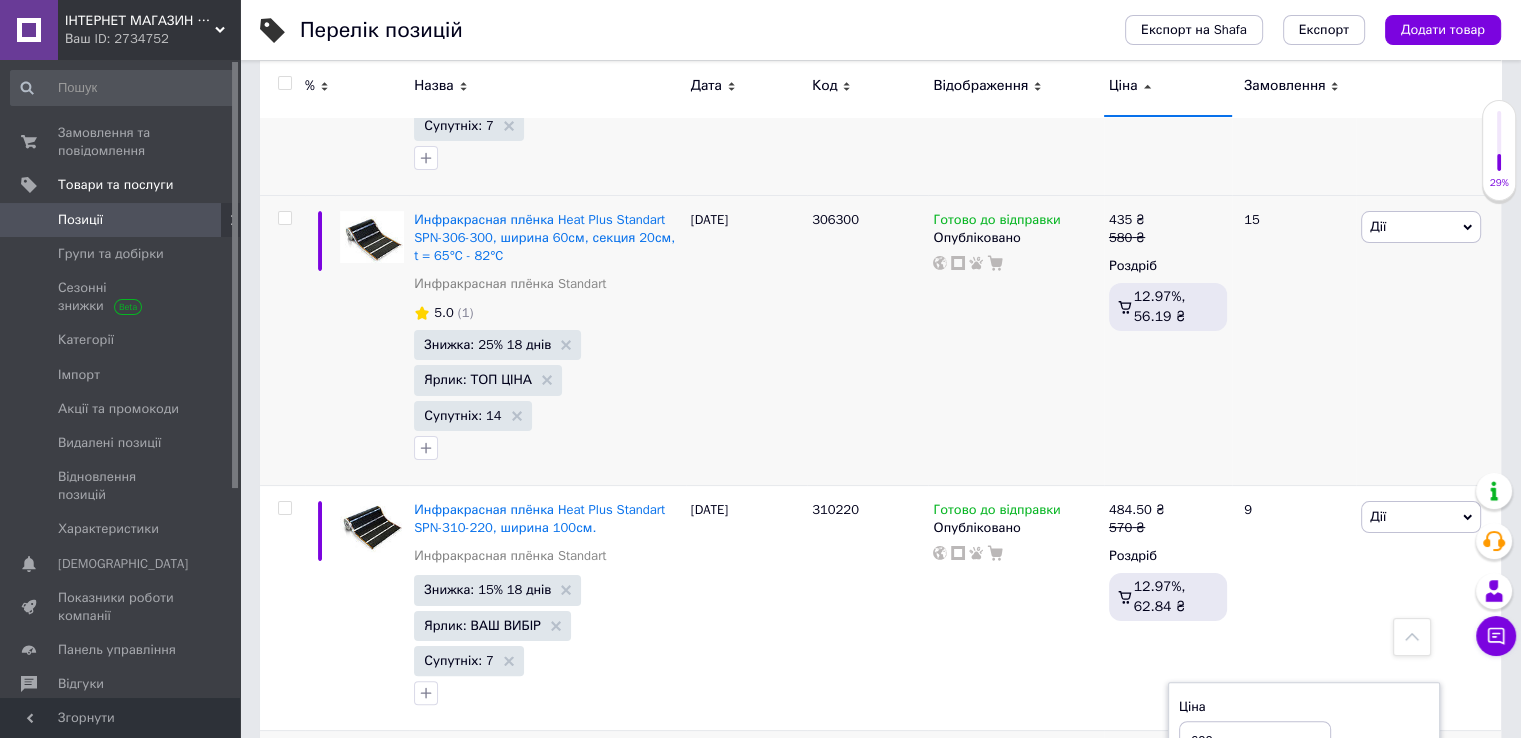 type on "600" 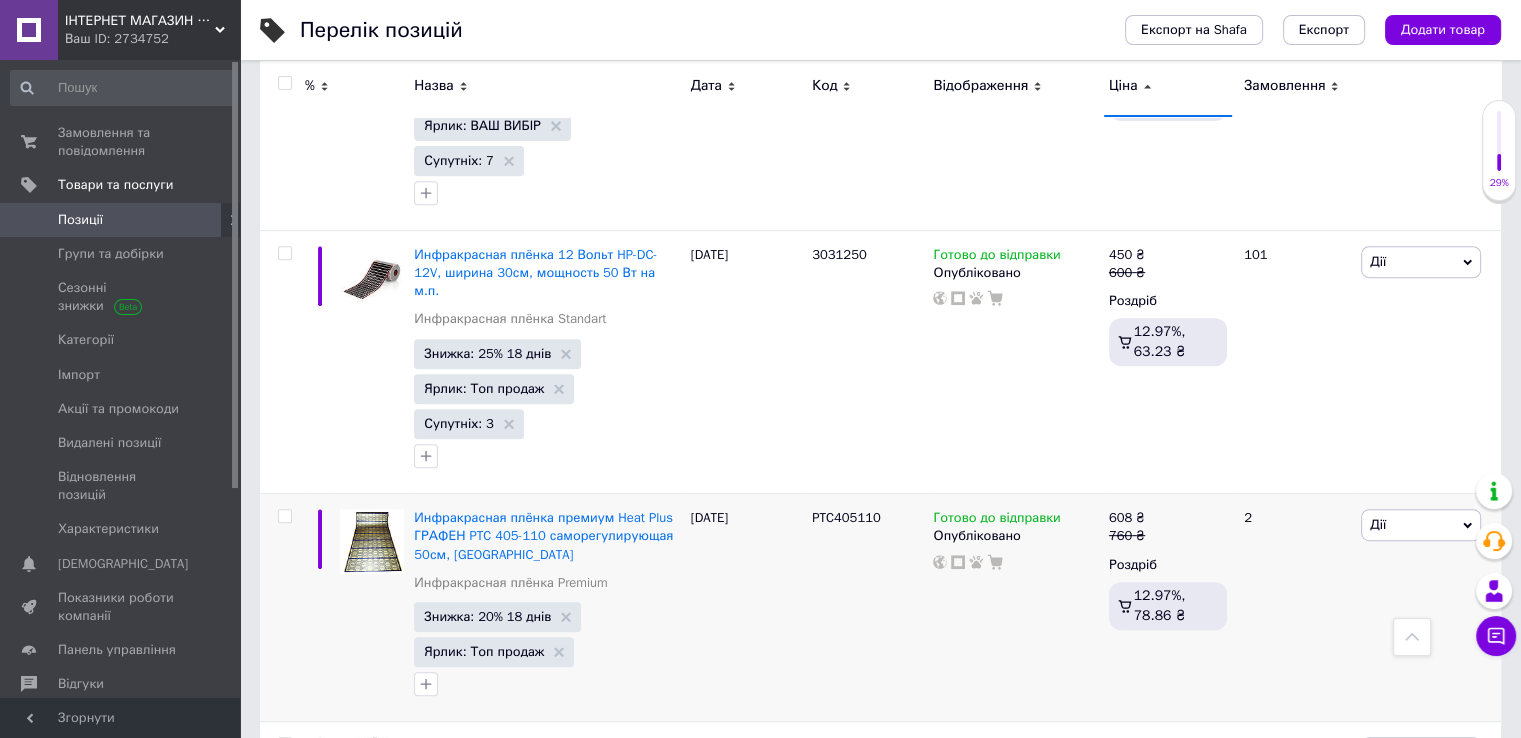 scroll, scrollTop: 8500, scrollLeft: 0, axis: vertical 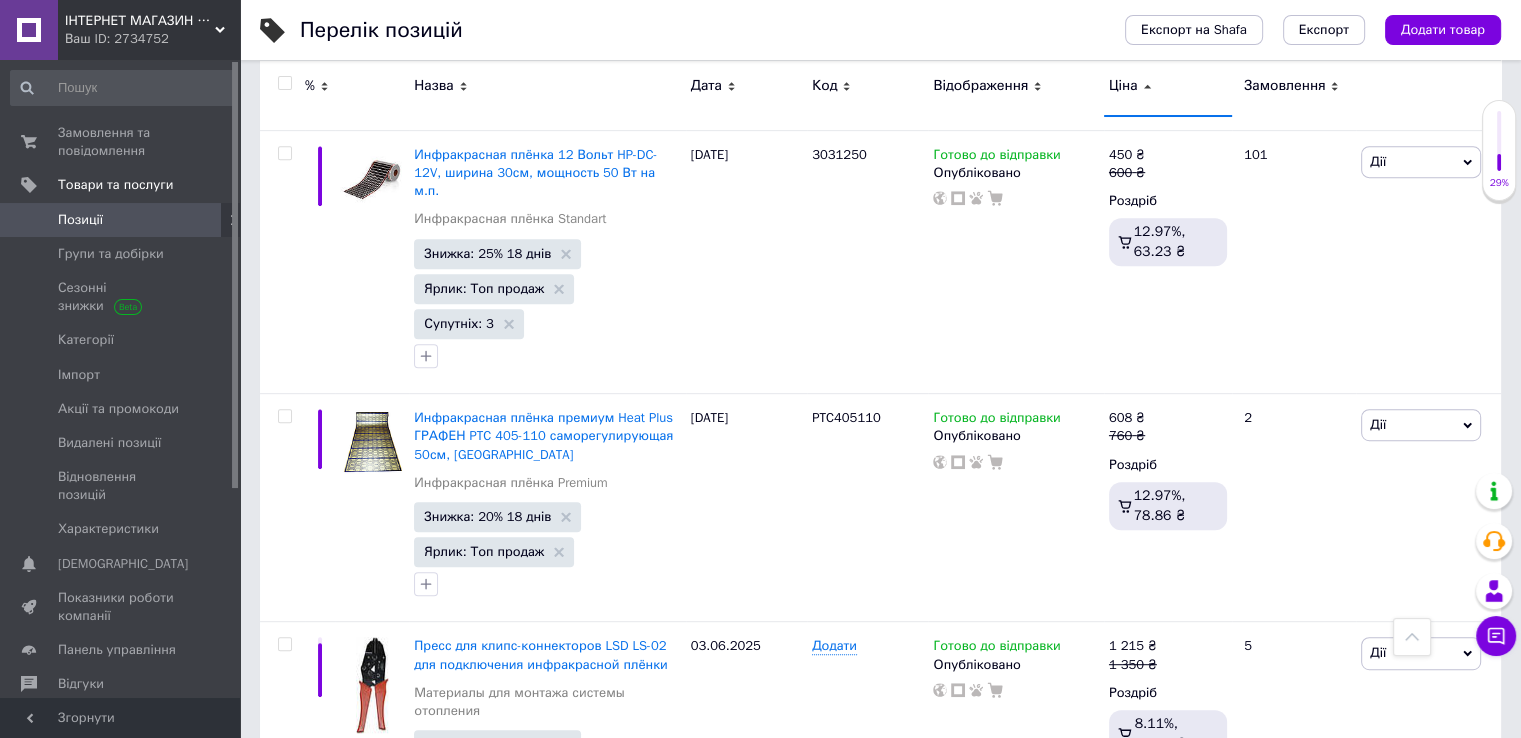 click 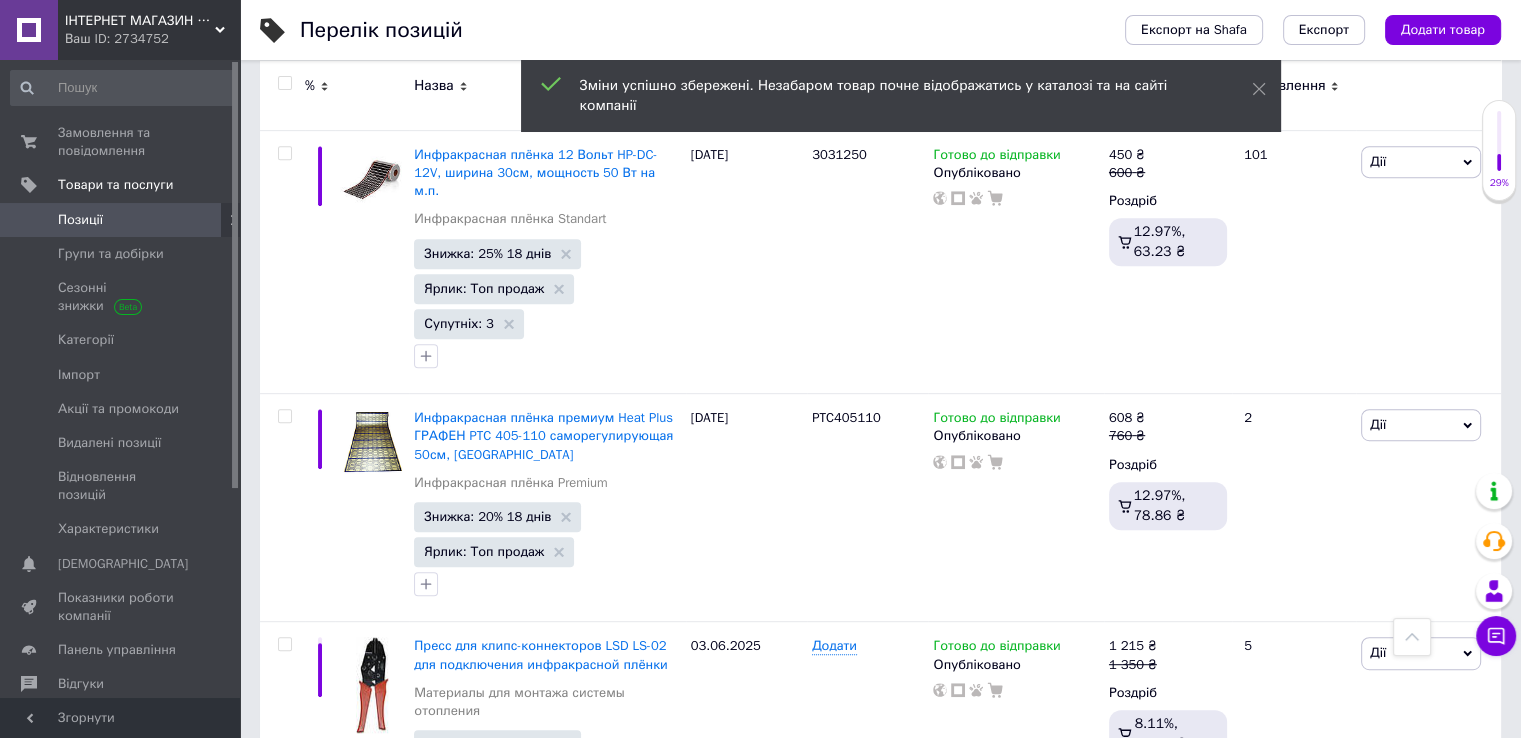 click 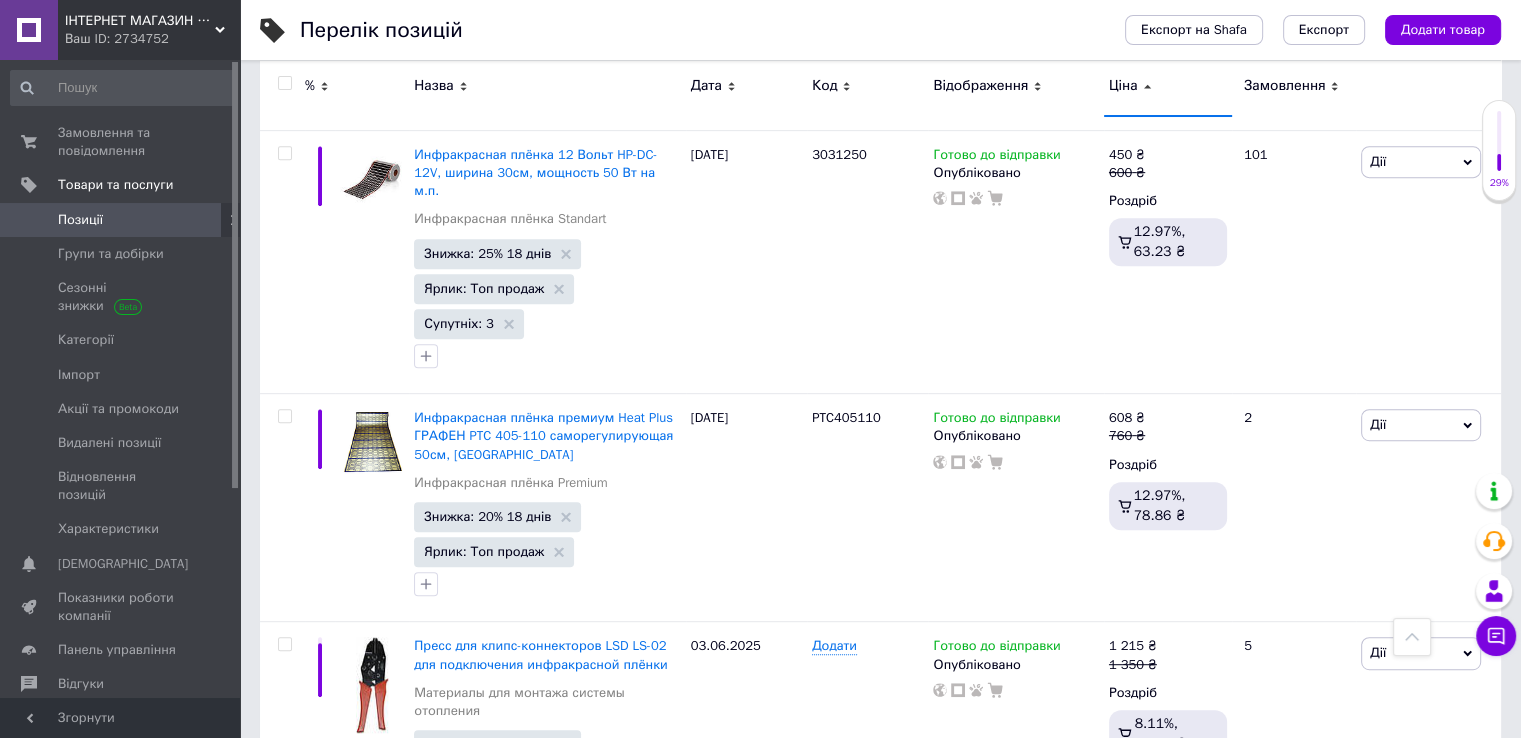 type on "1400" 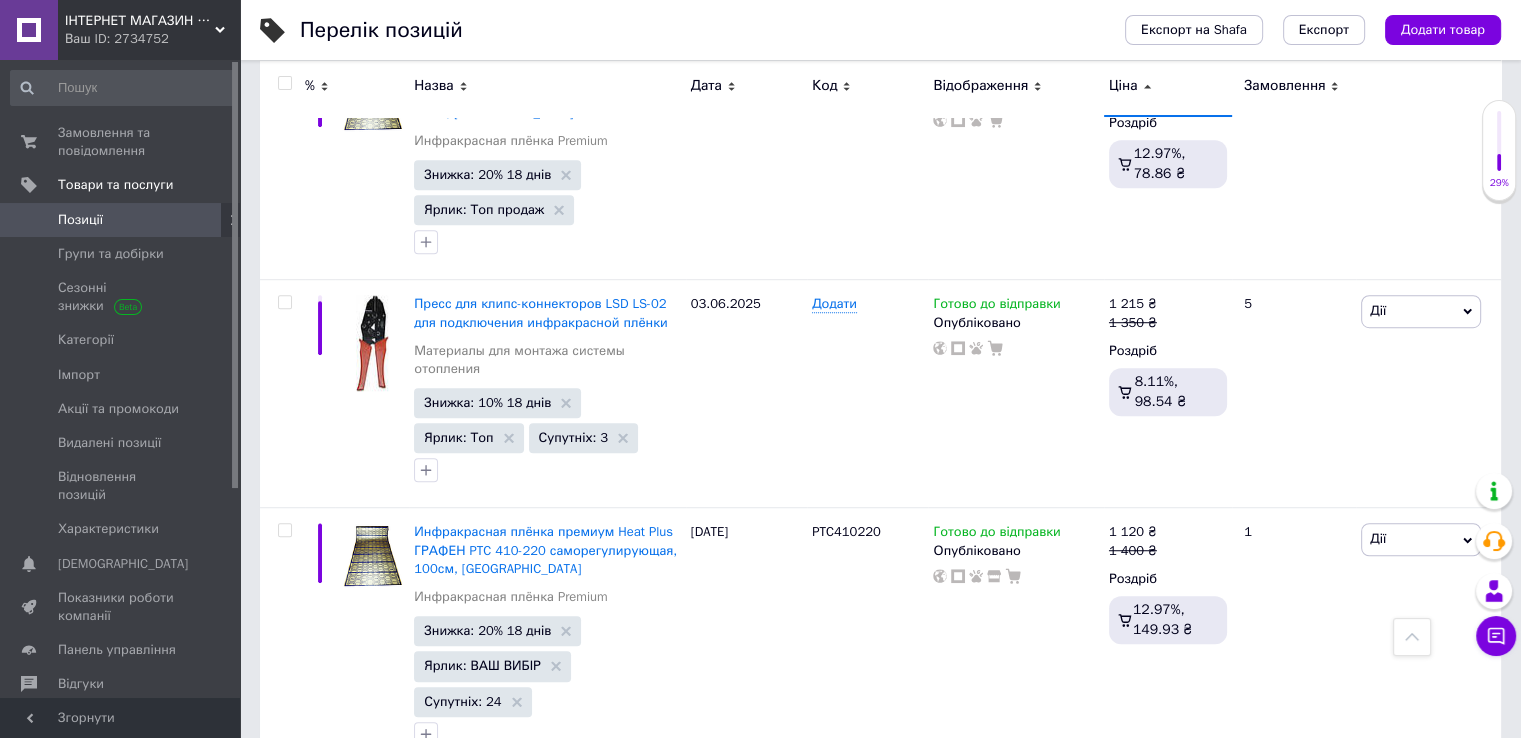 scroll, scrollTop: 8742, scrollLeft: 0, axis: vertical 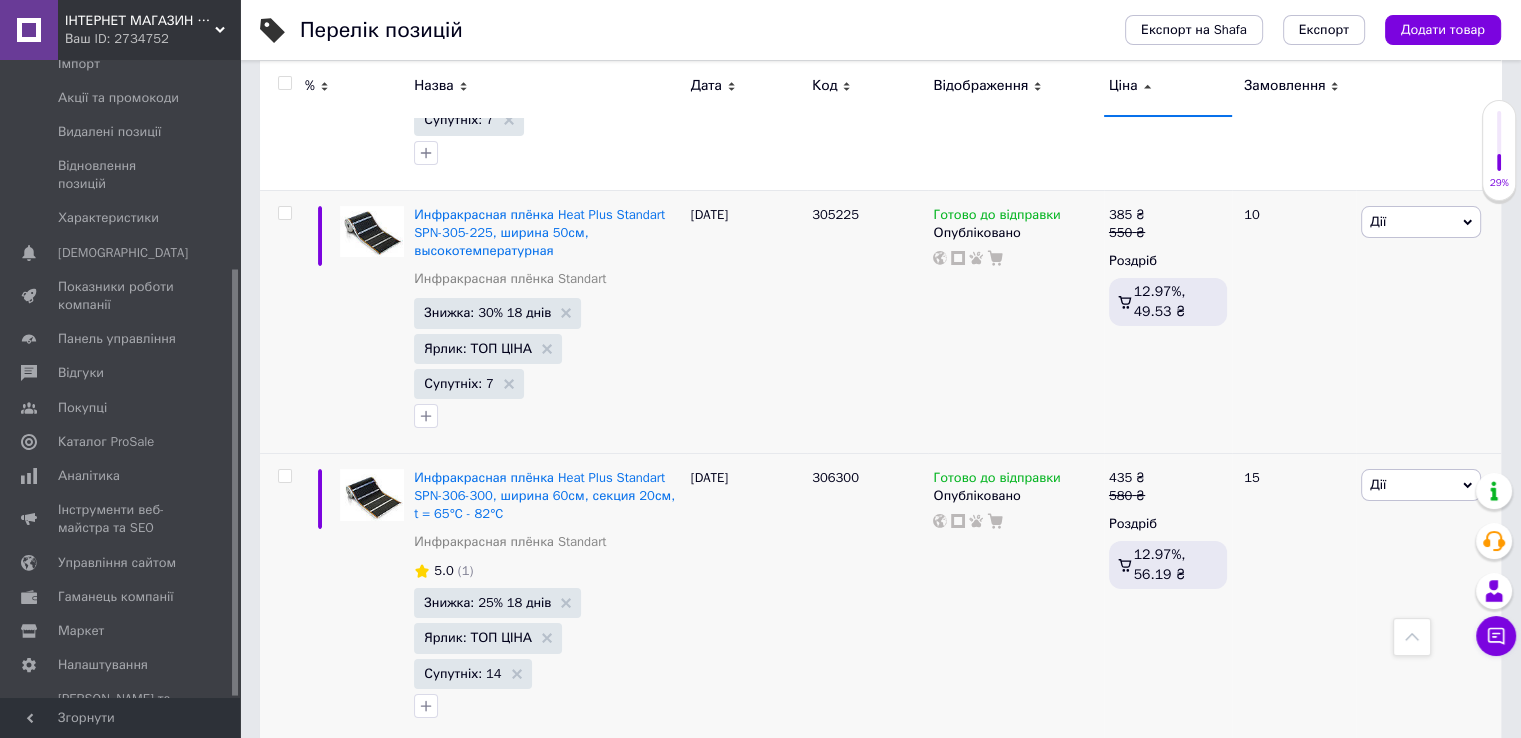 click at bounding box center (1412, 637) 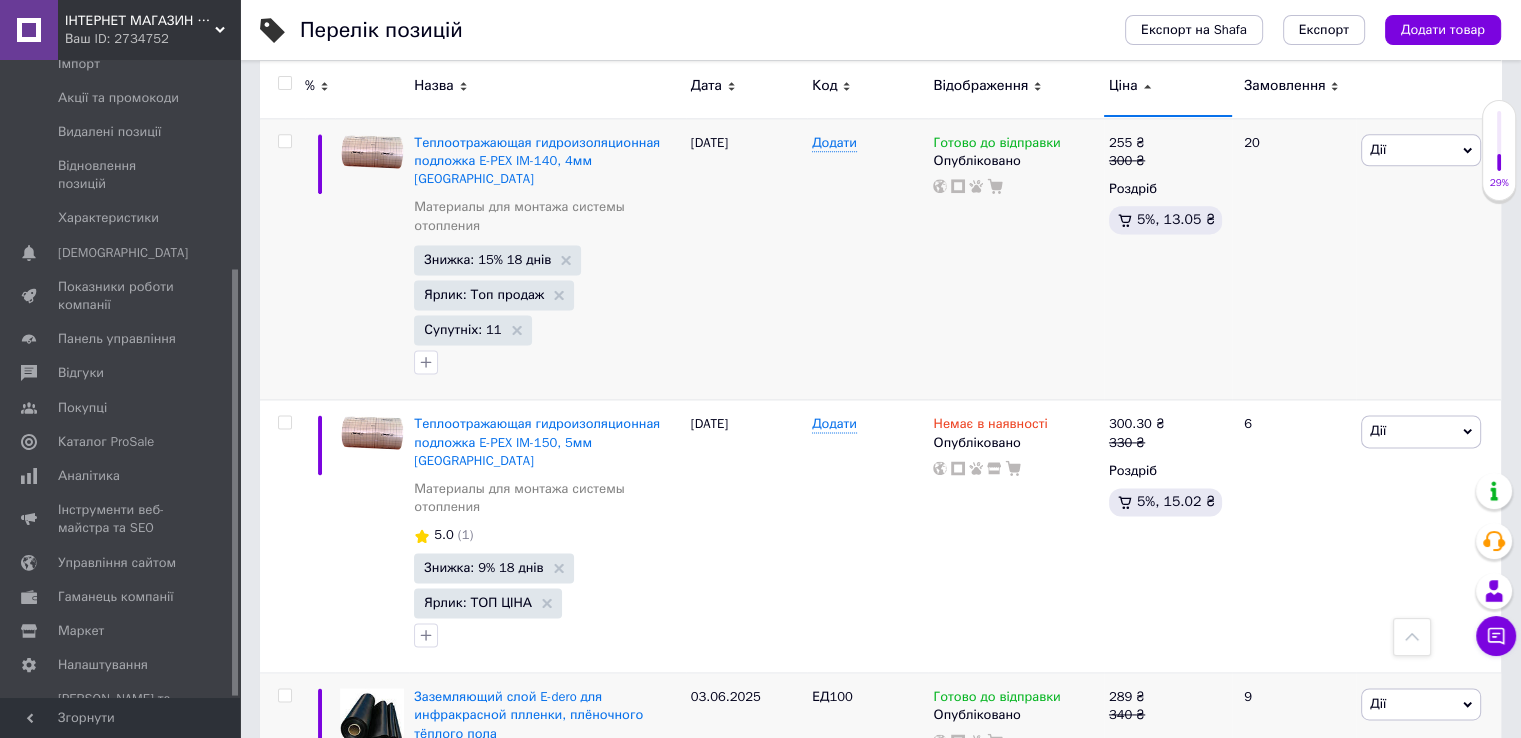 scroll, scrollTop: 0, scrollLeft: 0, axis: both 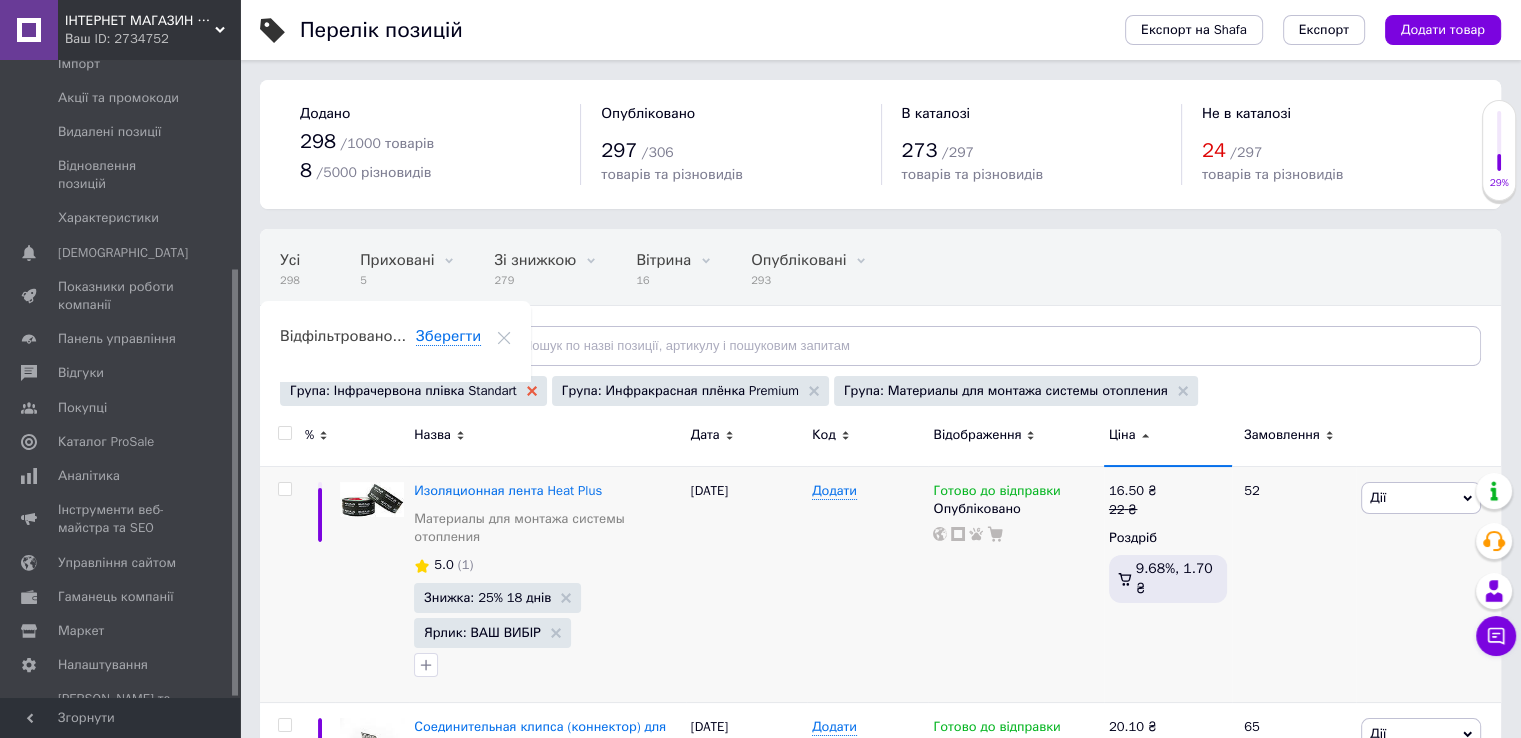 click 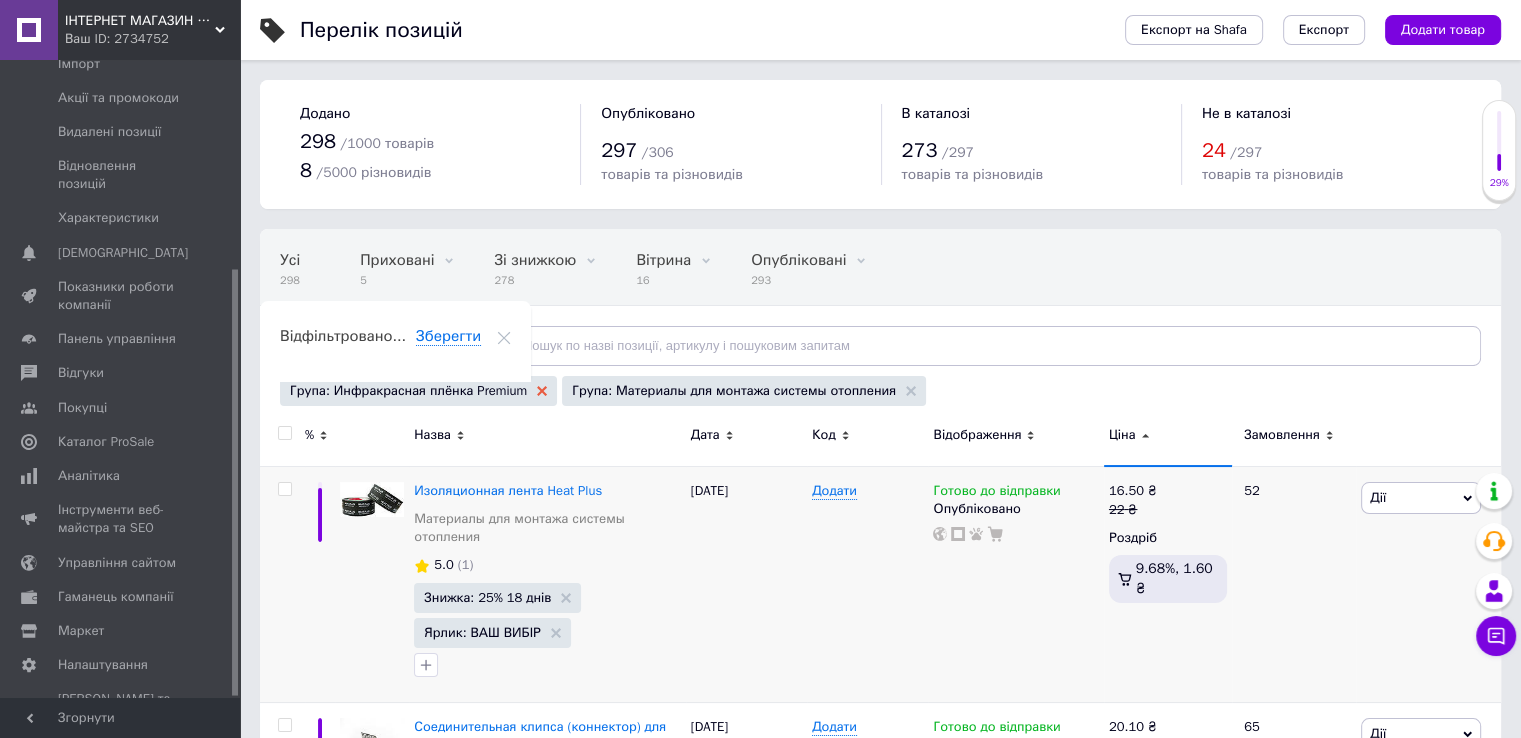 click 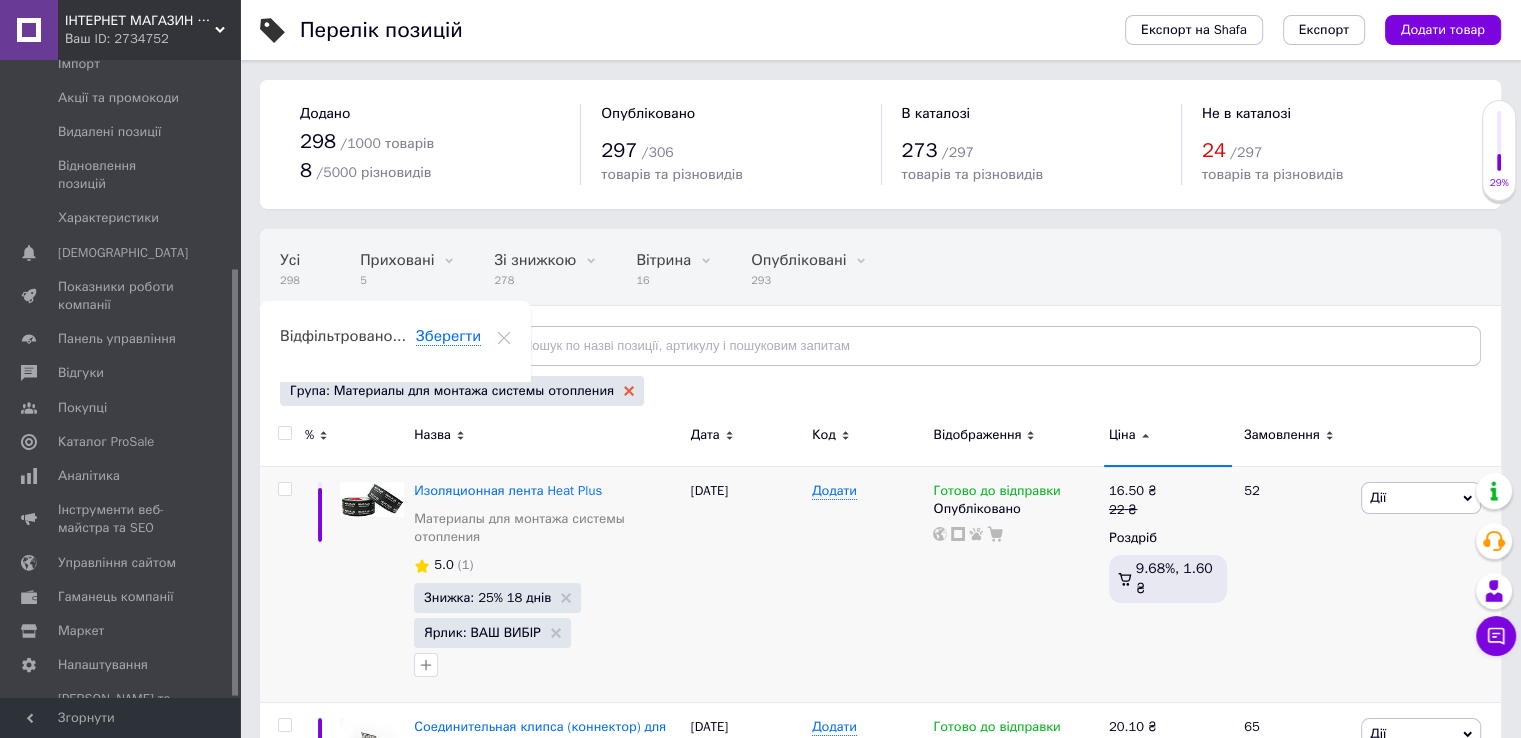 click 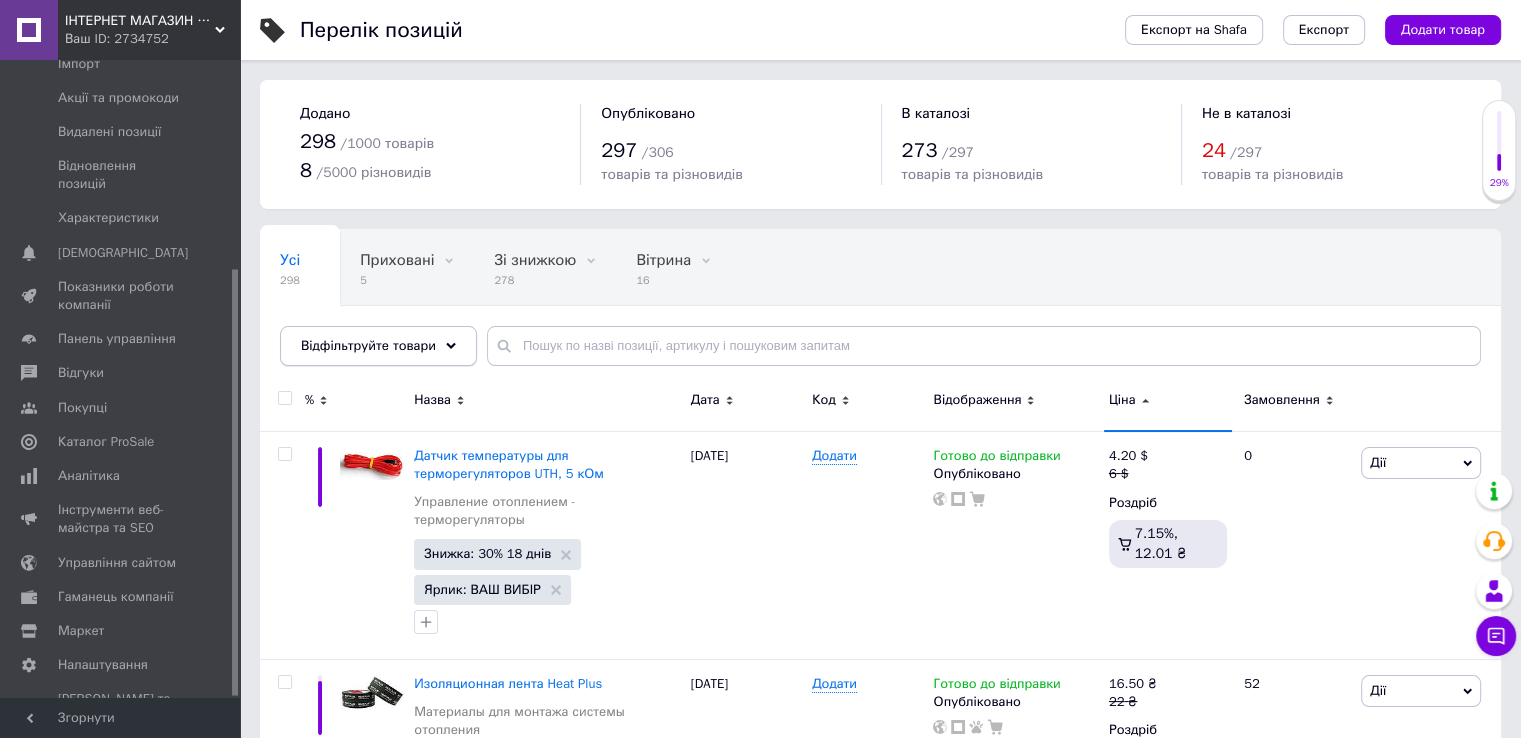 click 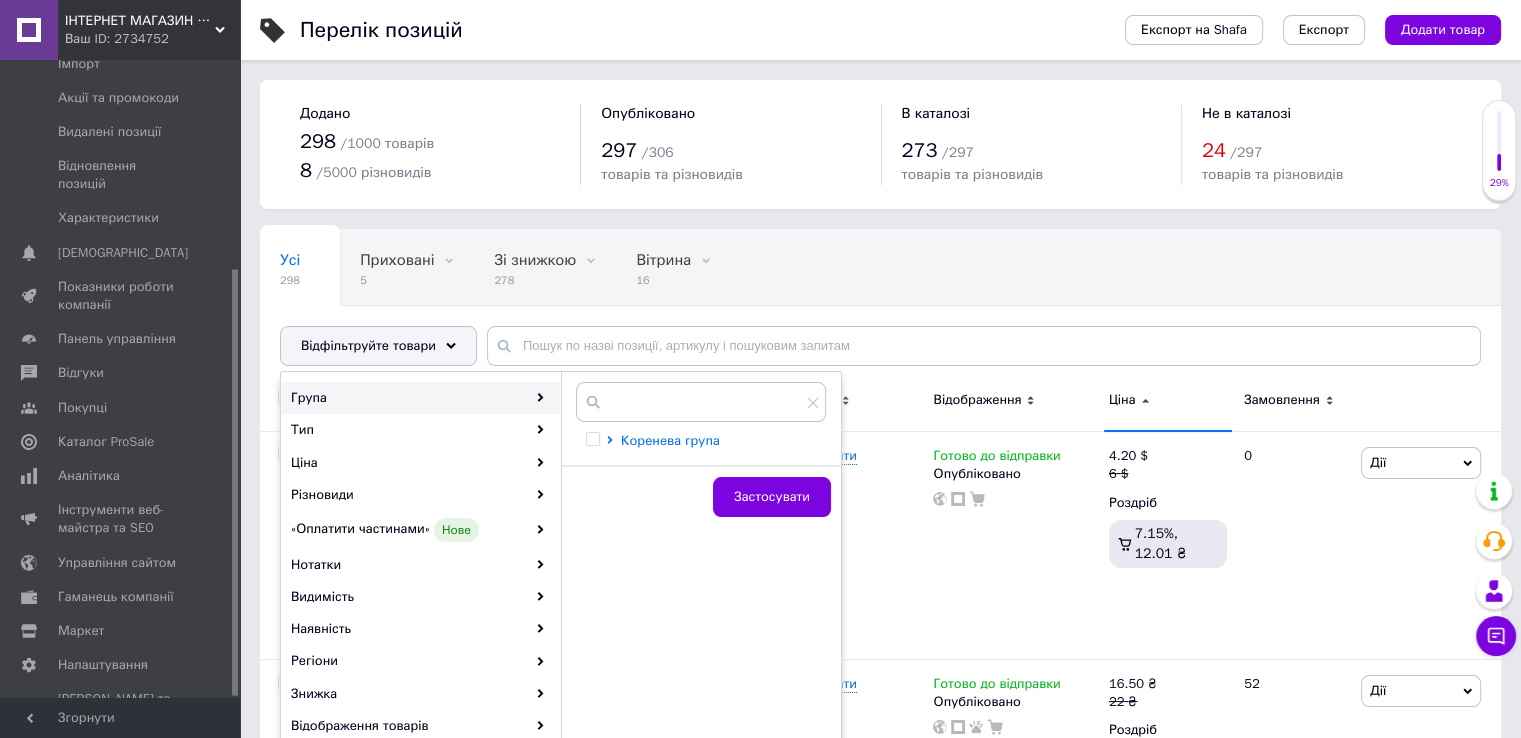 click on "Коренева група" at bounding box center (670, 440) 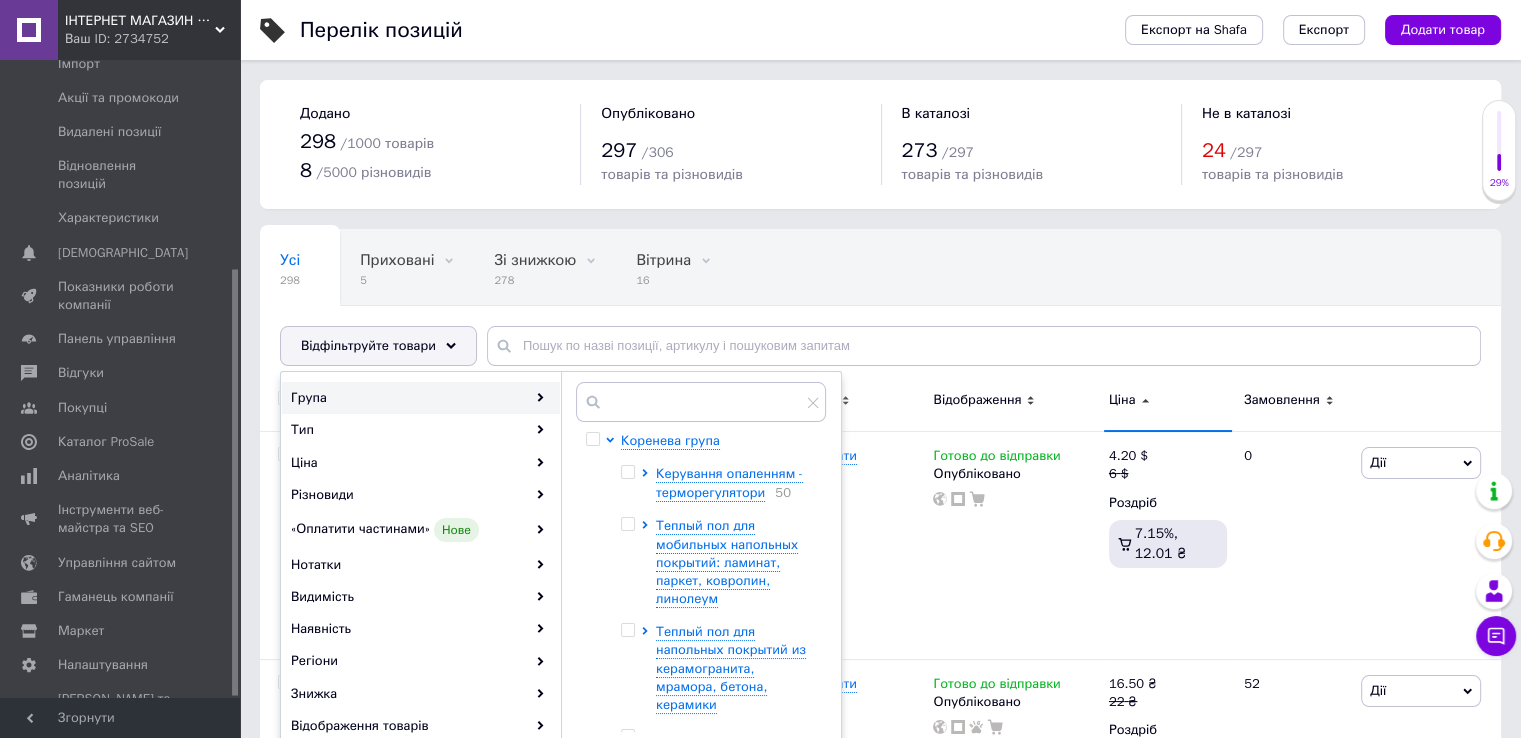 click at bounding box center [627, 472] 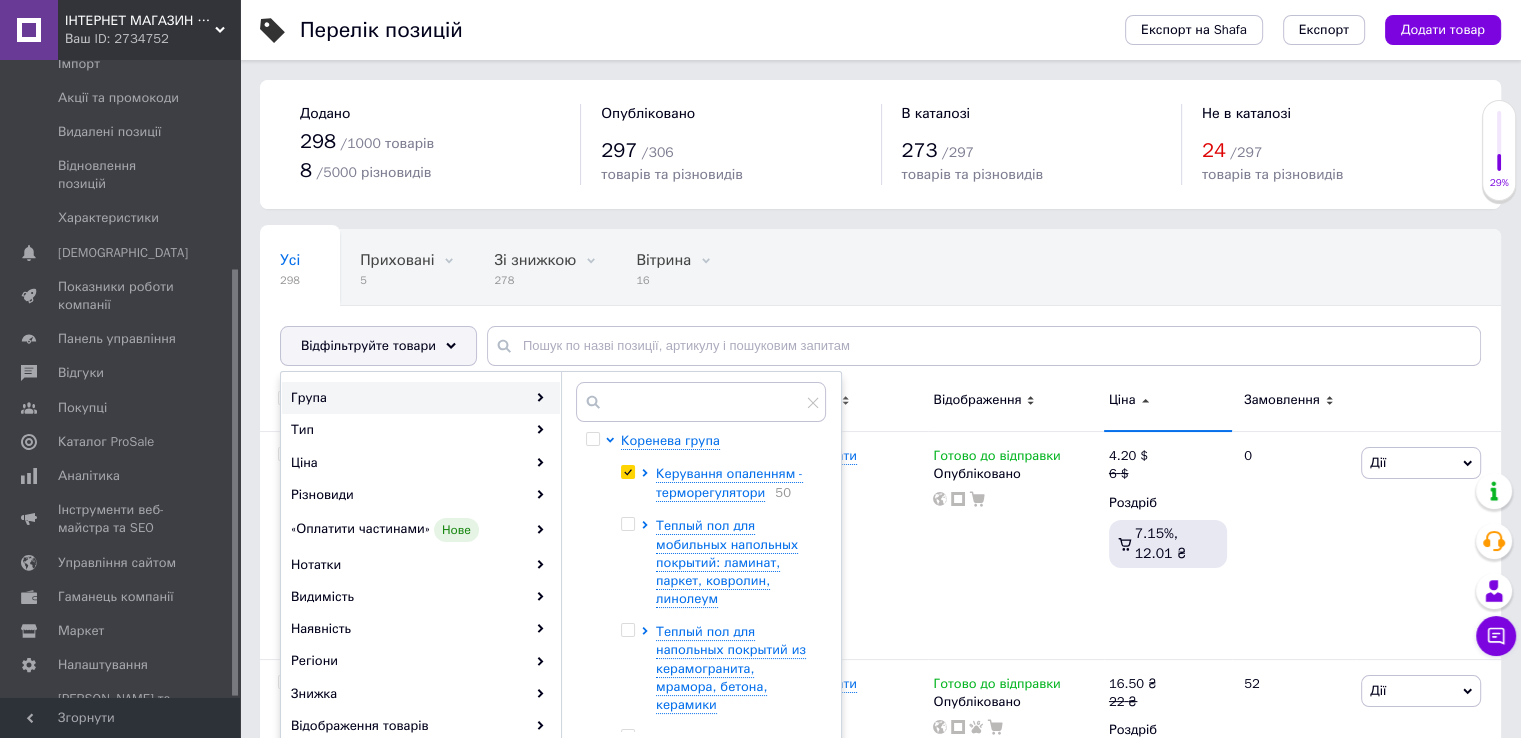 checkbox on "true" 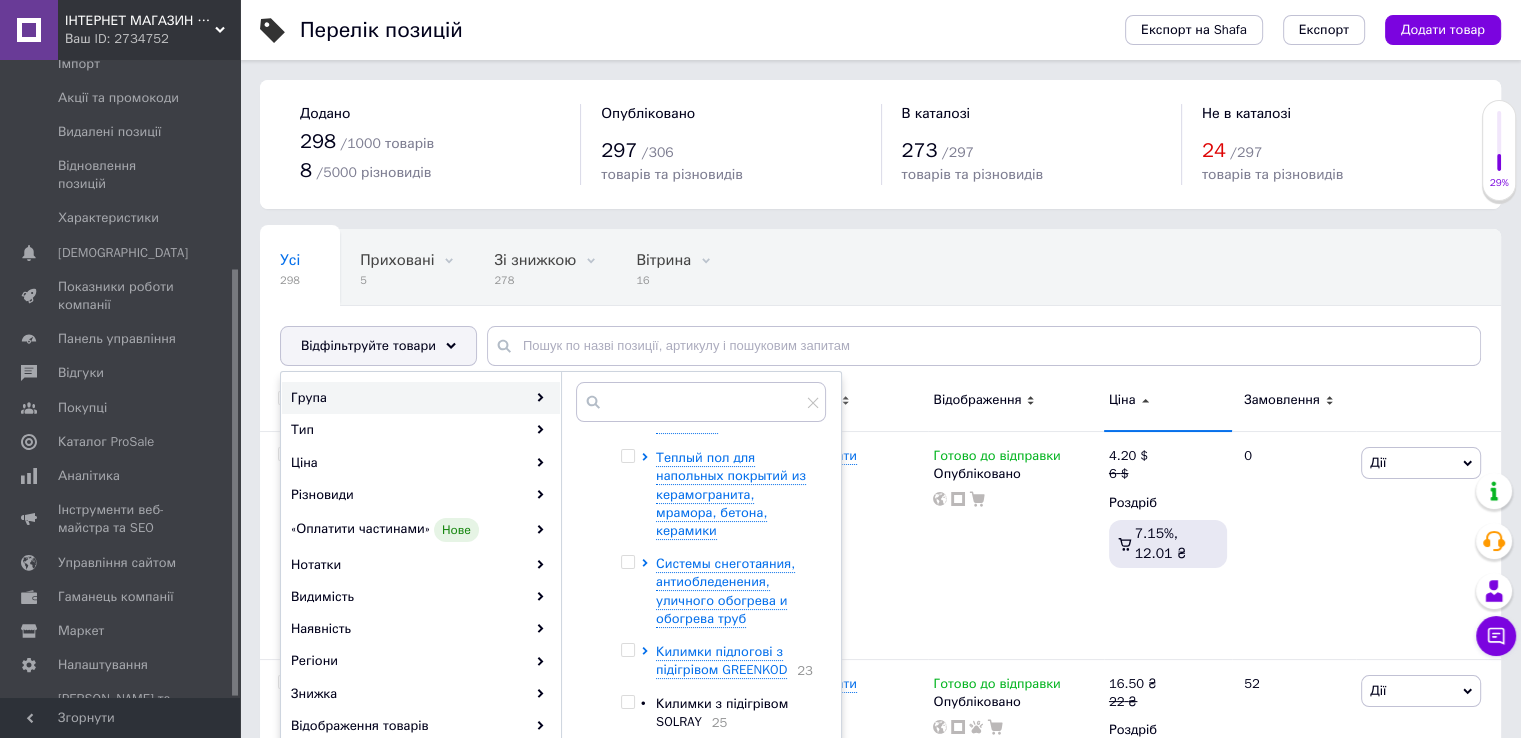 scroll, scrollTop: 0, scrollLeft: 0, axis: both 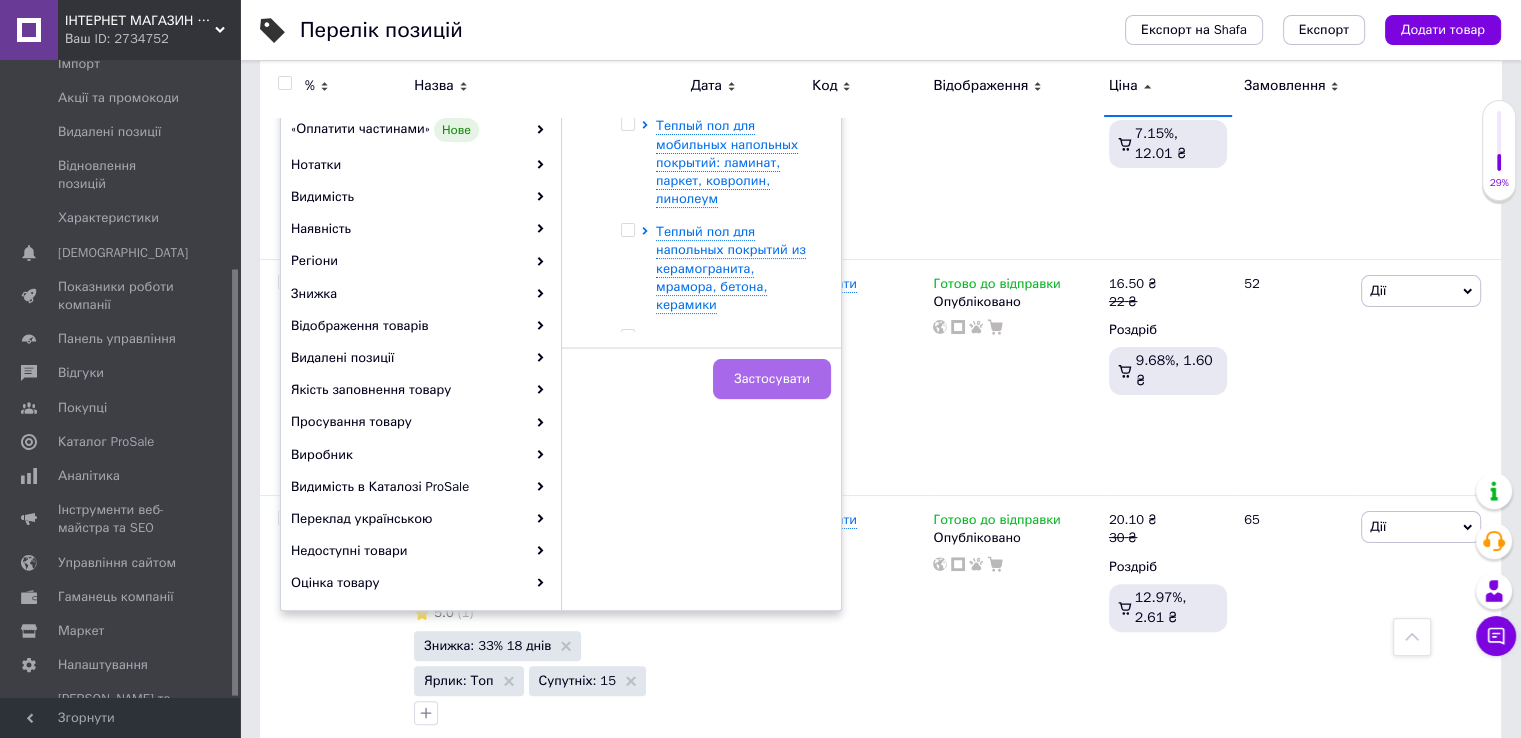 click on "Застосувати" at bounding box center (772, 379) 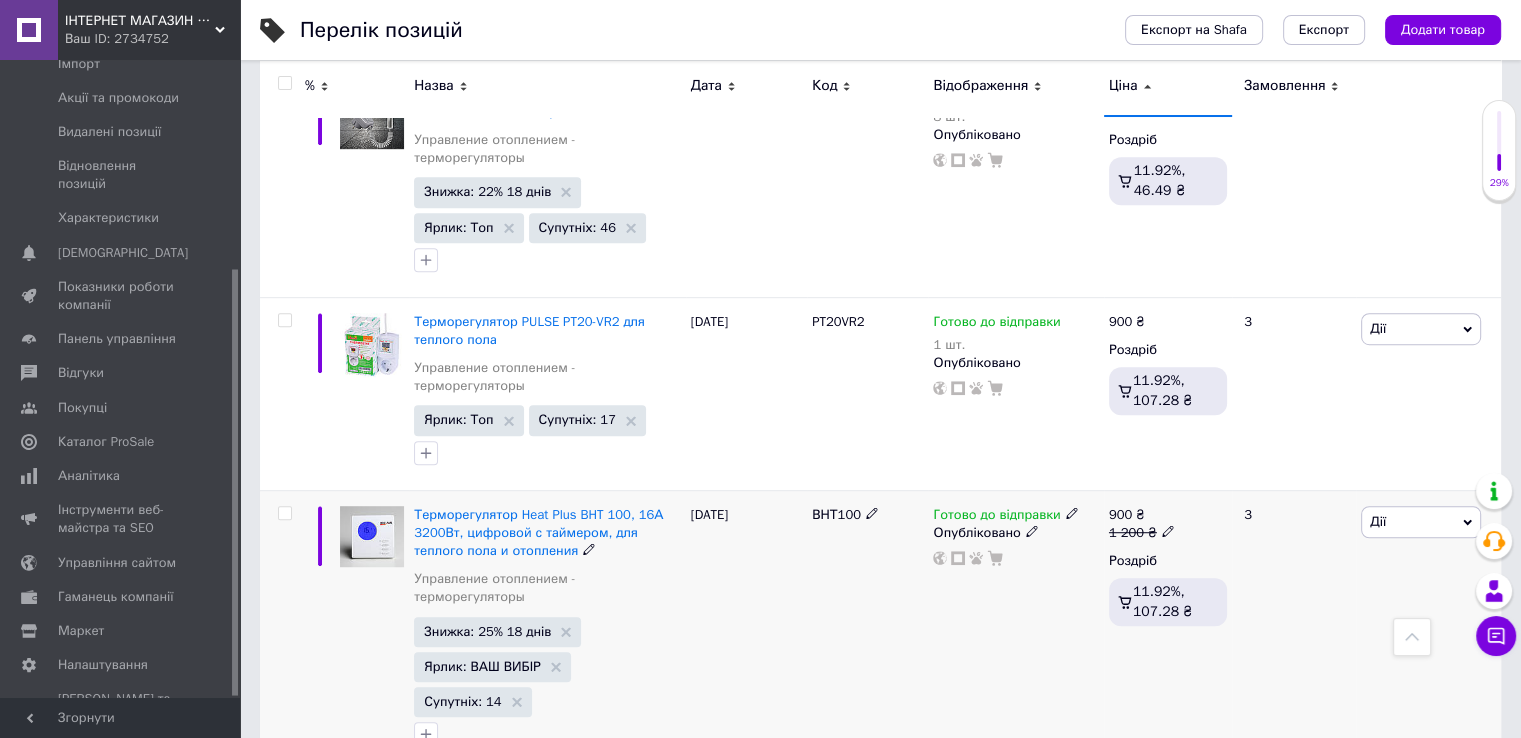 scroll, scrollTop: 1235, scrollLeft: 0, axis: vertical 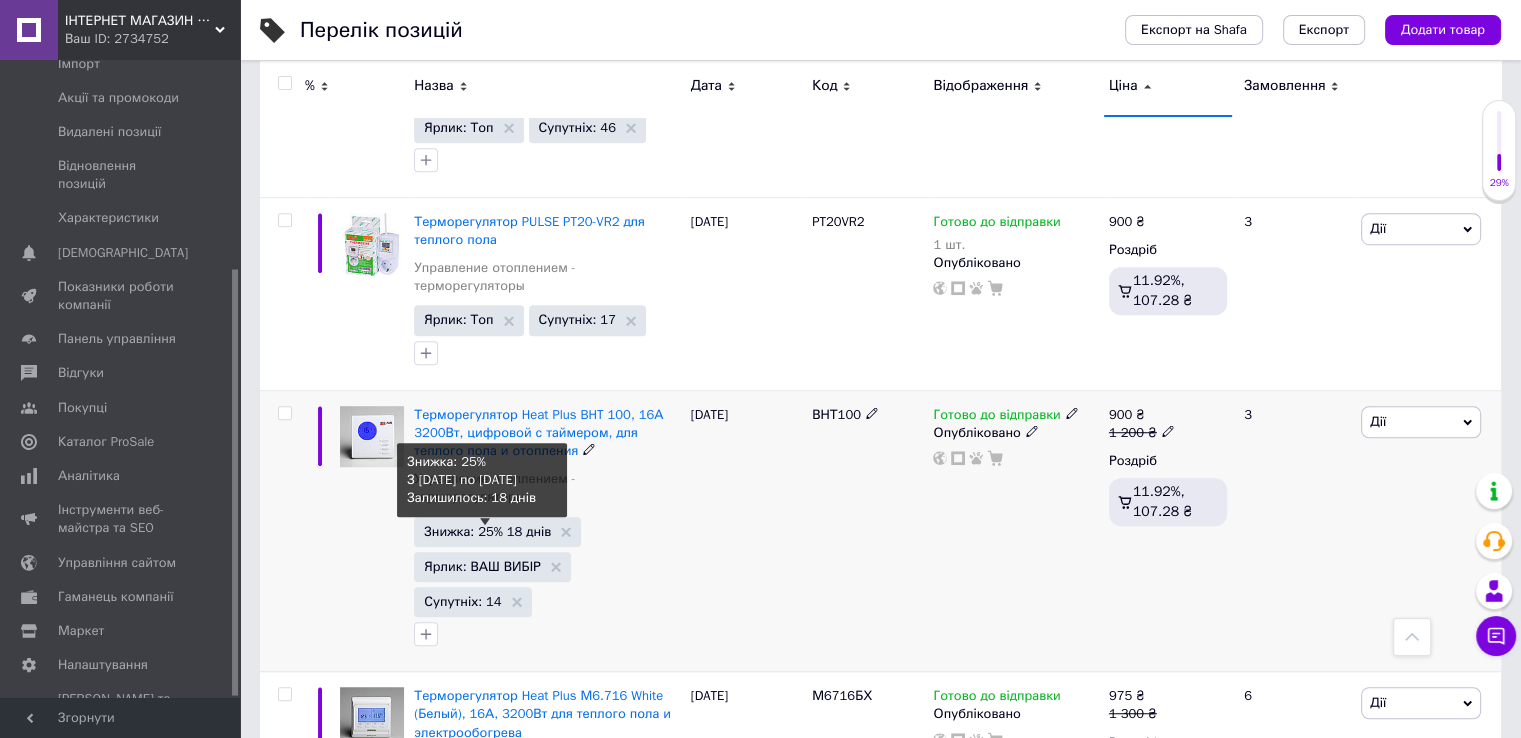 click on "Знижка: 25% 18 днів" at bounding box center [487, 531] 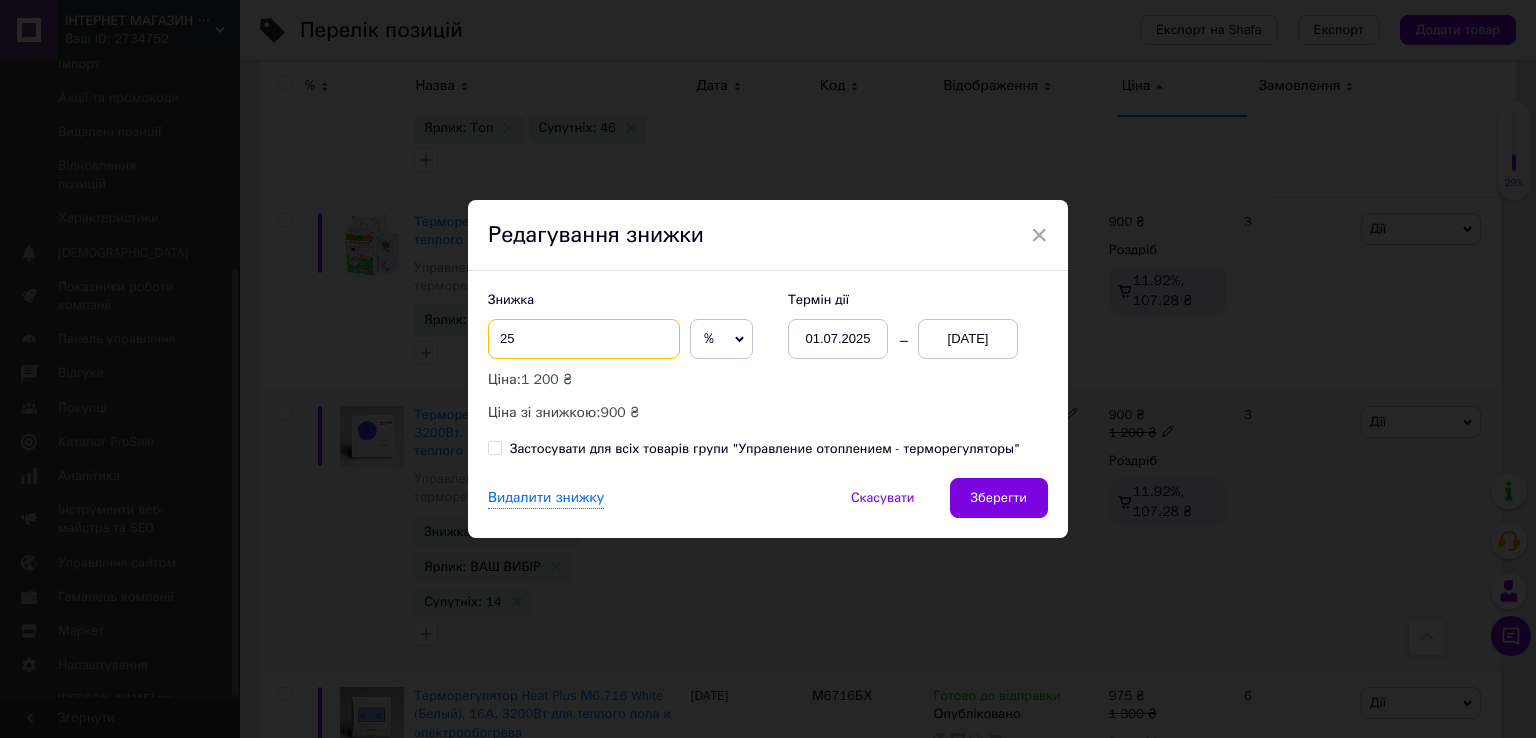 click on "25" at bounding box center (584, 339) 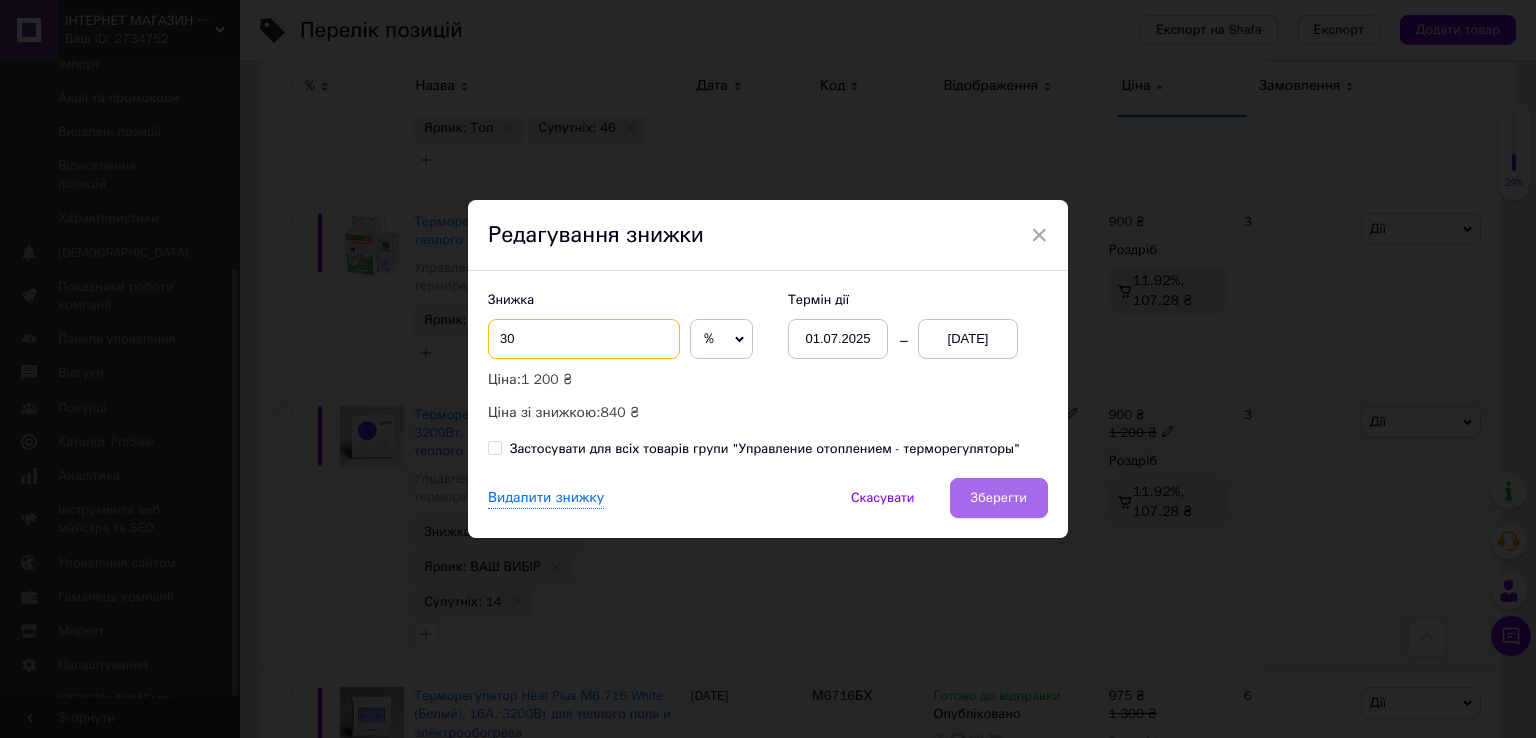 type on "30" 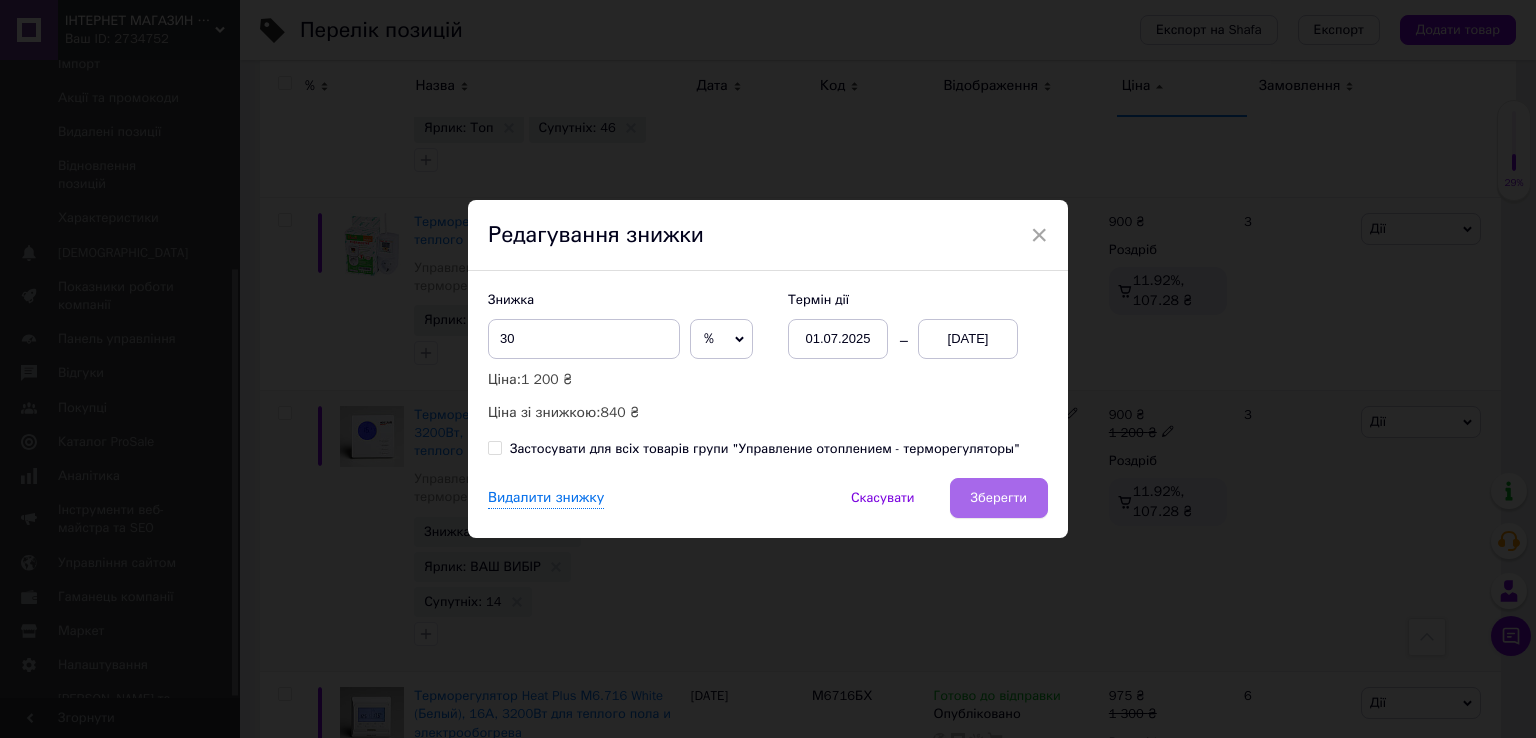 click on "Зберегти" at bounding box center [999, 498] 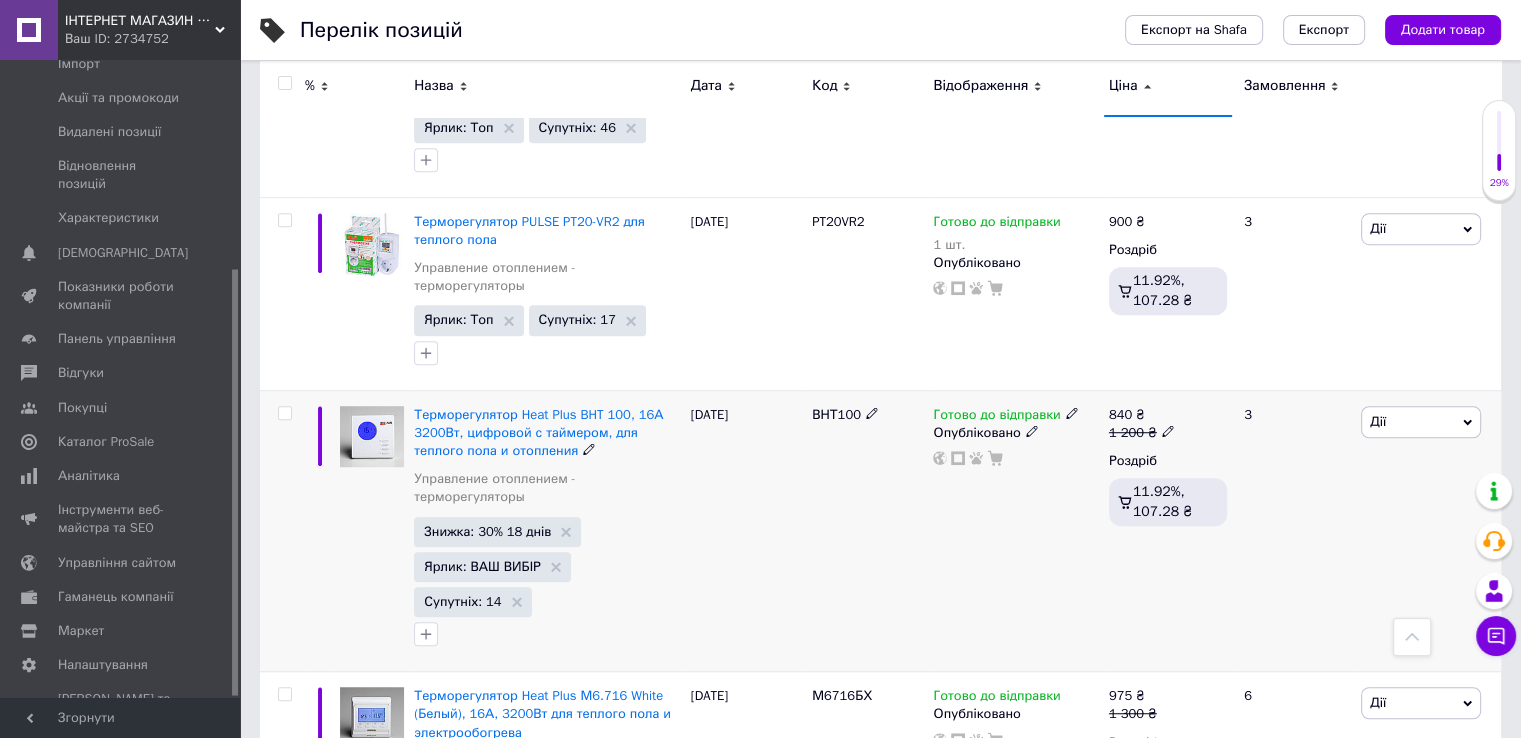 click 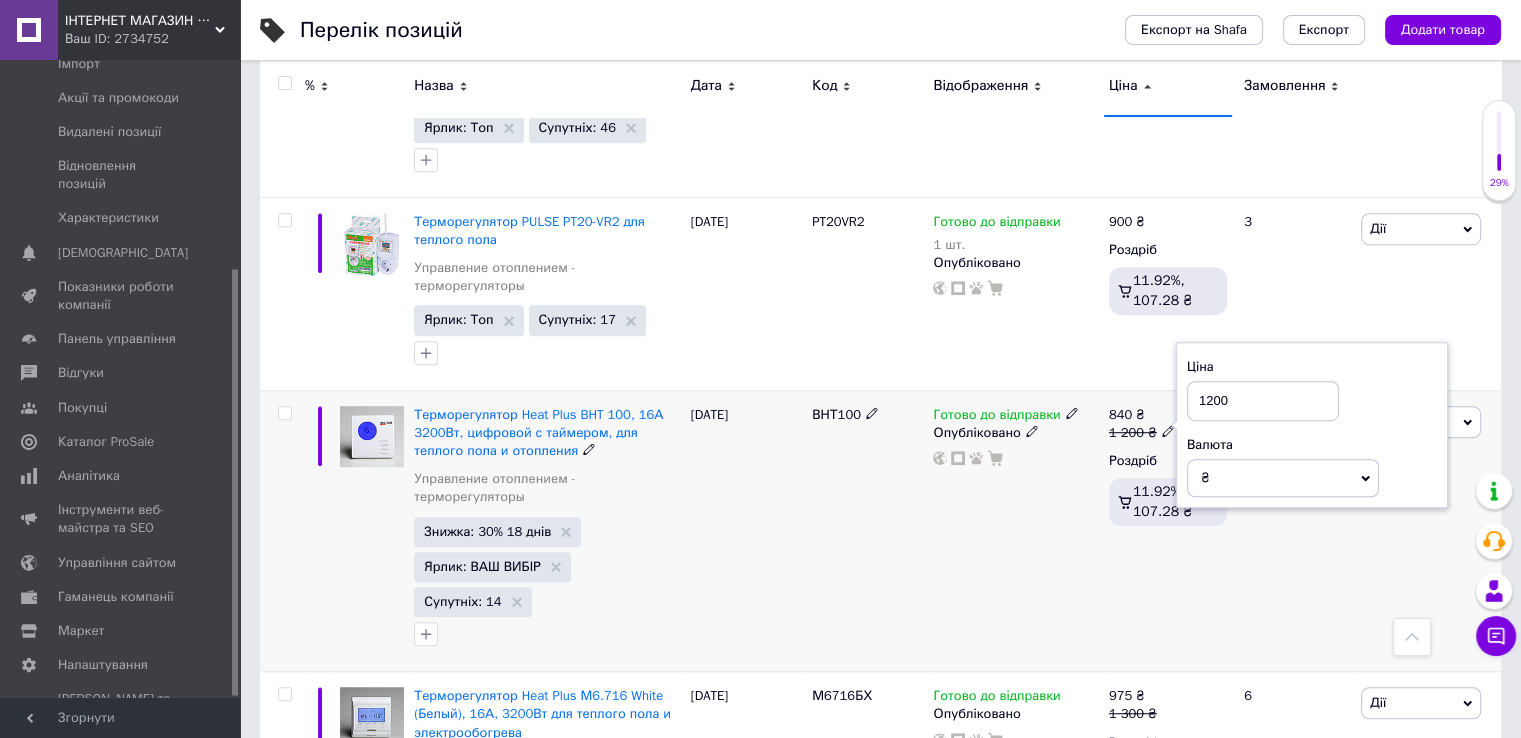 click on "1200" at bounding box center (1263, 401) 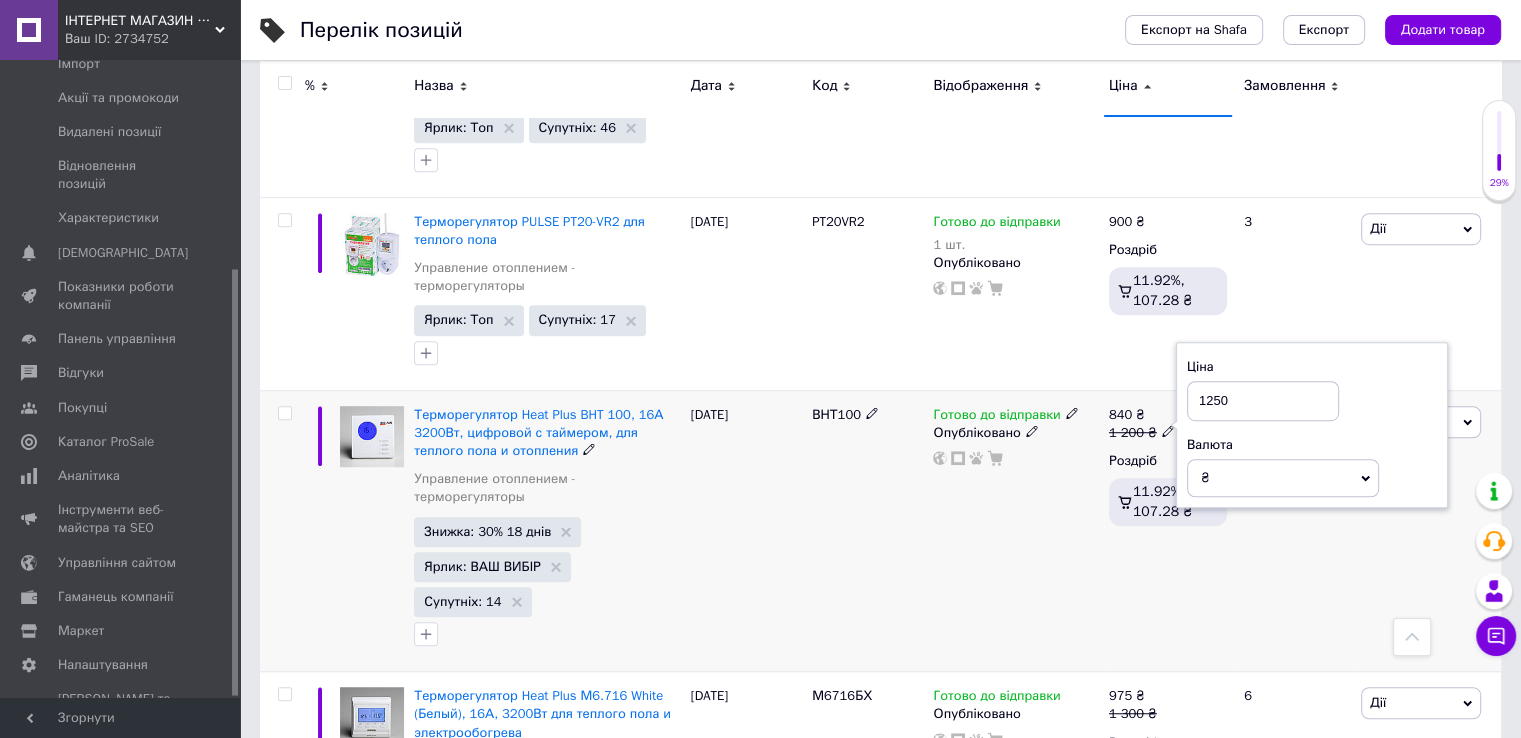 type on "1250" 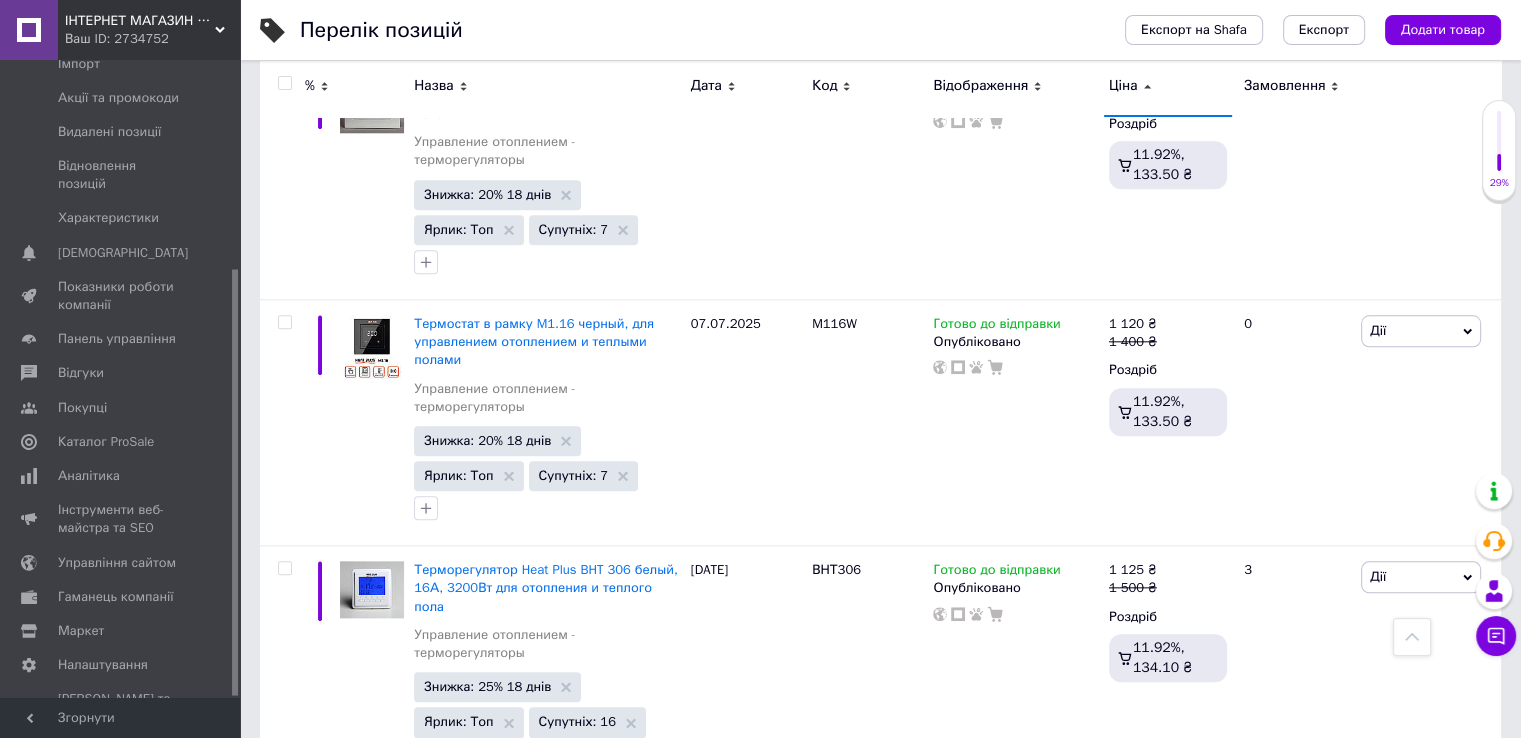 scroll, scrollTop: 2335, scrollLeft: 0, axis: vertical 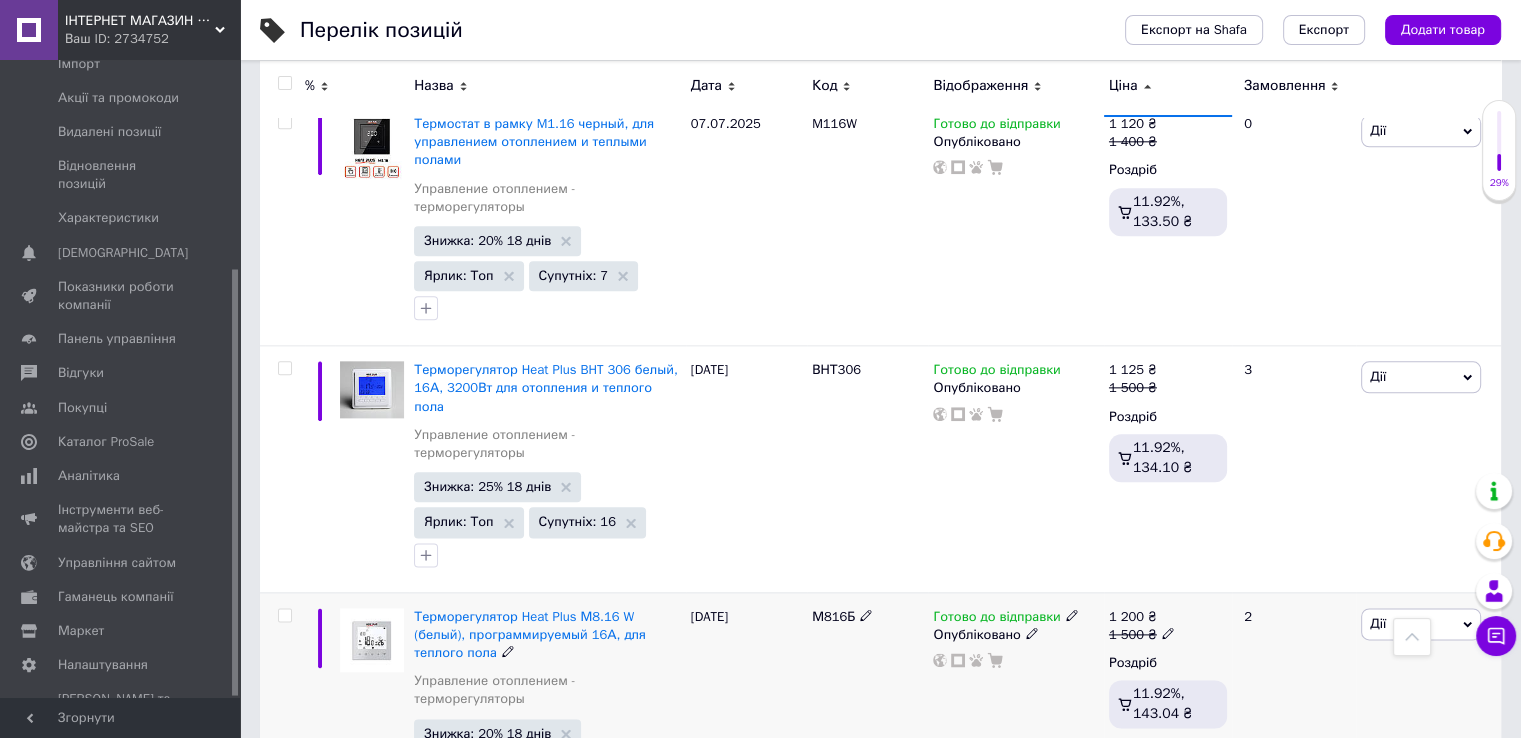 click 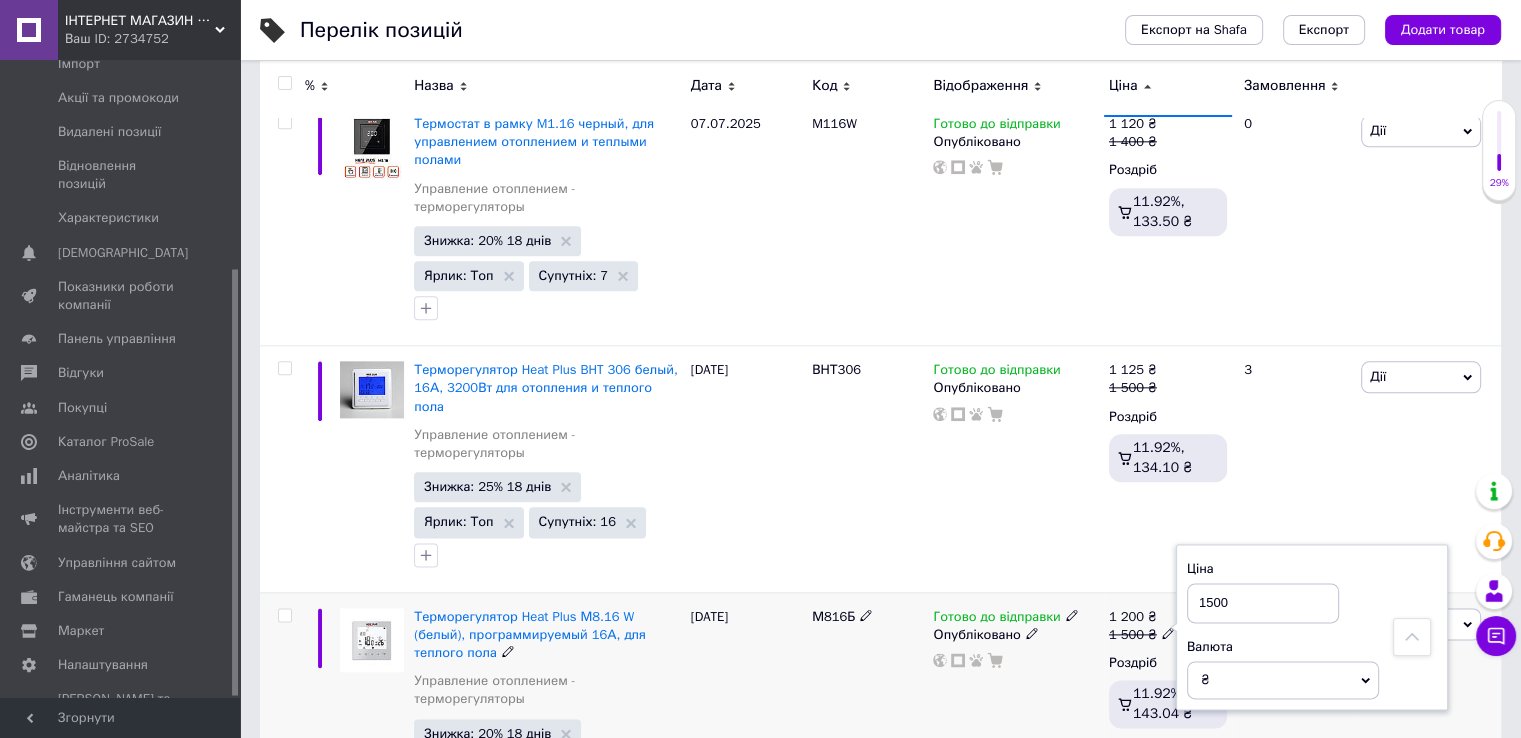 click on "1500" at bounding box center [1263, 603] 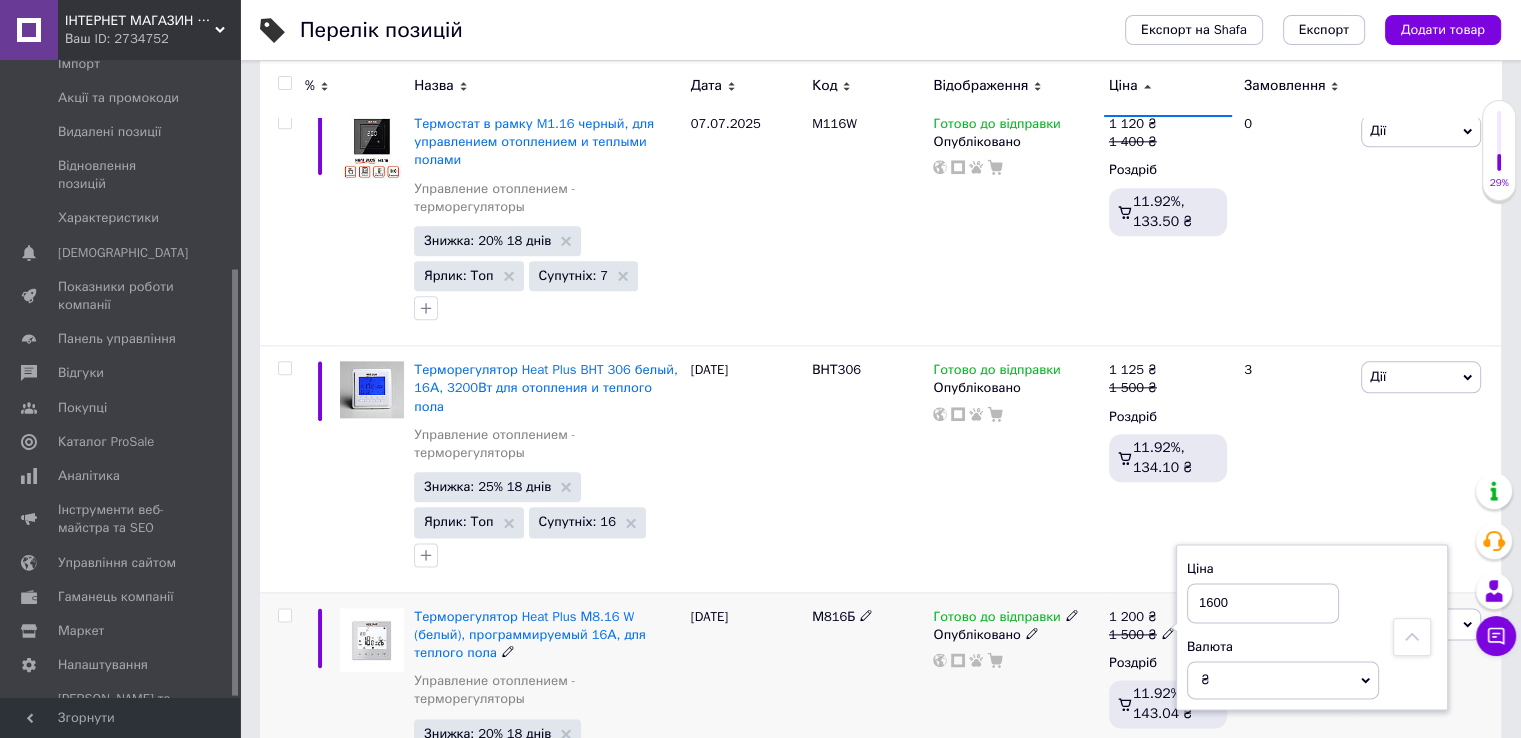 type on "1600" 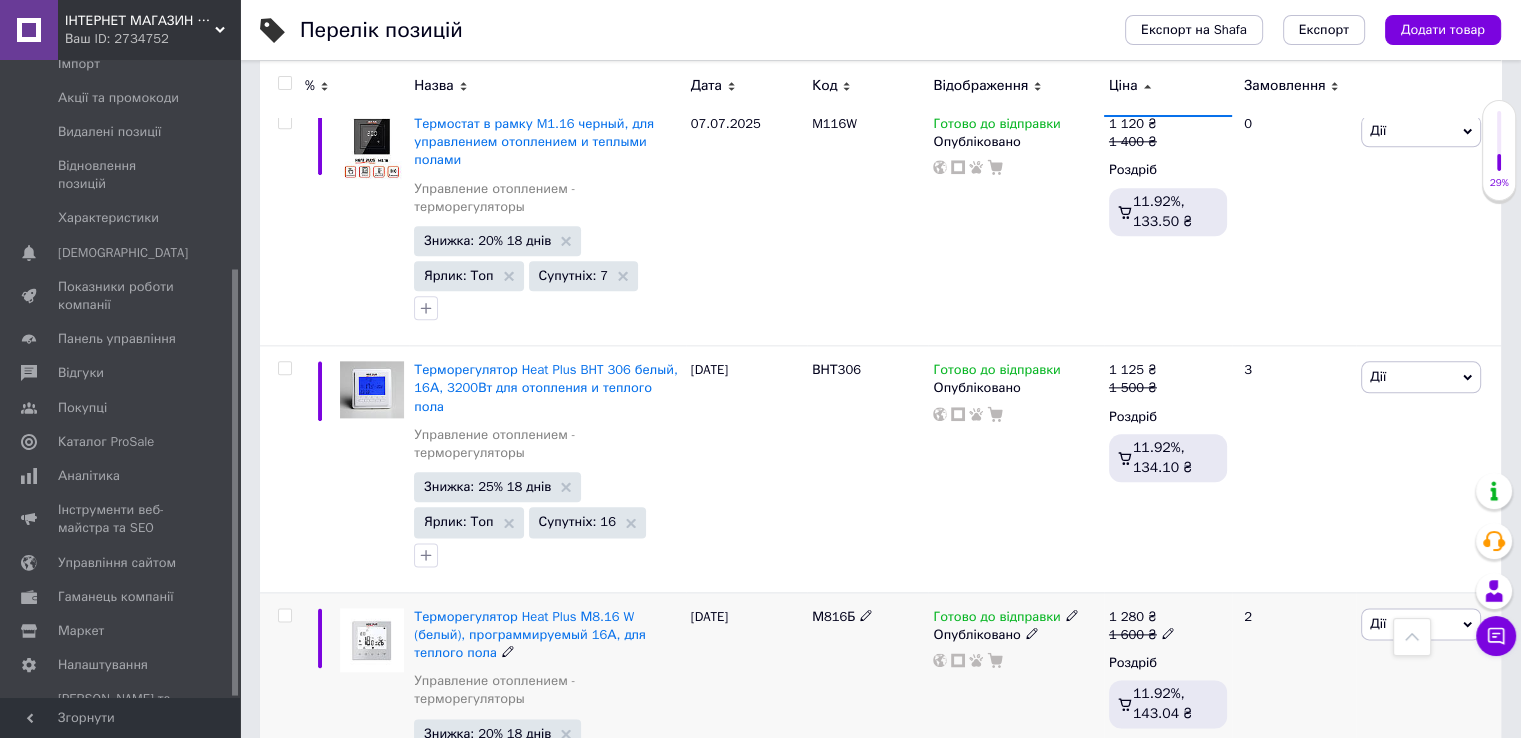 scroll, scrollTop: 2435, scrollLeft: 0, axis: vertical 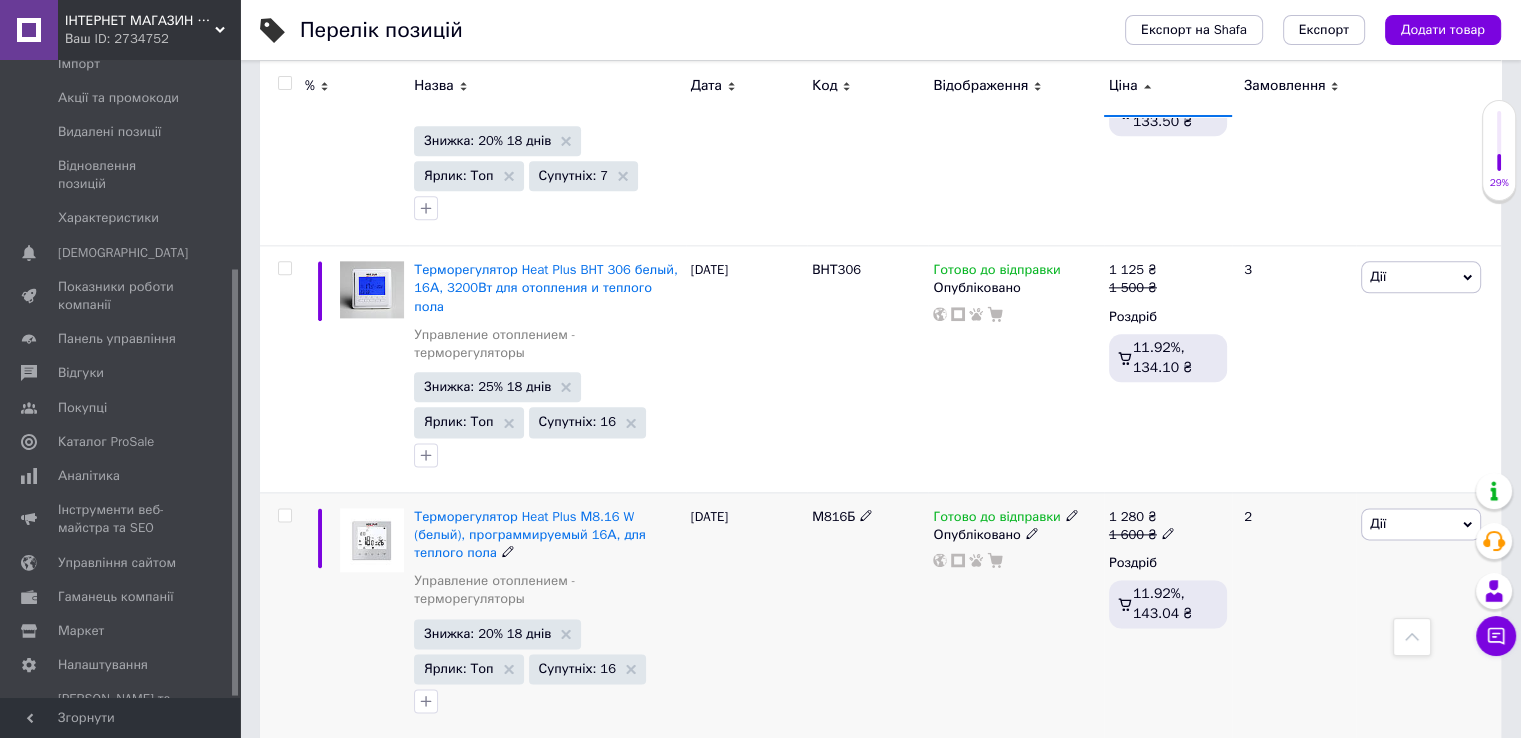click 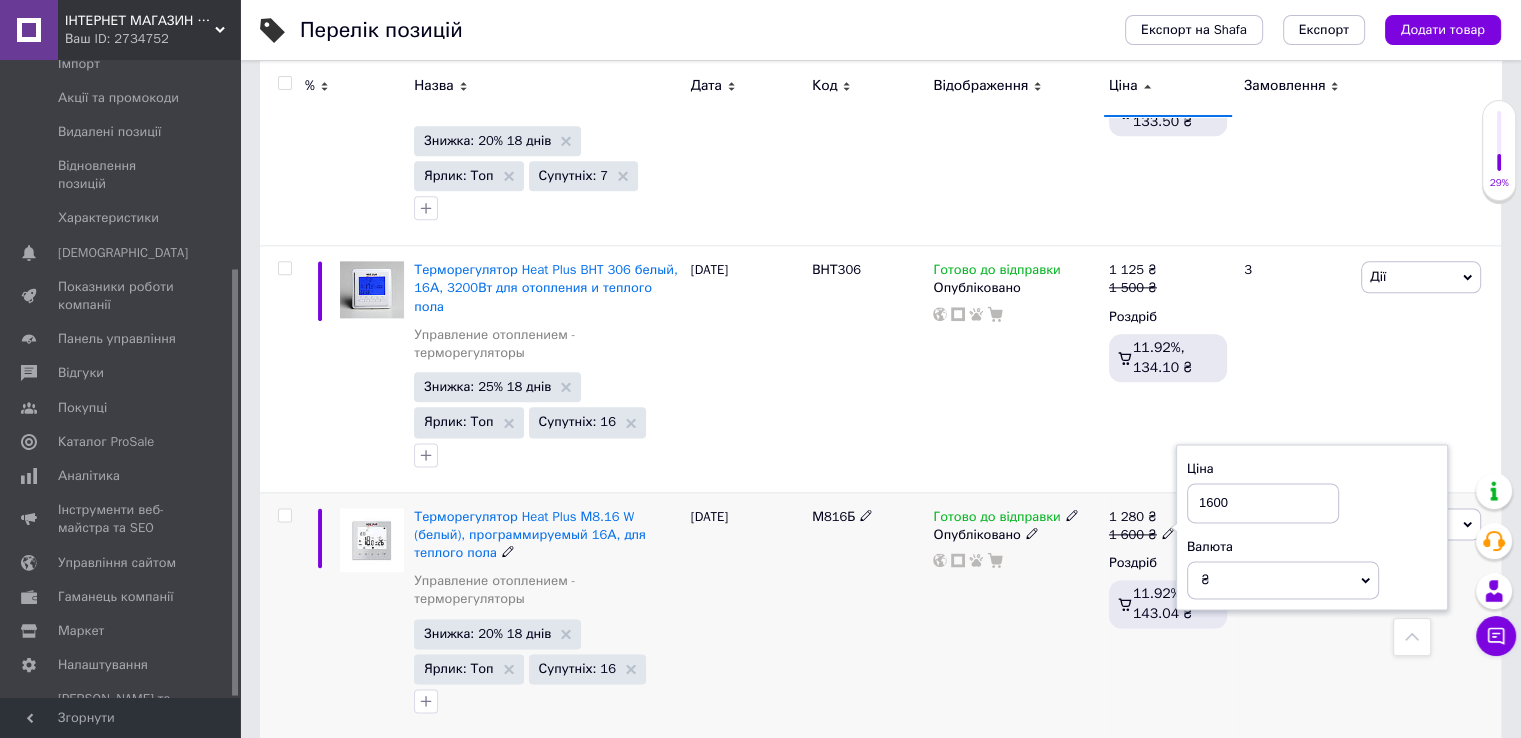 click on "1600" at bounding box center [1263, 503] 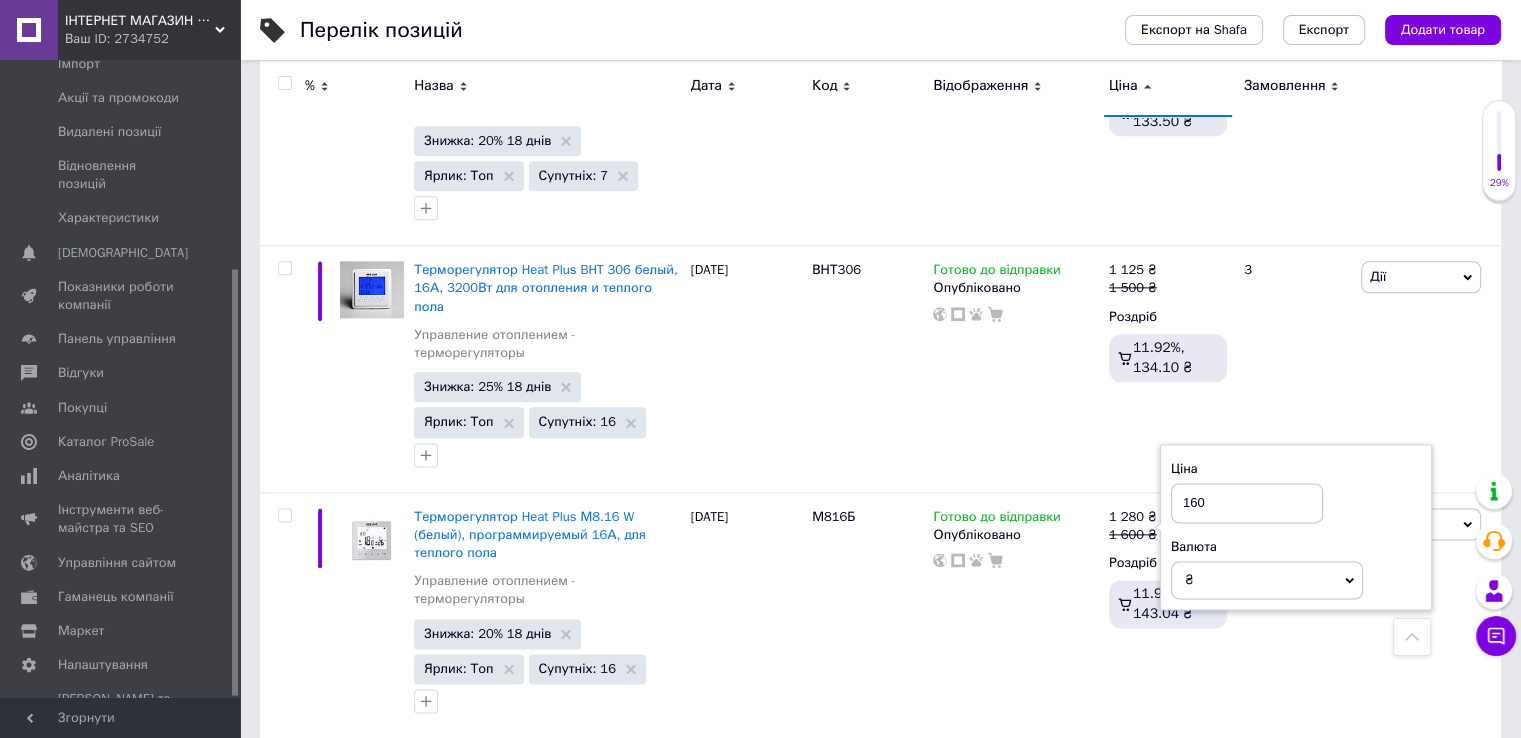 type on "1660" 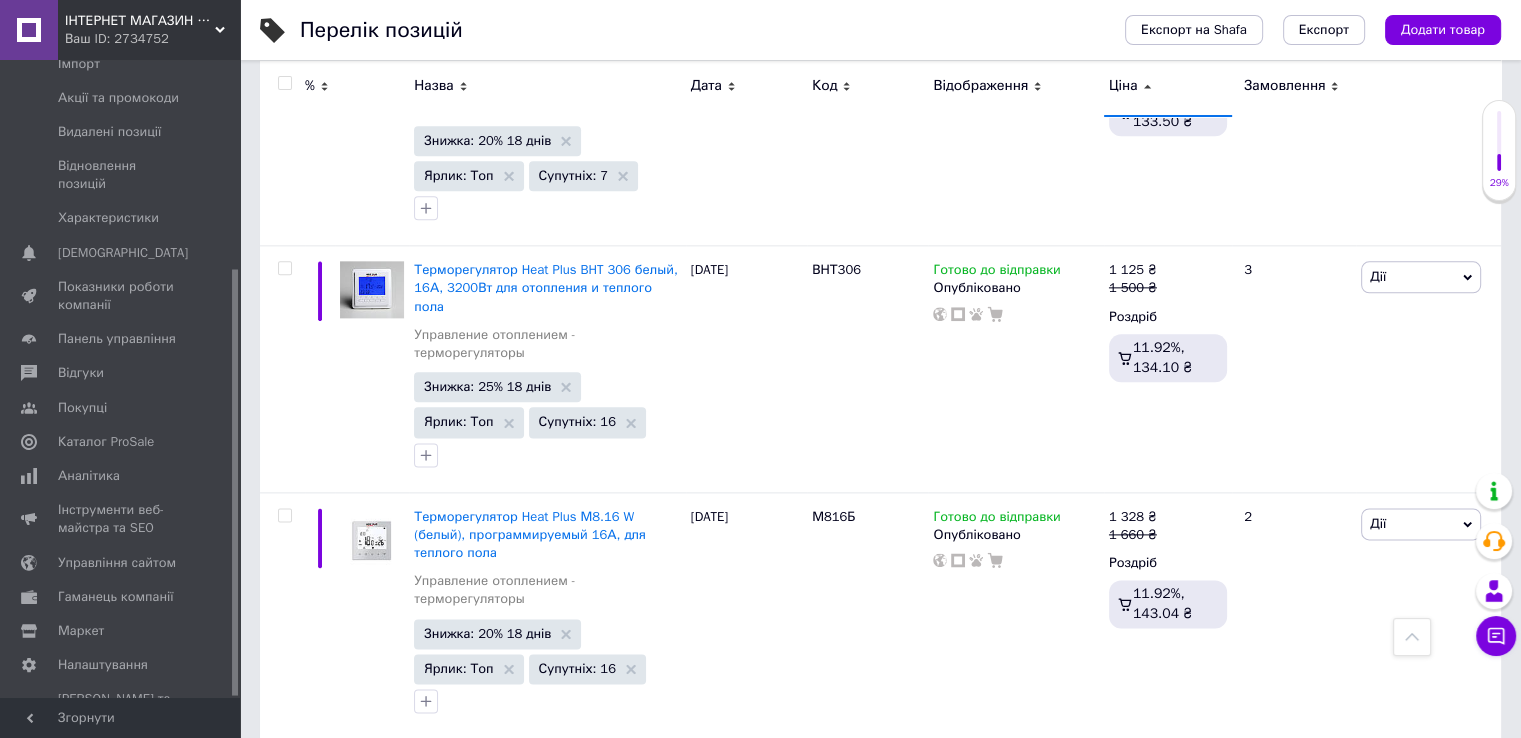 click 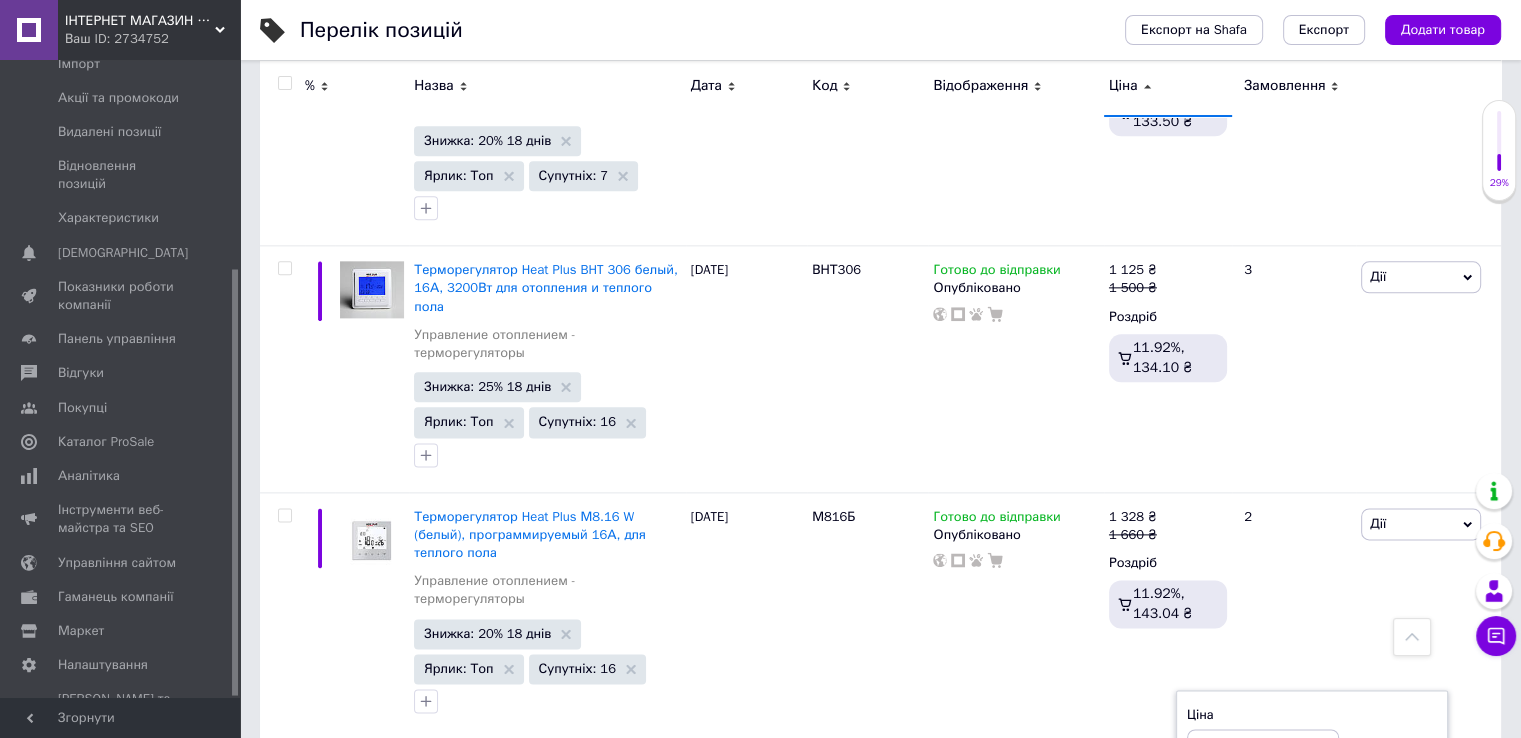 click on "1500" at bounding box center [1263, 749] 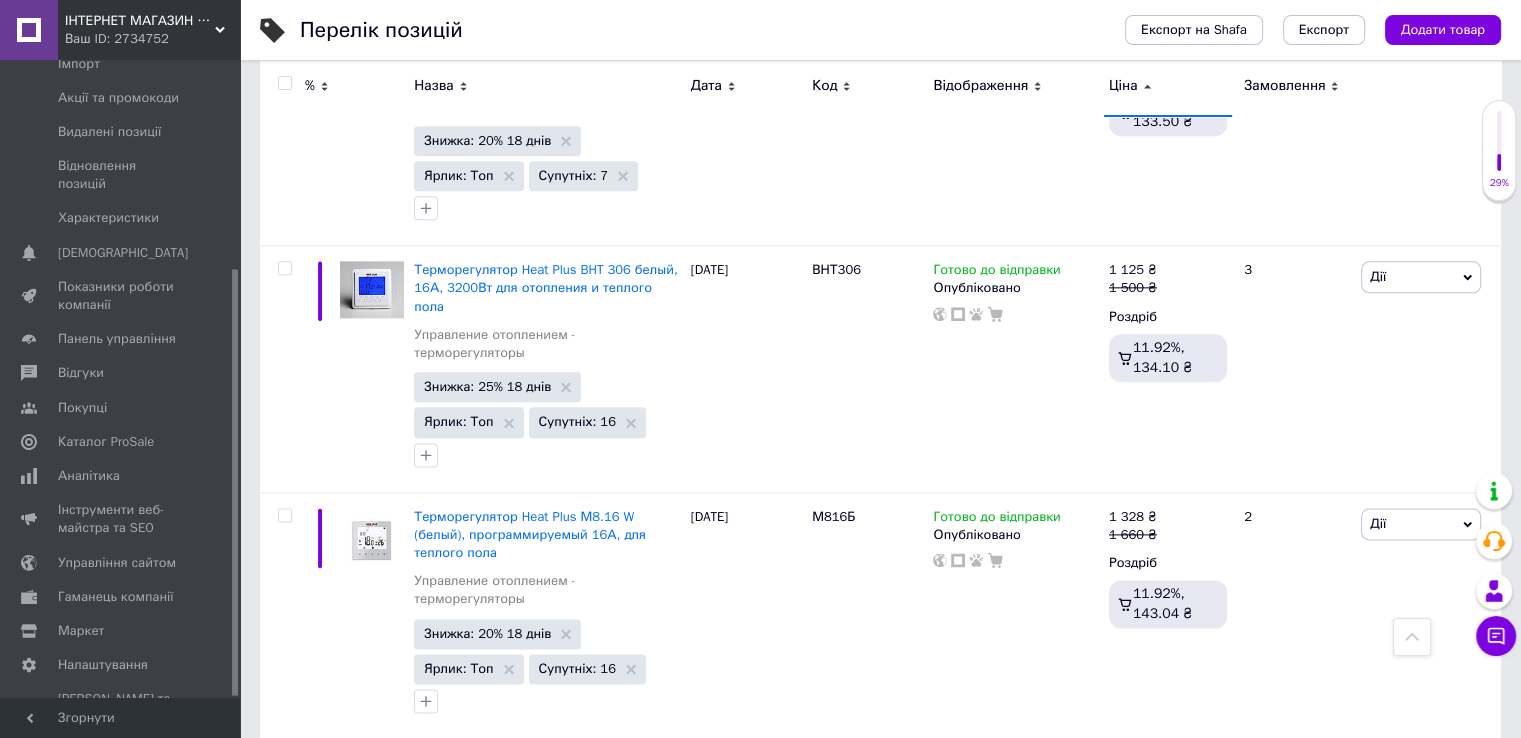 click on "Знижка: 15% 18 днів" at bounding box center [487, 879] 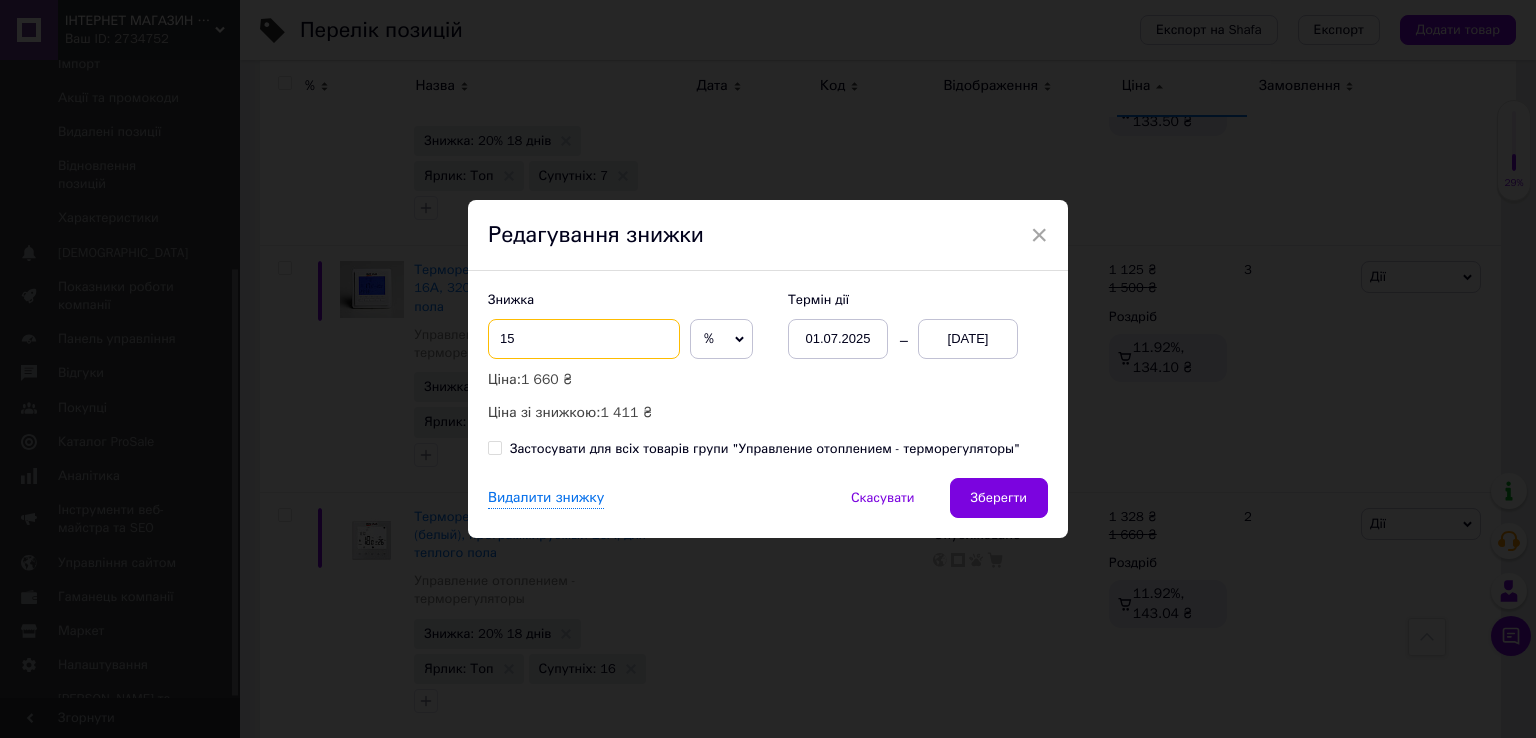 click on "15" at bounding box center (584, 339) 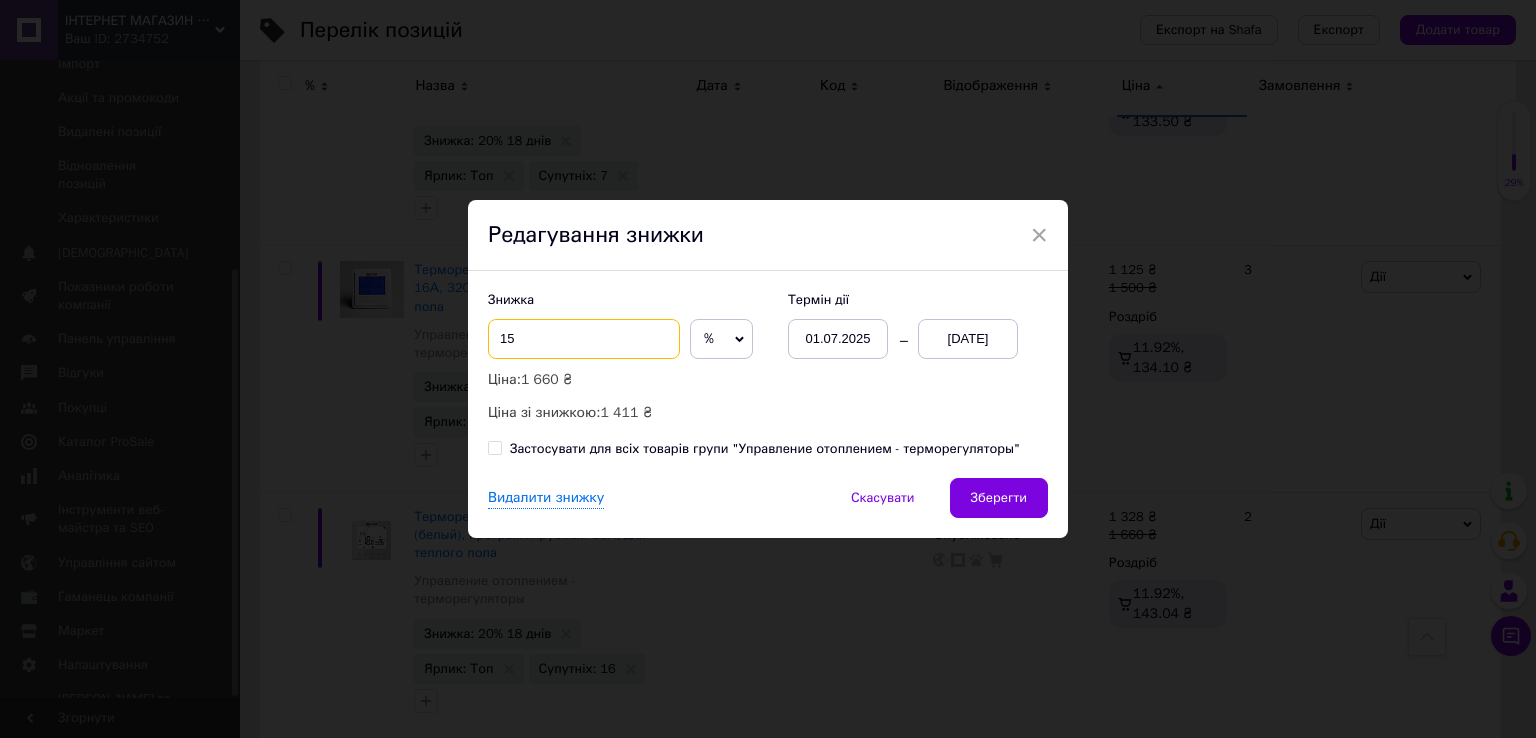 type on "1" 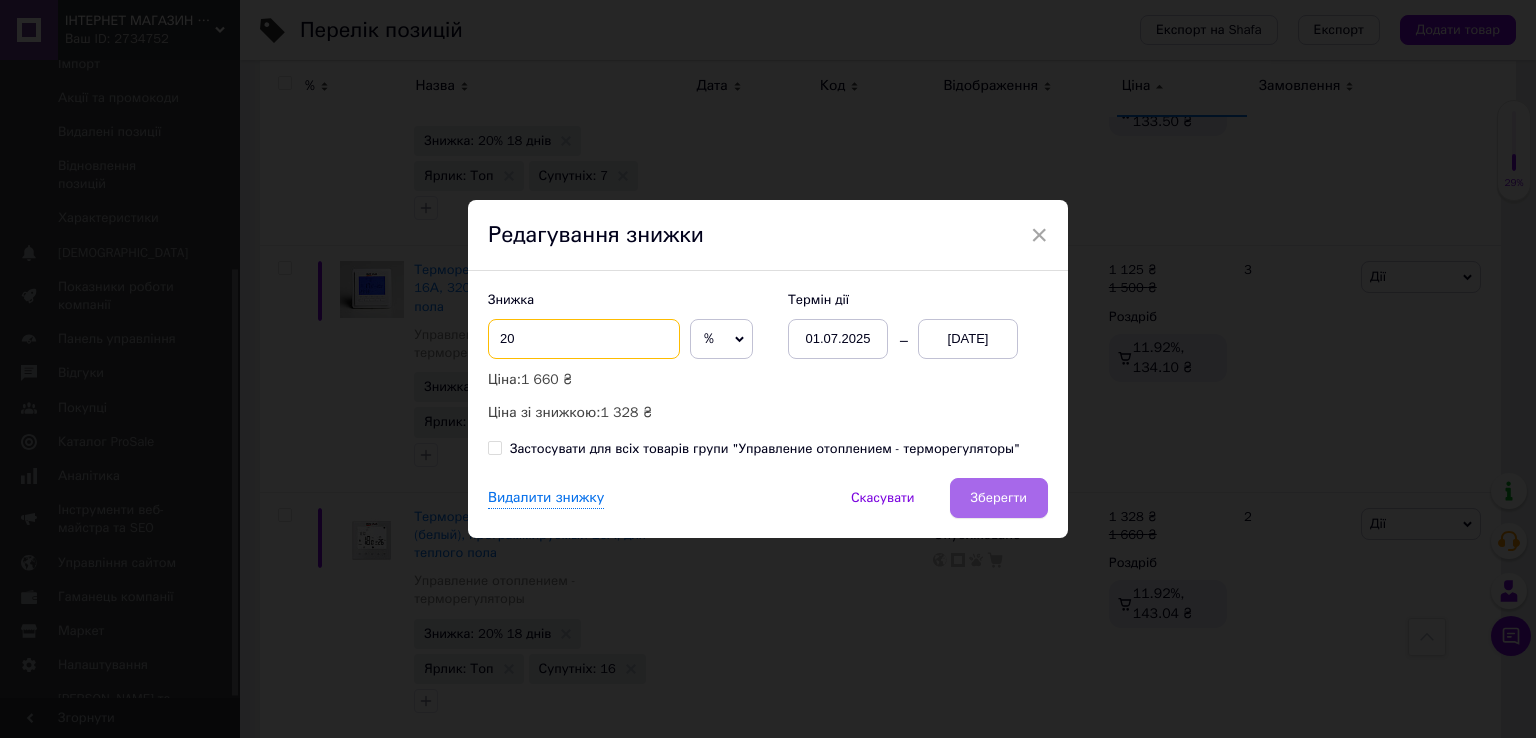 type on "20" 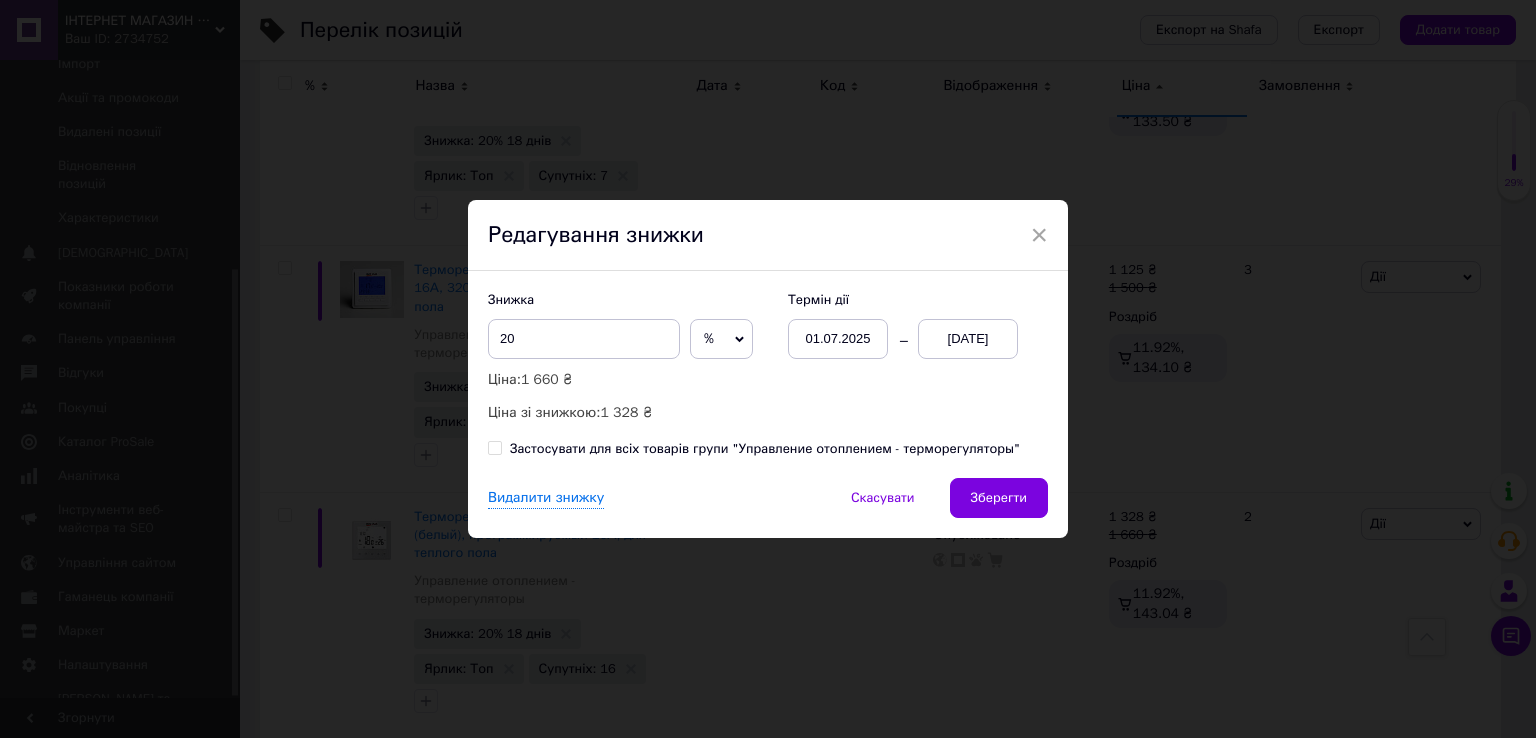 click on "Зберегти" at bounding box center [999, 498] 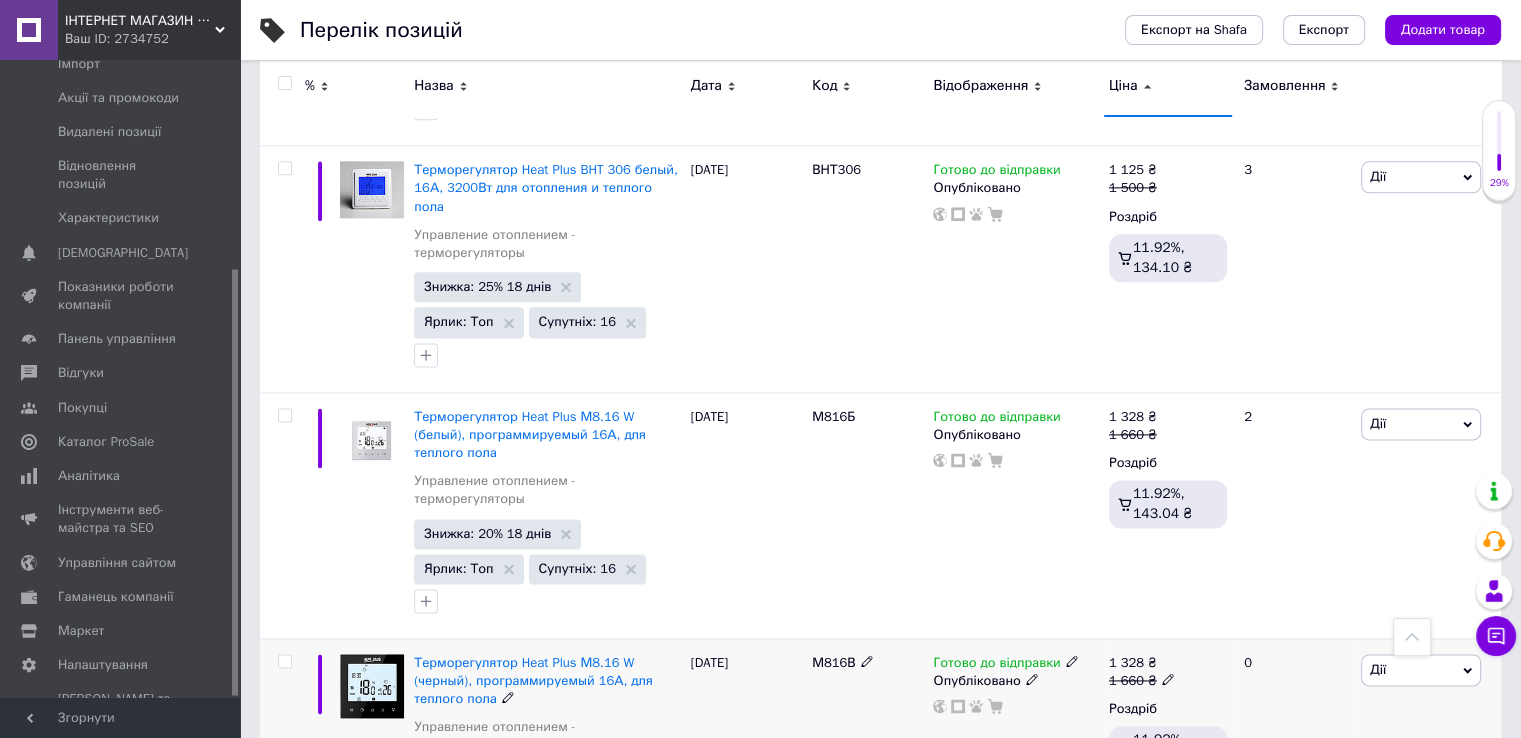 scroll, scrollTop: 2735, scrollLeft: 0, axis: vertical 